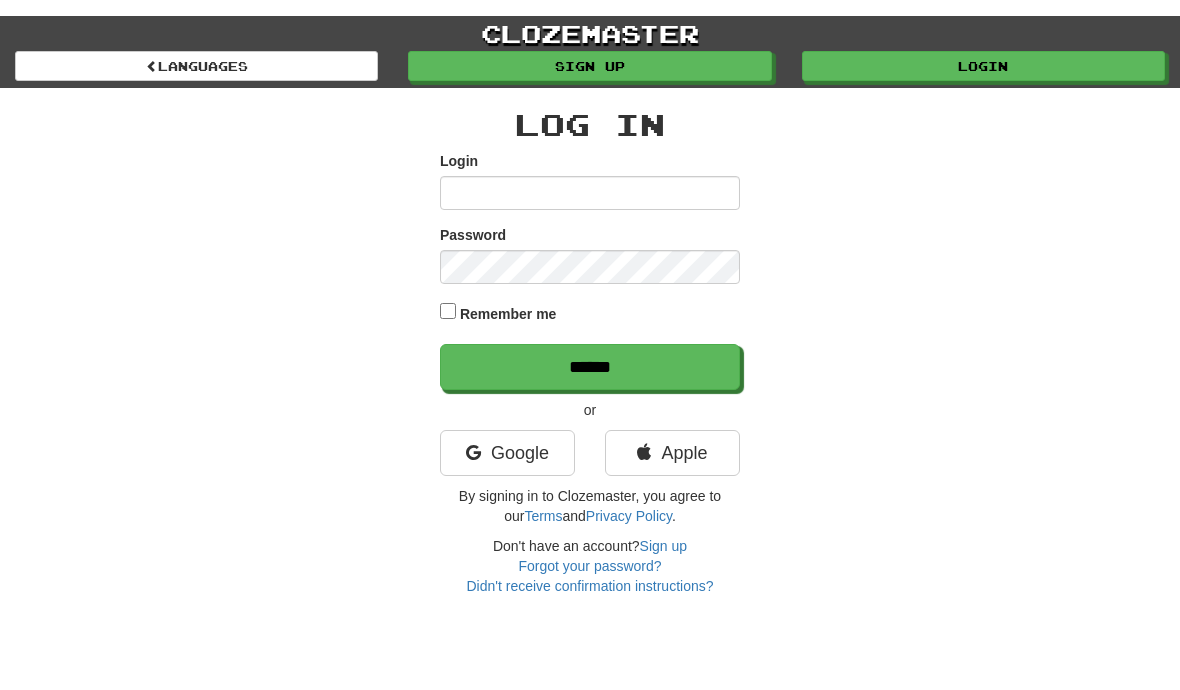 scroll, scrollTop: 0, scrollLeft: 0, axis: both 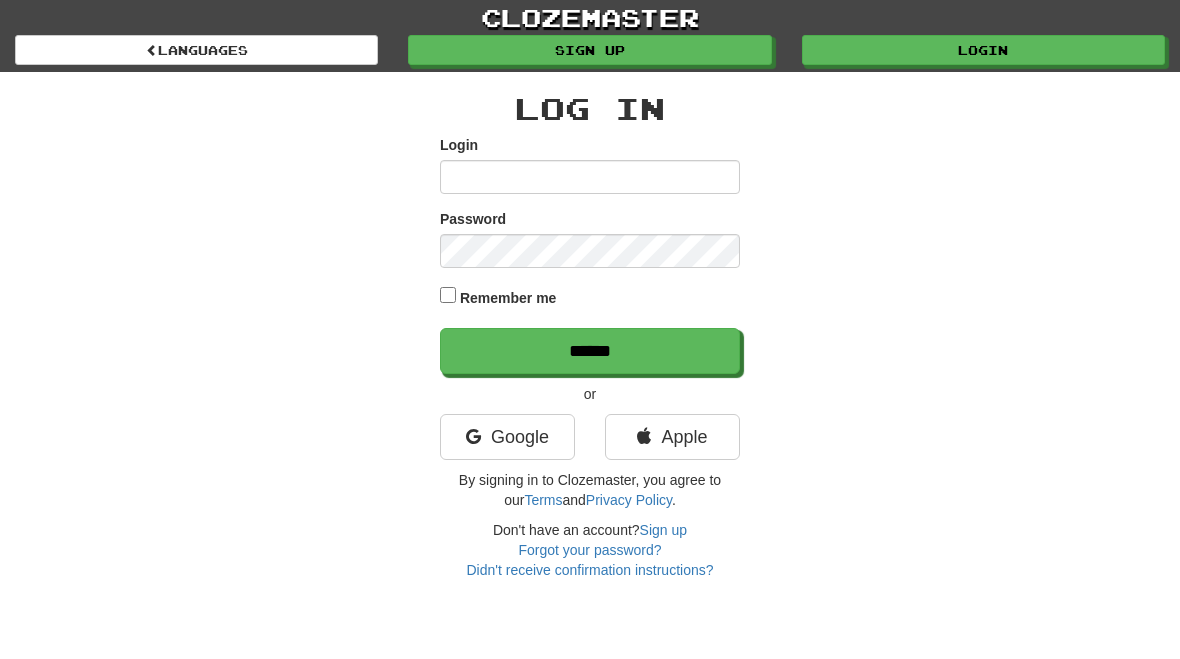 click on "Login" at bounding box center [590, 177] 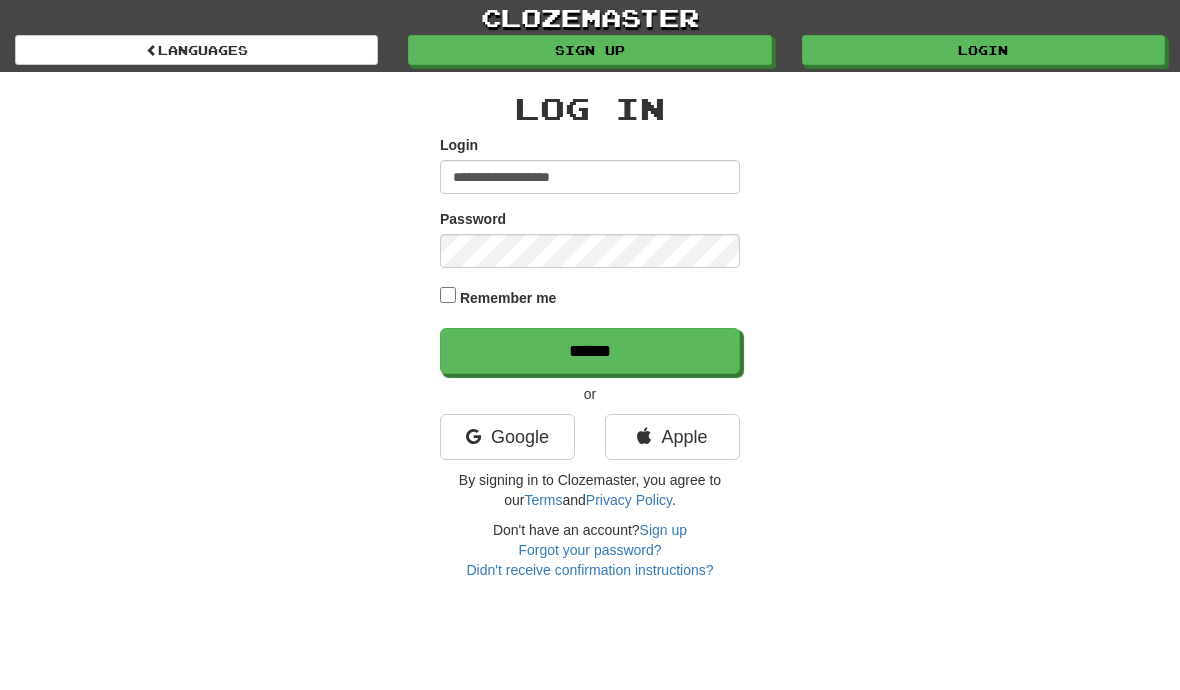 type on "**********" 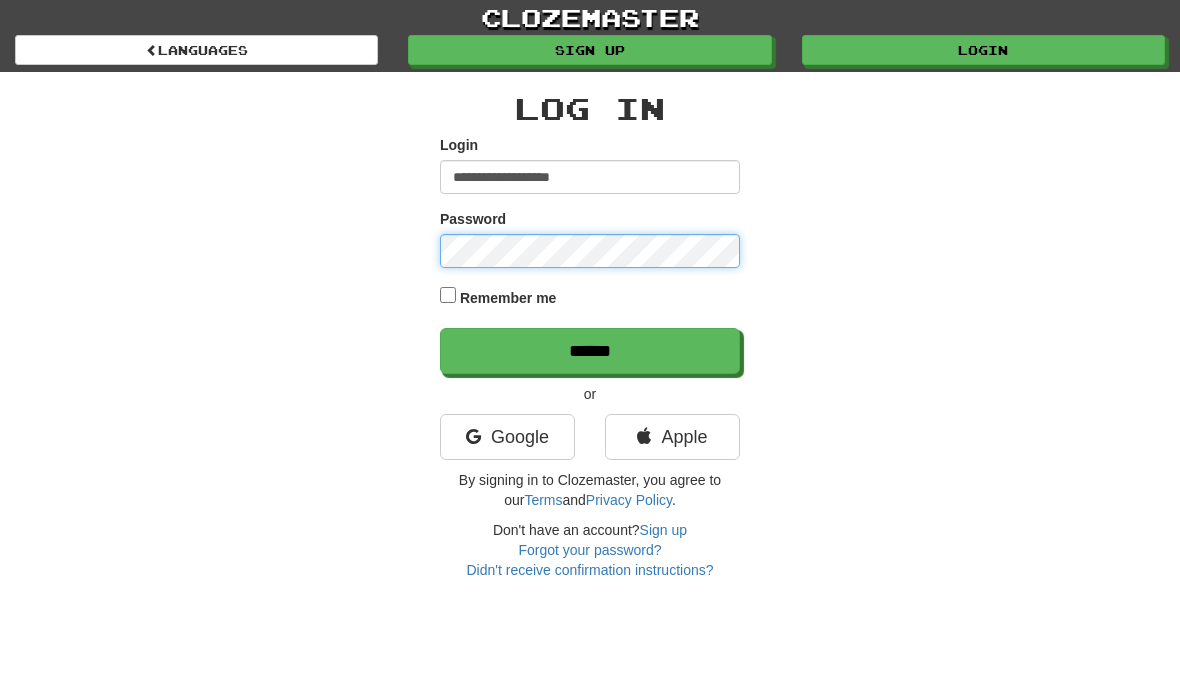 click on "******" at bounding box center (590, 351) 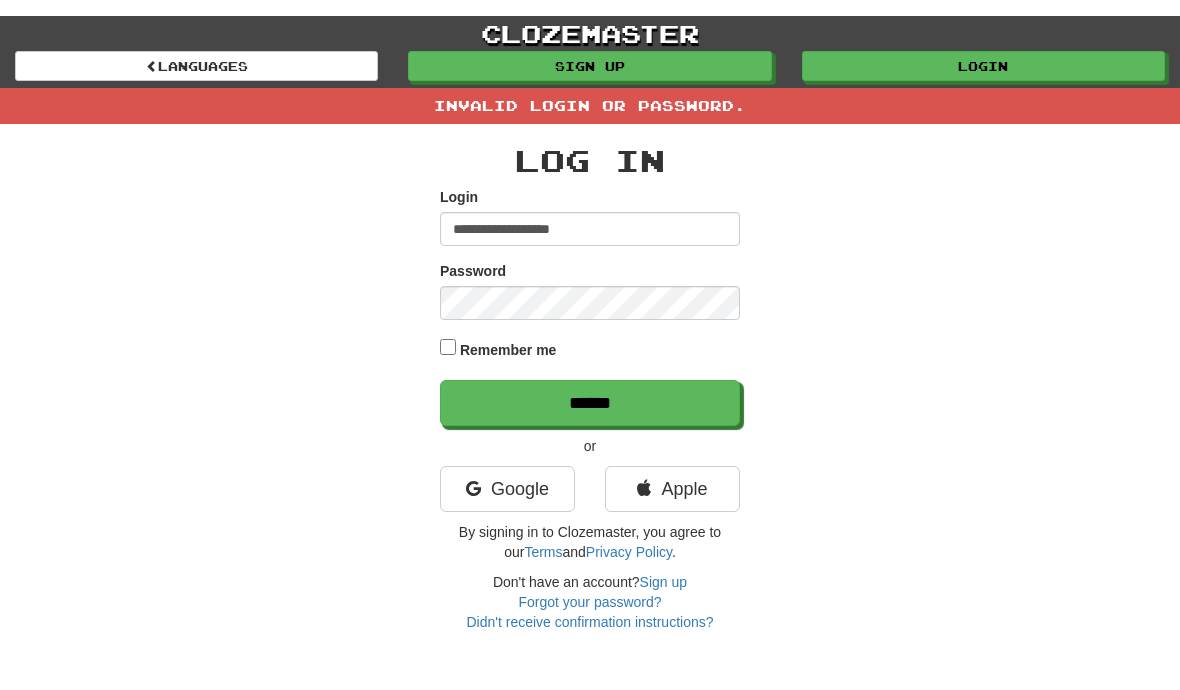 scroll, scrollTop: 0, scrollLeft: 0, axis: both 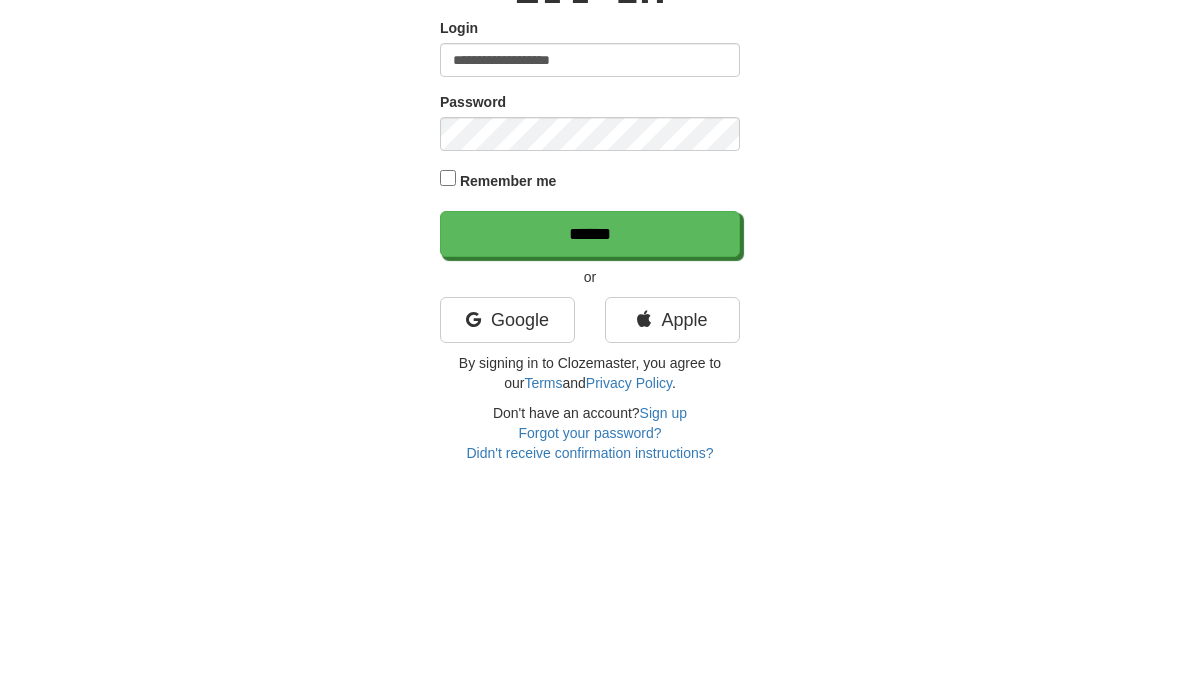 click on "******" at bounding box center [590, 387] 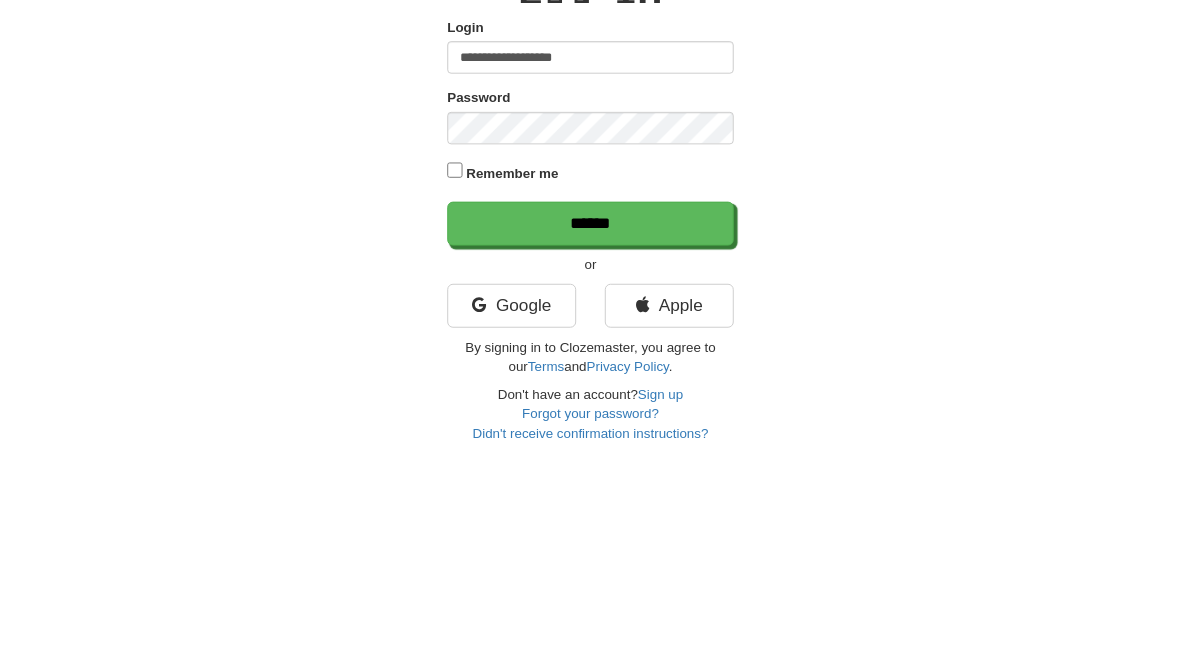 scroll, scrollTop: 152, scrollLeft: 0, axis: vertical 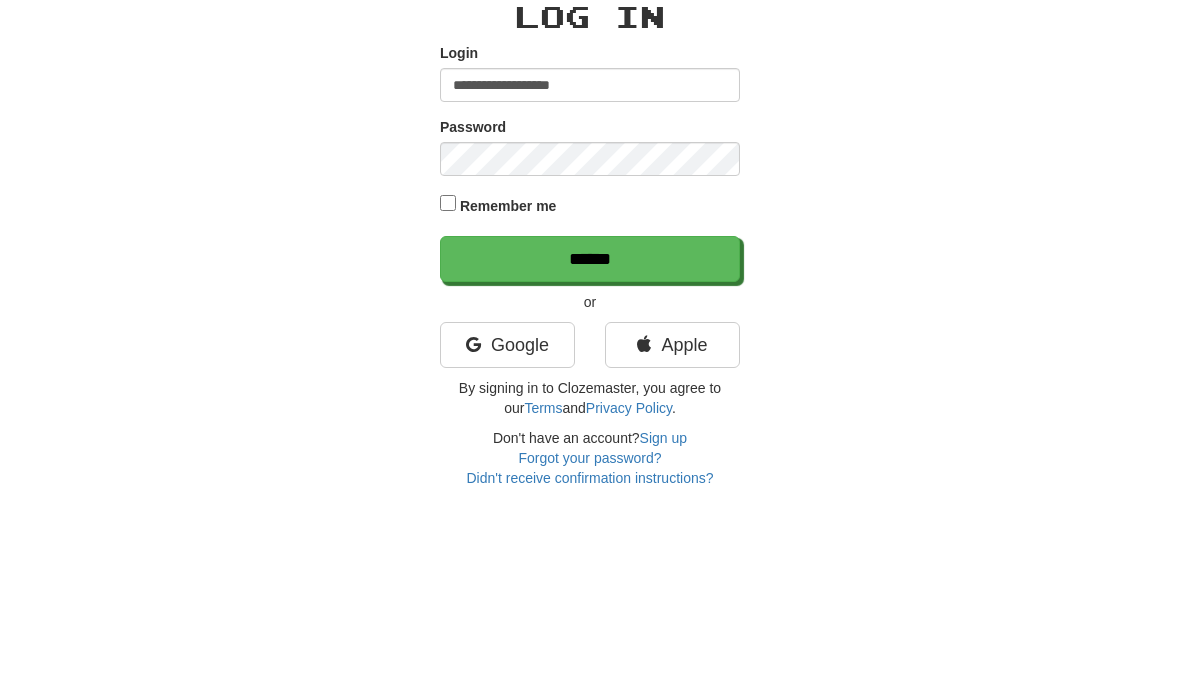 click on "******" at bounding box center (590, 387) 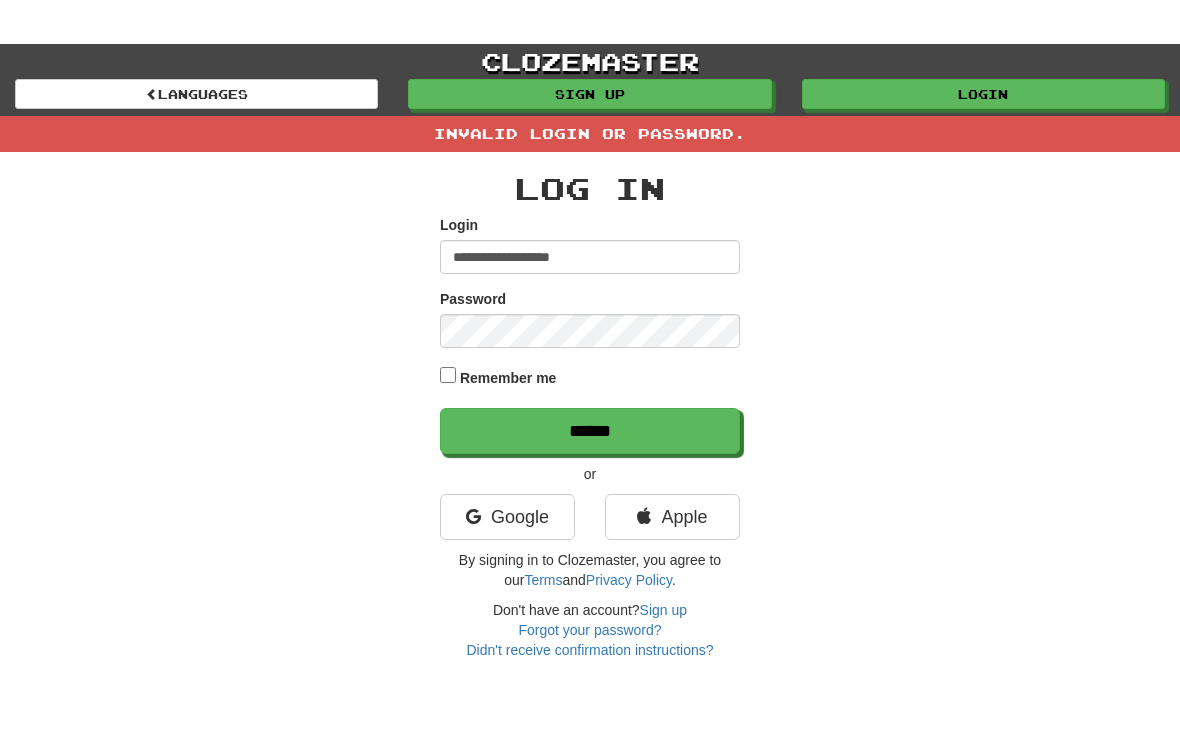 scroll, scrollTop: 0, scrollLeft: 0, axis: both 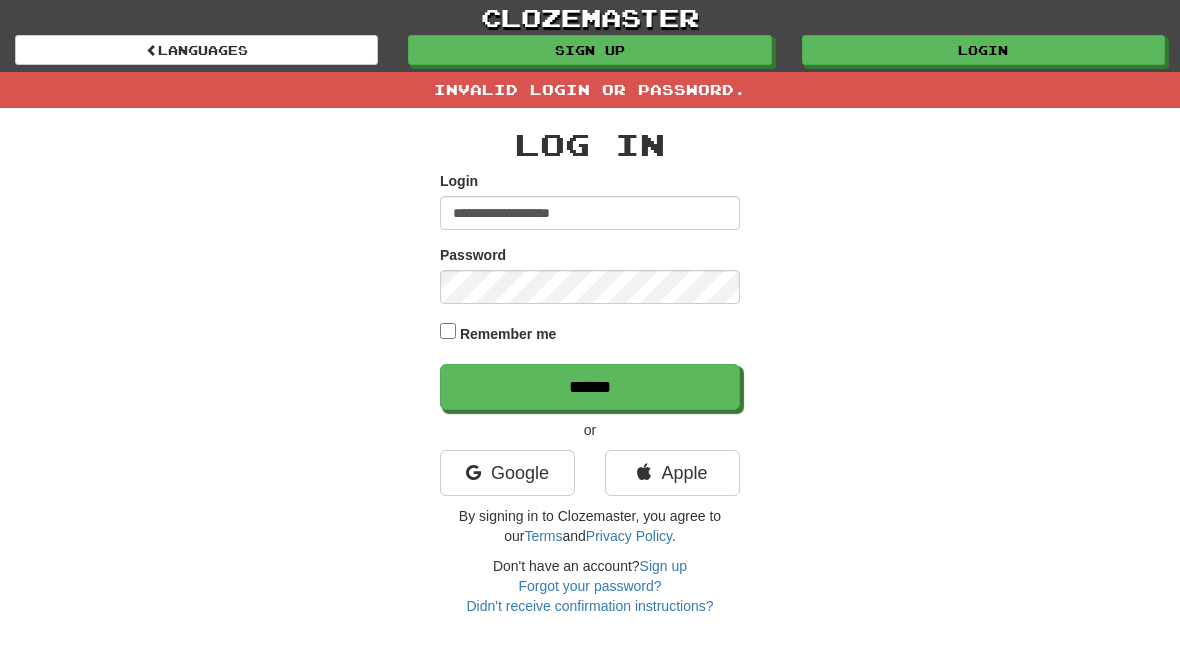 click on "**********" at bounding box center (590, 213) 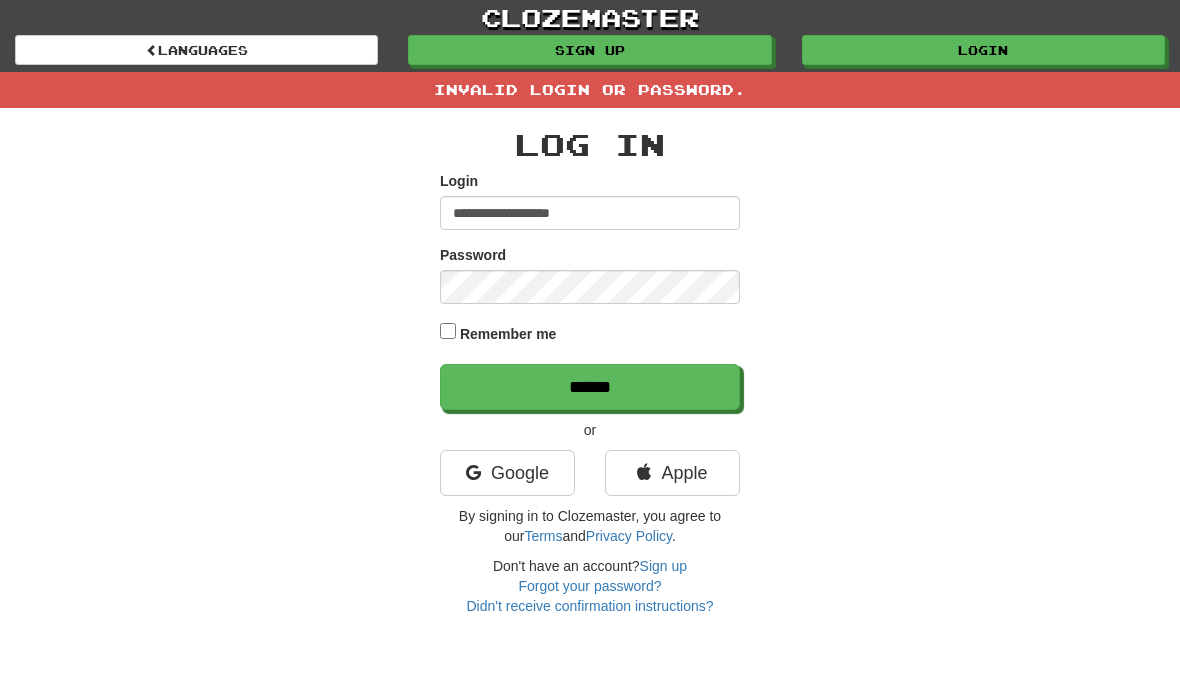 click on "**********" at bounding box center (590, 213) 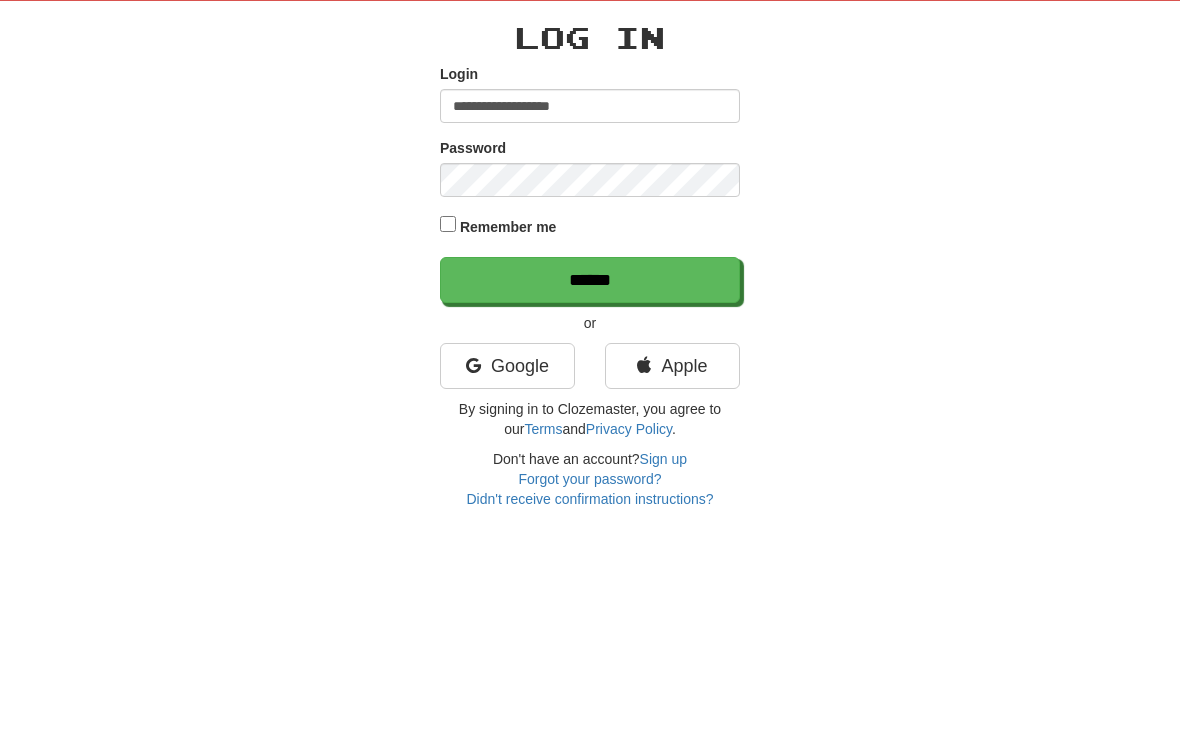 type on "**********" 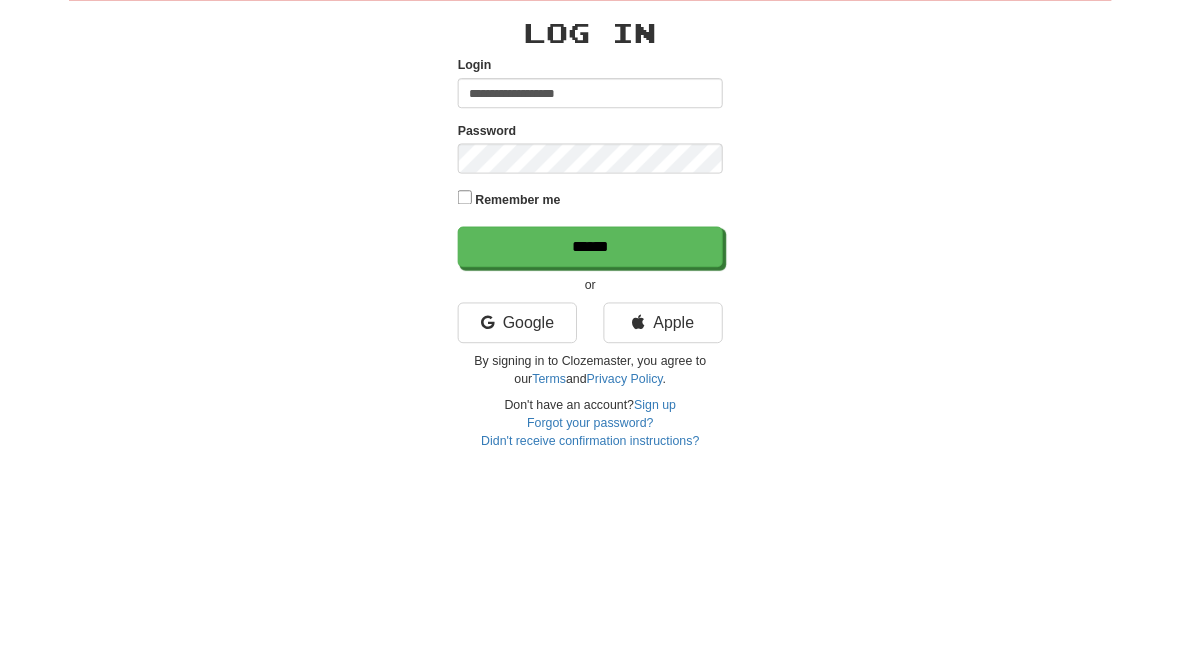 scroll, scrollTop: 107, scrollLeft: 0, axis: vertical 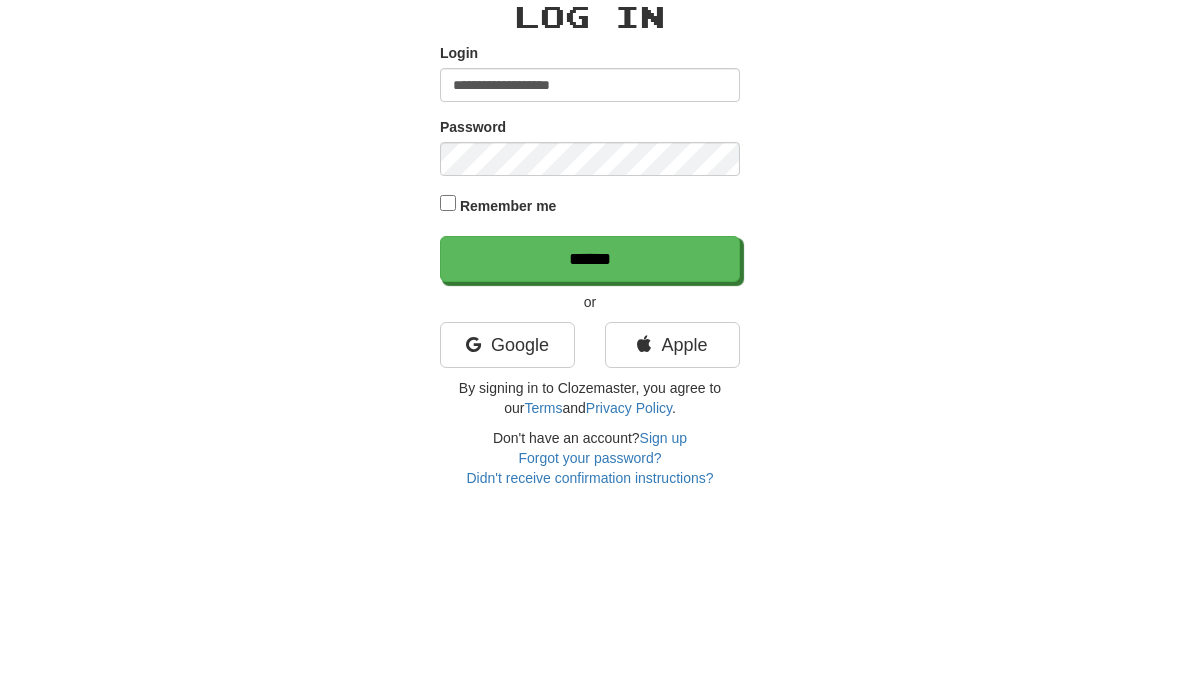 click on "******" at bounding box center (590, 387) 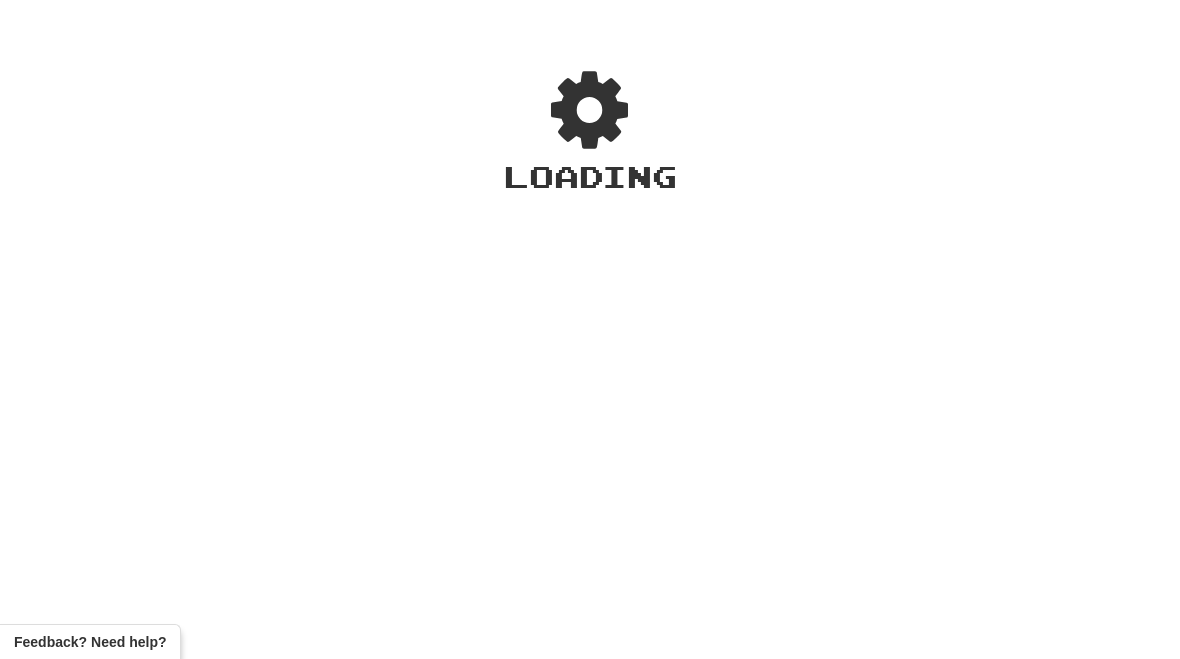 scroll, scrollTop: 0, scrollLeft: 0, axis: both 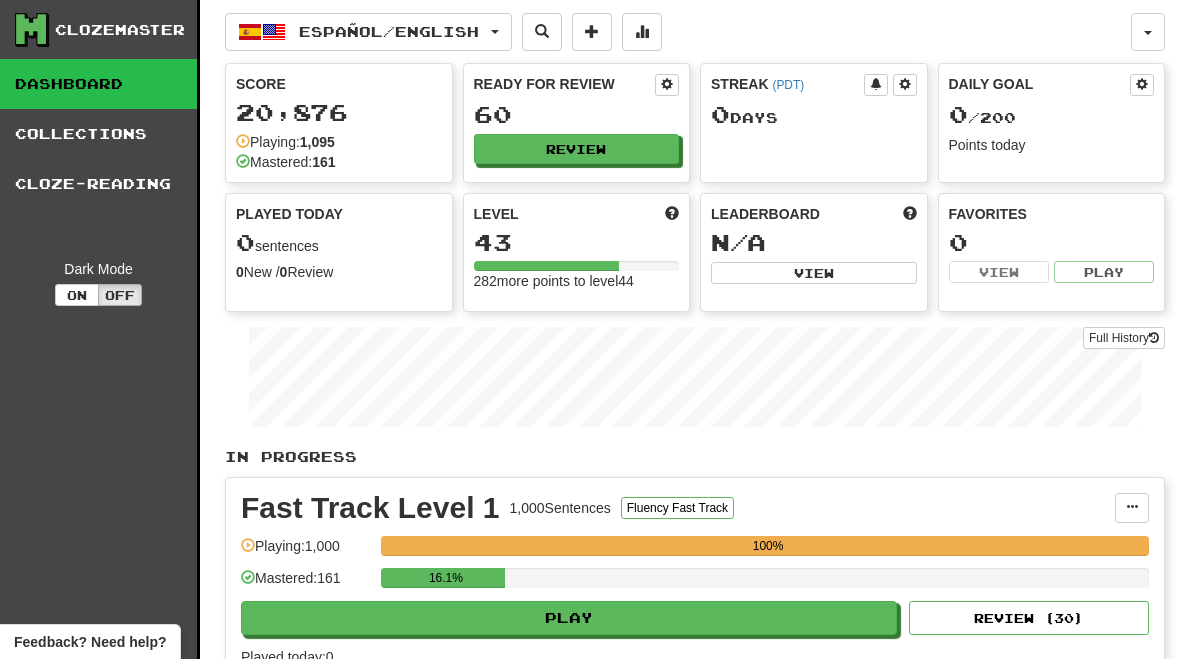 click on "Collections" at bounding box center (98, 134) 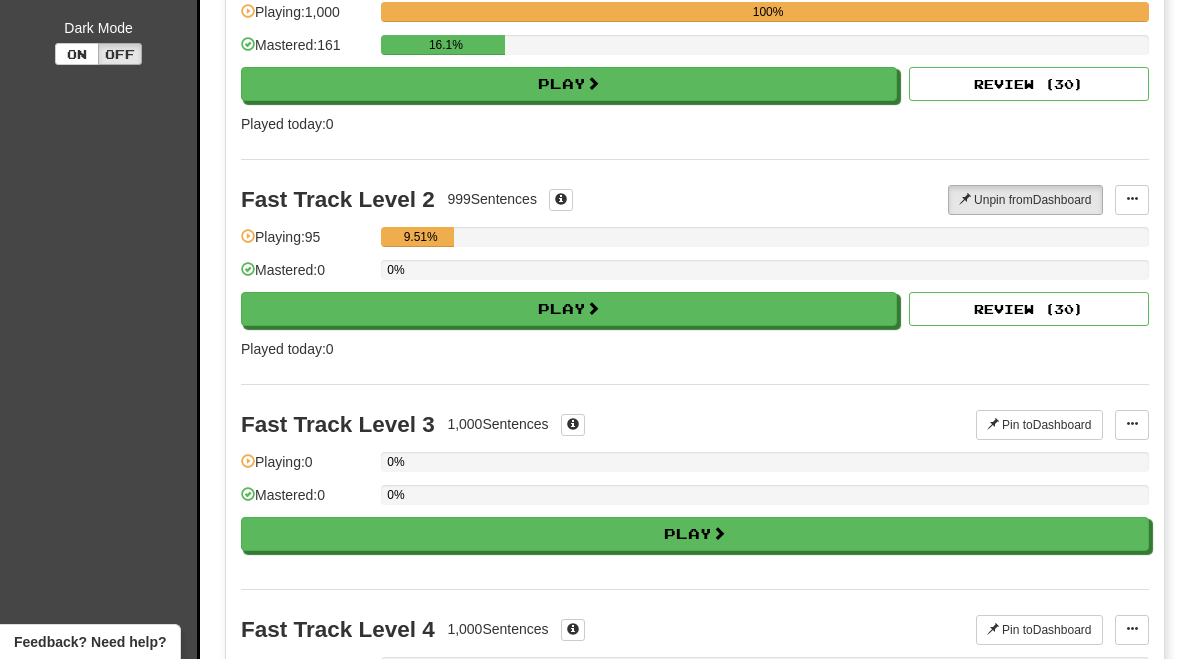 scroll, scrollTop: 0, scrollLeft: 0, axis: both 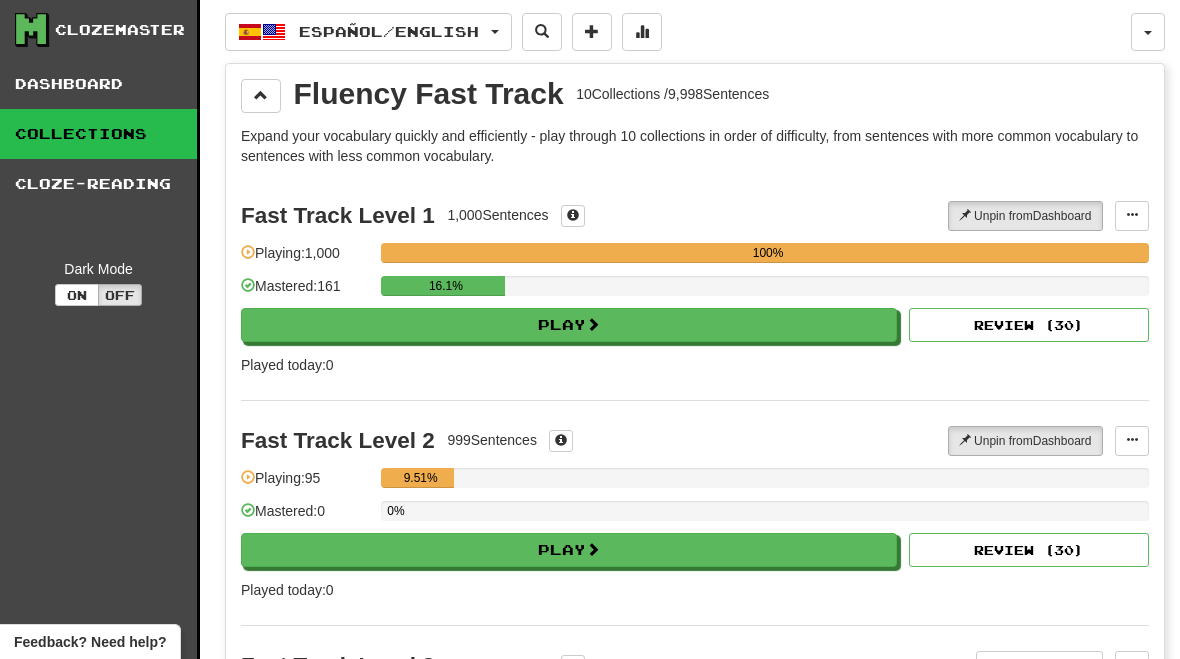 click on "Cloze-Reading" at bounding box center (98, 184) 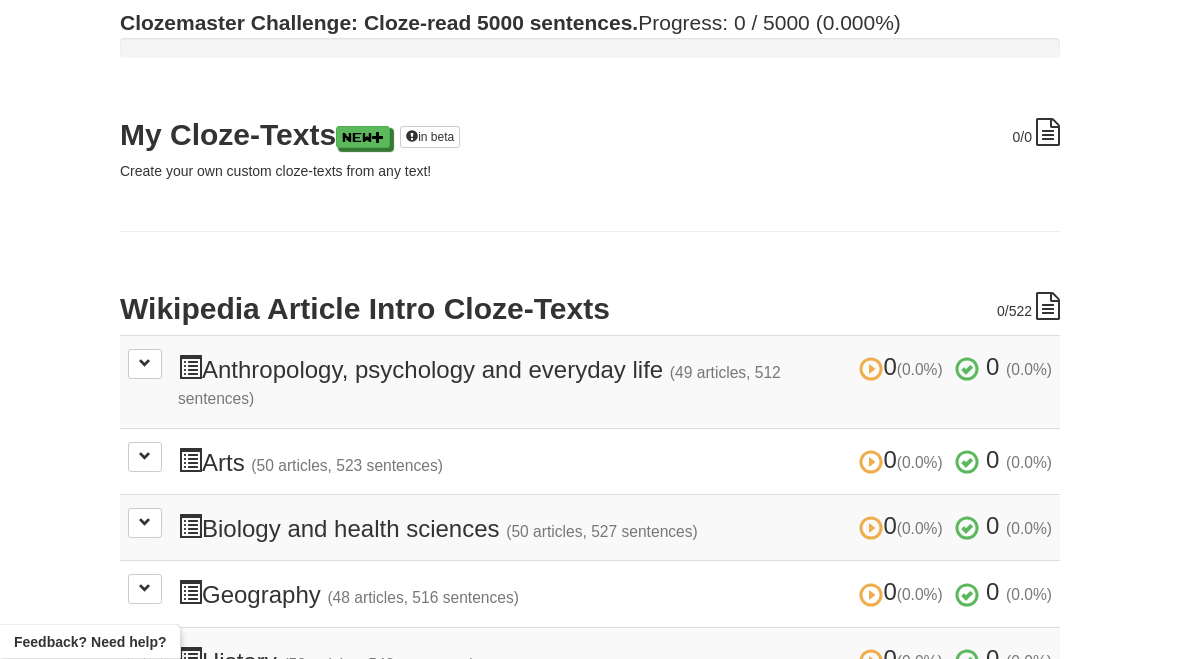 scroll, scrollTop: 0, scrollLeft: 0, axis: both 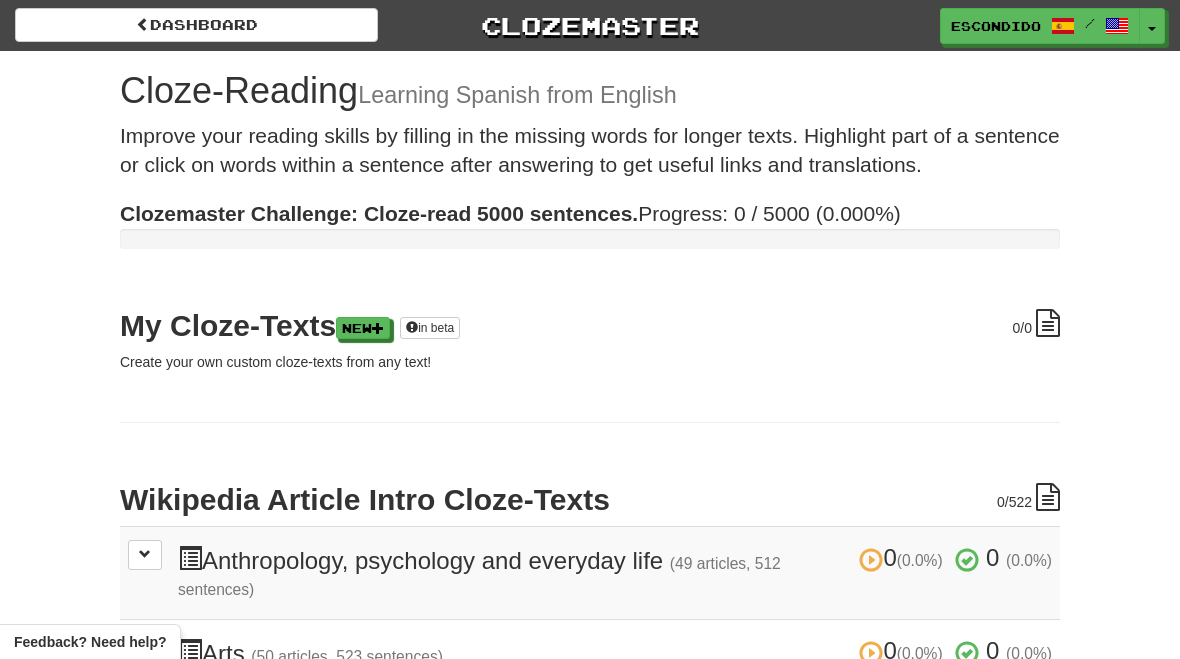 click on "Dashboard" at bounding box center [196, 25] 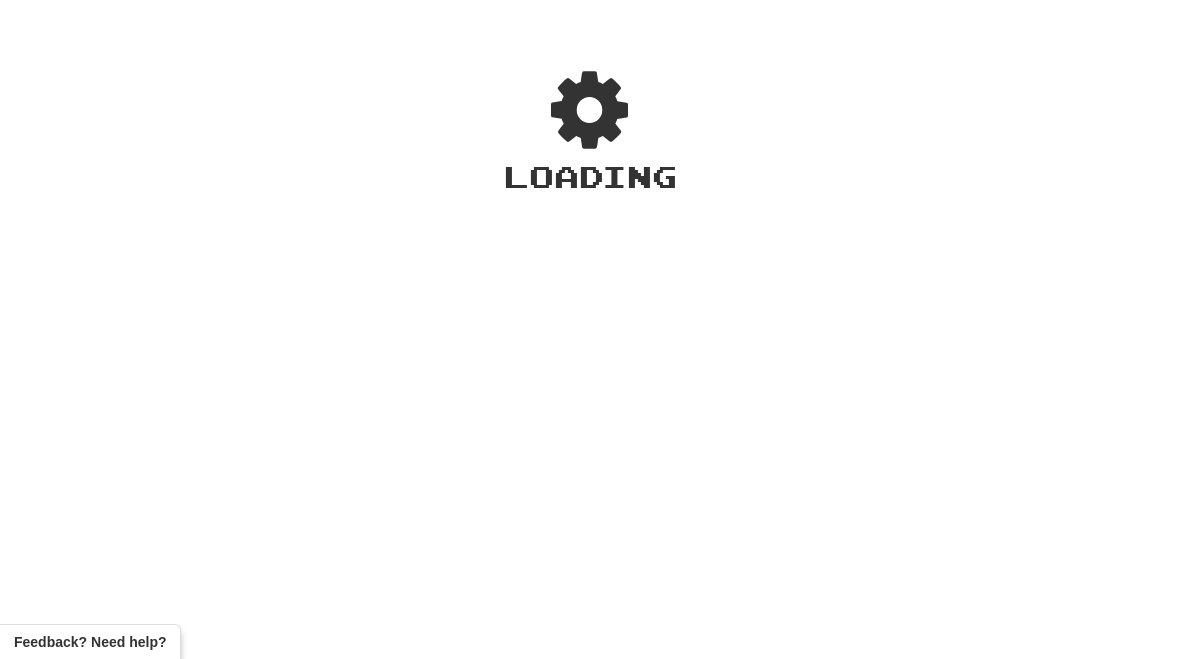 scroll, scrollTop: 0, scrollLeft: 0, axis: both 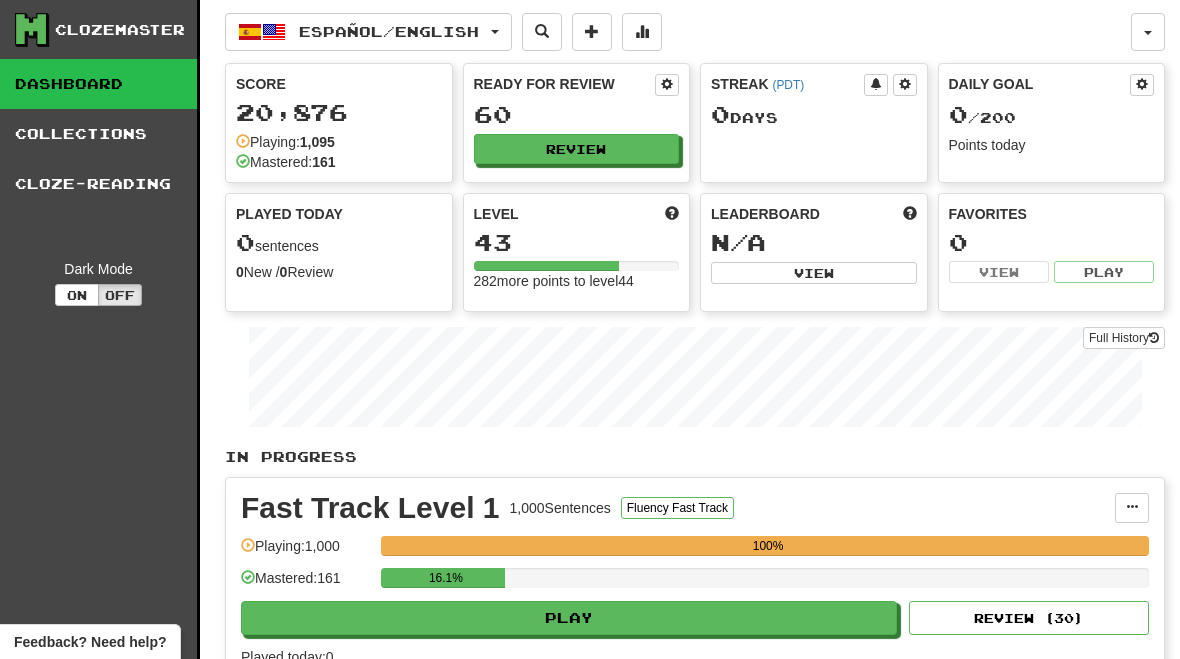 click on "Collections" at bounding box center (98, 134) 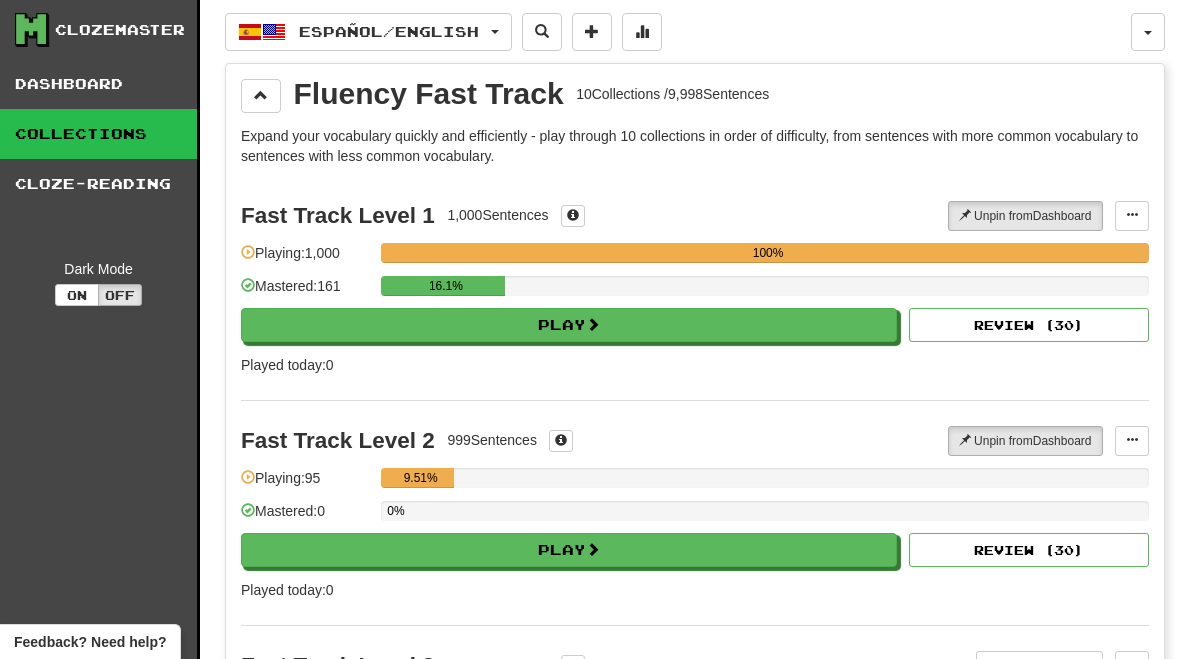 click on "Play" at bounding box center (569, 325) 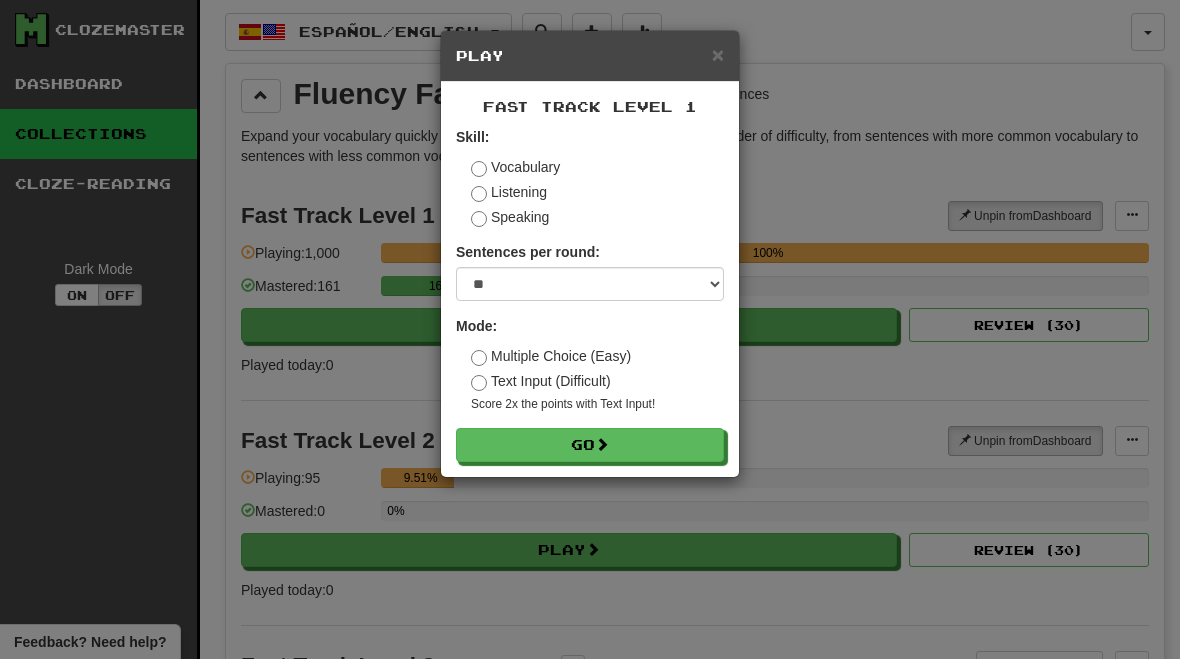 click on "Go" at bounding box center (590, 445) 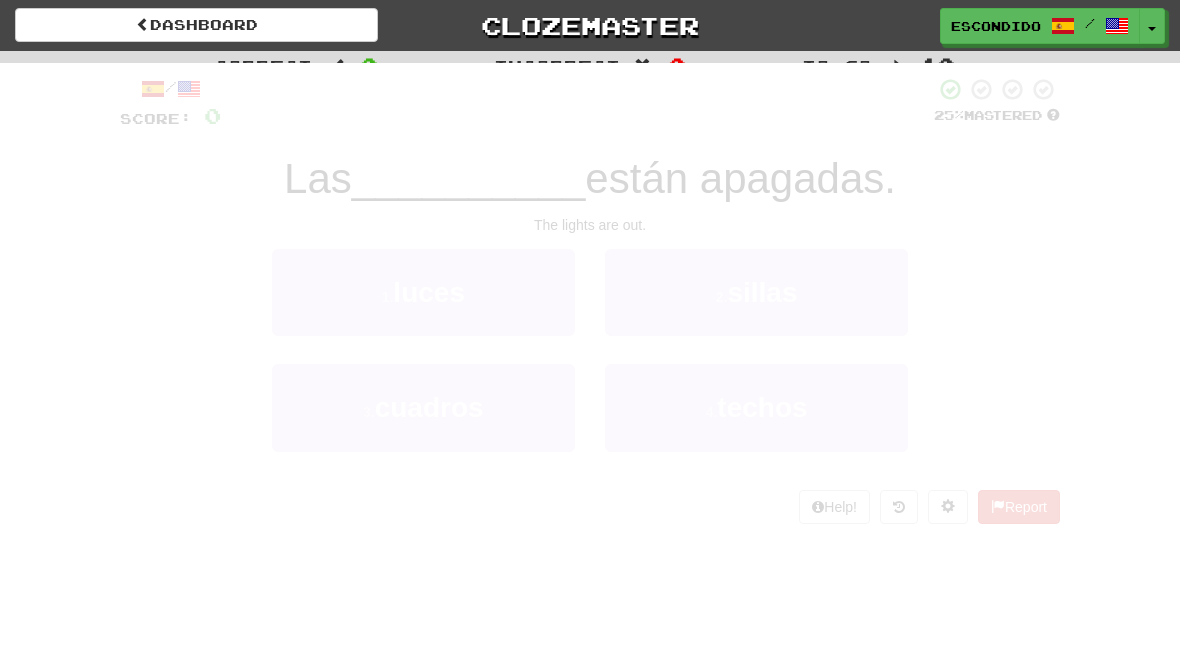 scroll, scrollTop: 0, scrollLeft: 0, axis: both 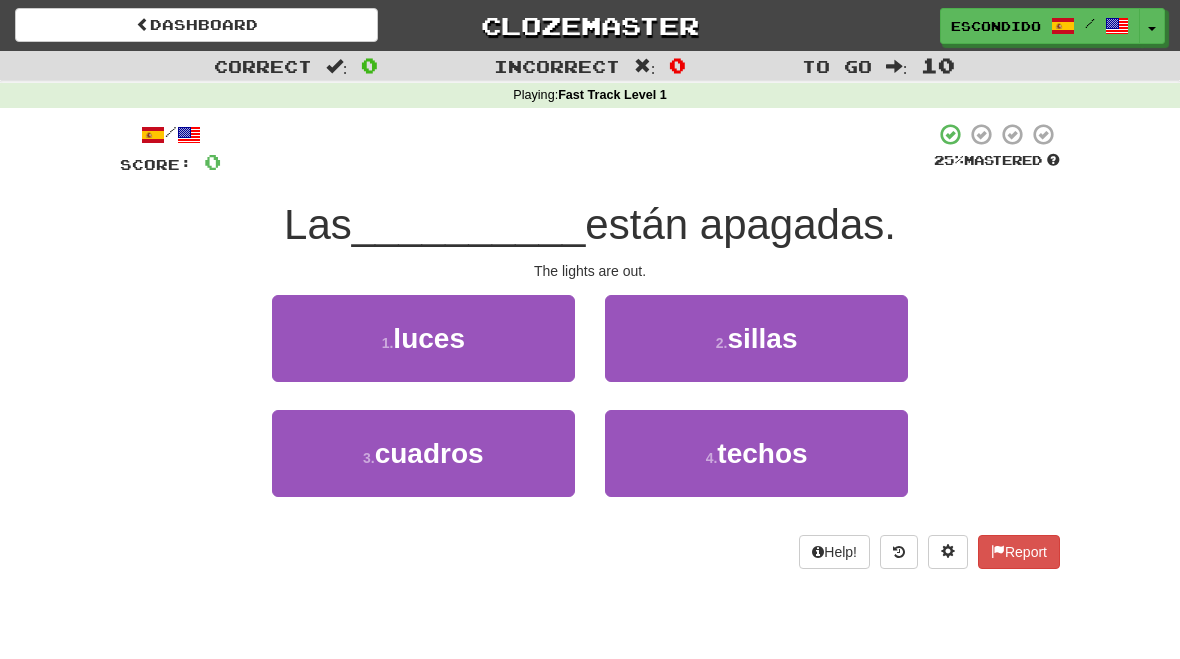 click on "1 .  luces" at bounding box center (423, 338) 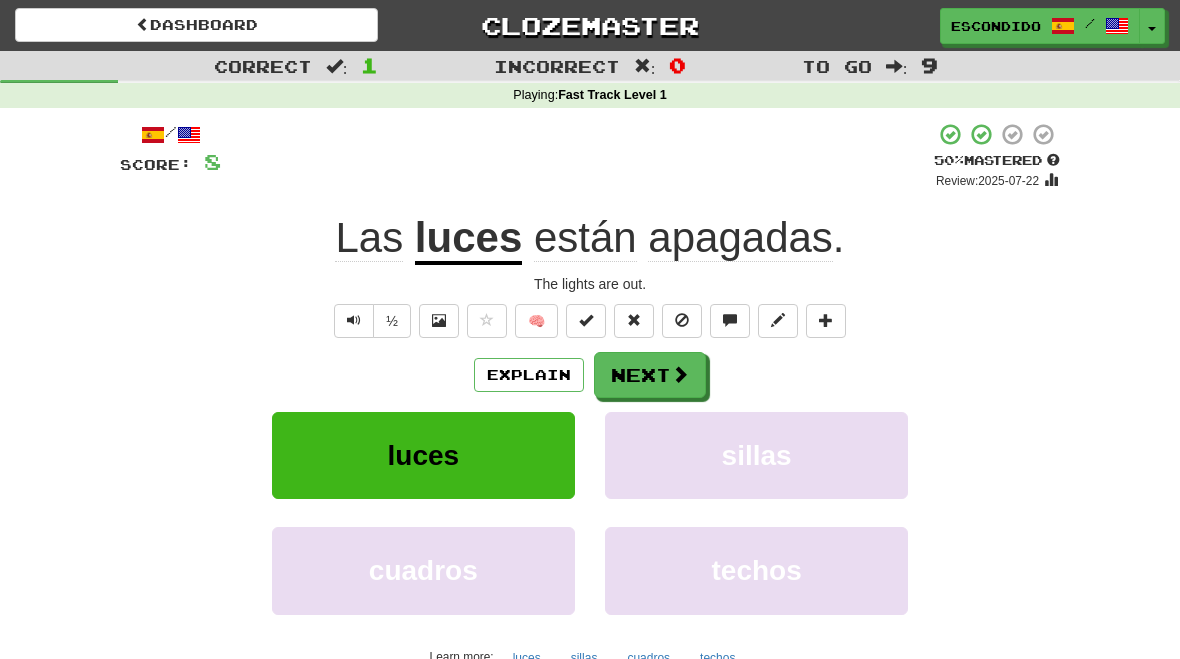 click at bounding box center (680, 374) 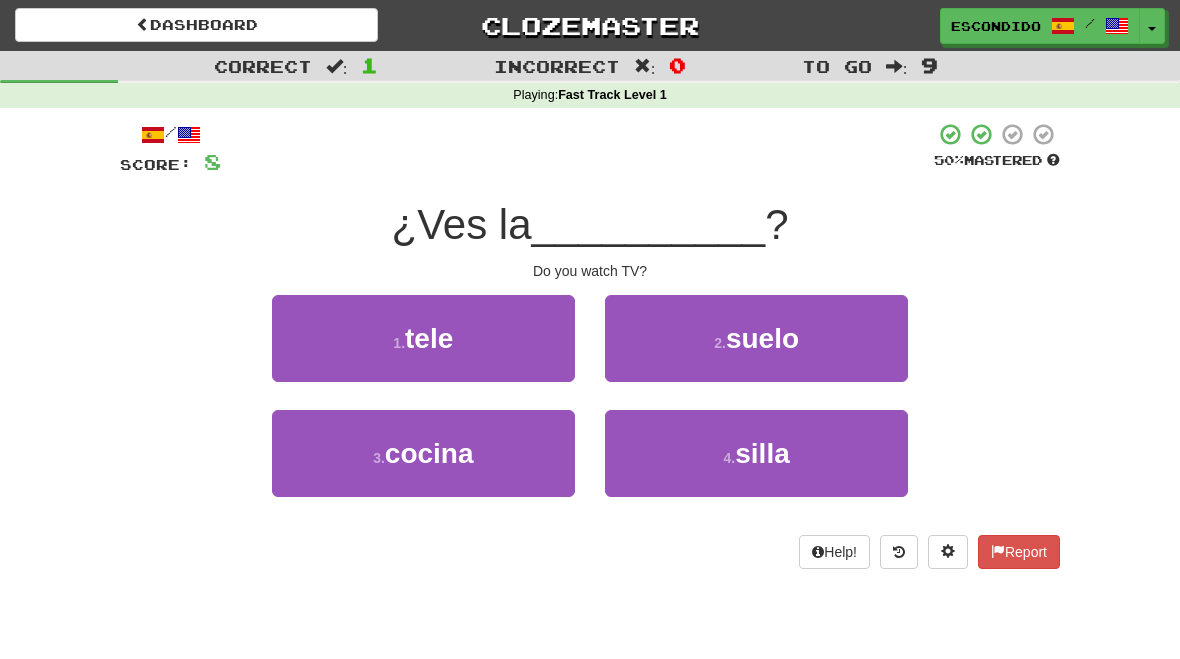 click on "1 .  tele" at bounding box center (423, 338) 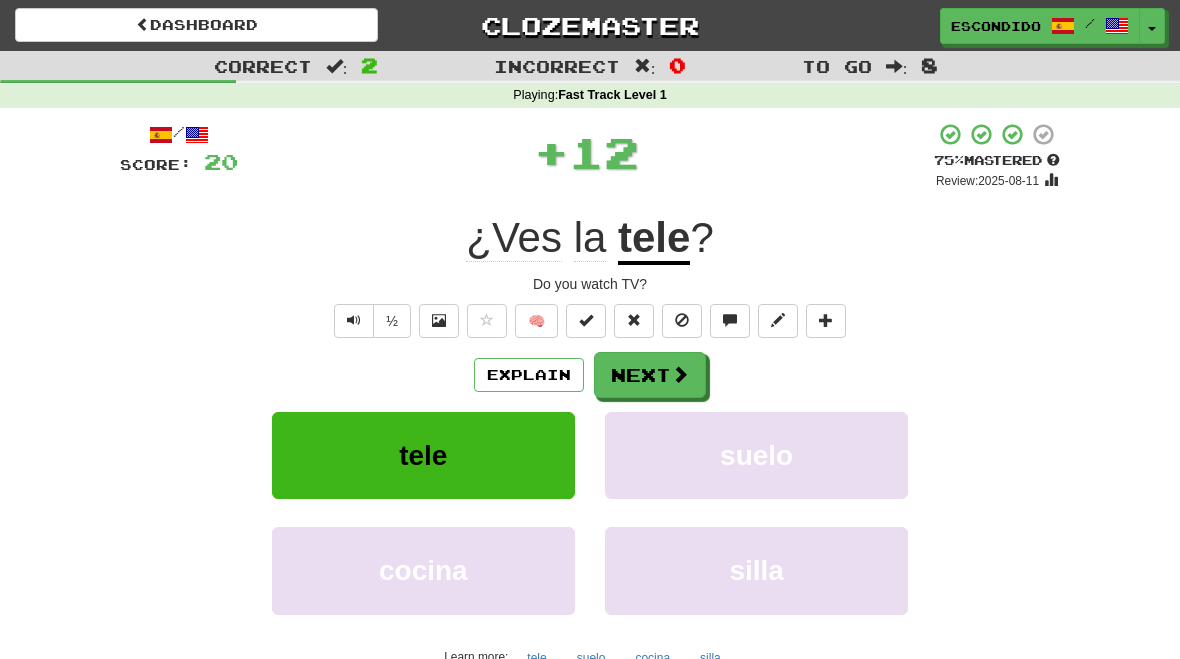 click on "Next" at bounding box center [650, 375] 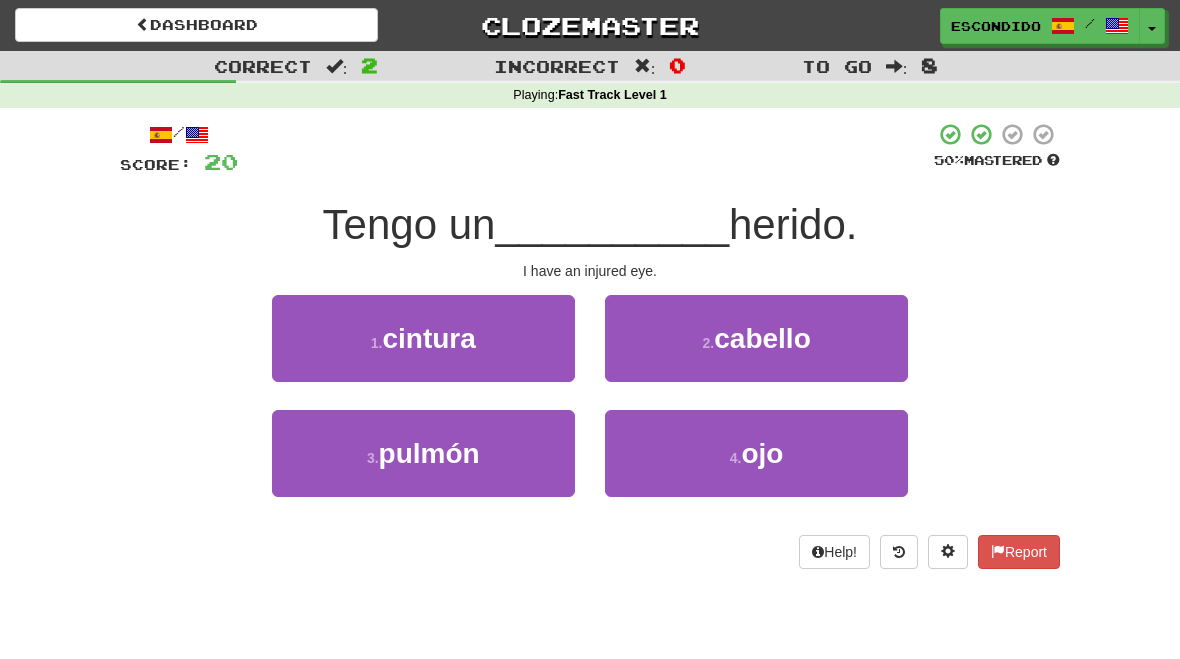 click on "4 .  ojo" at bounding box center (756, 453) 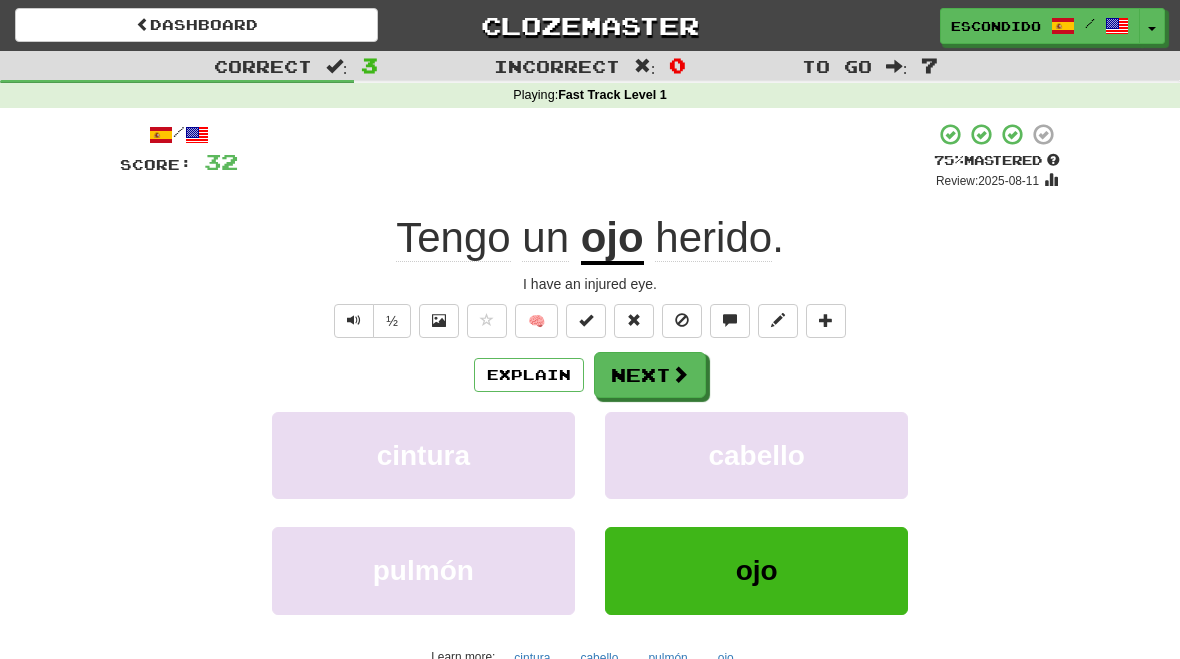 click on "Next" at bounding box center [650, 375] 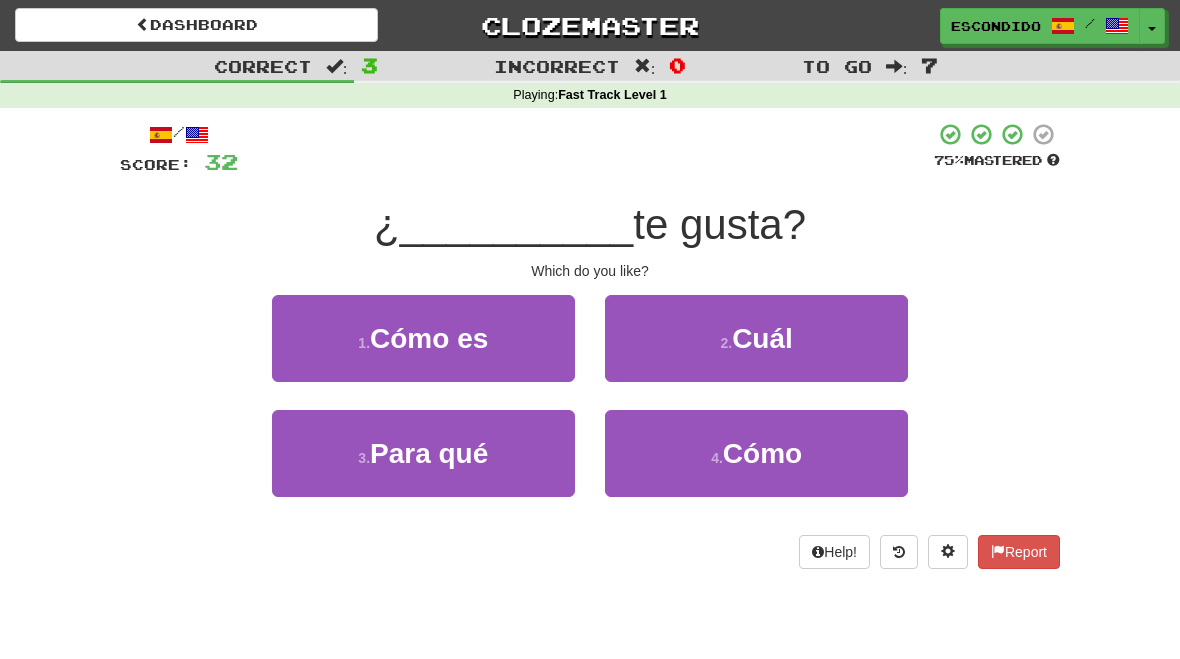 click on "2 .  Cuál" at bounding box center (756, 338) 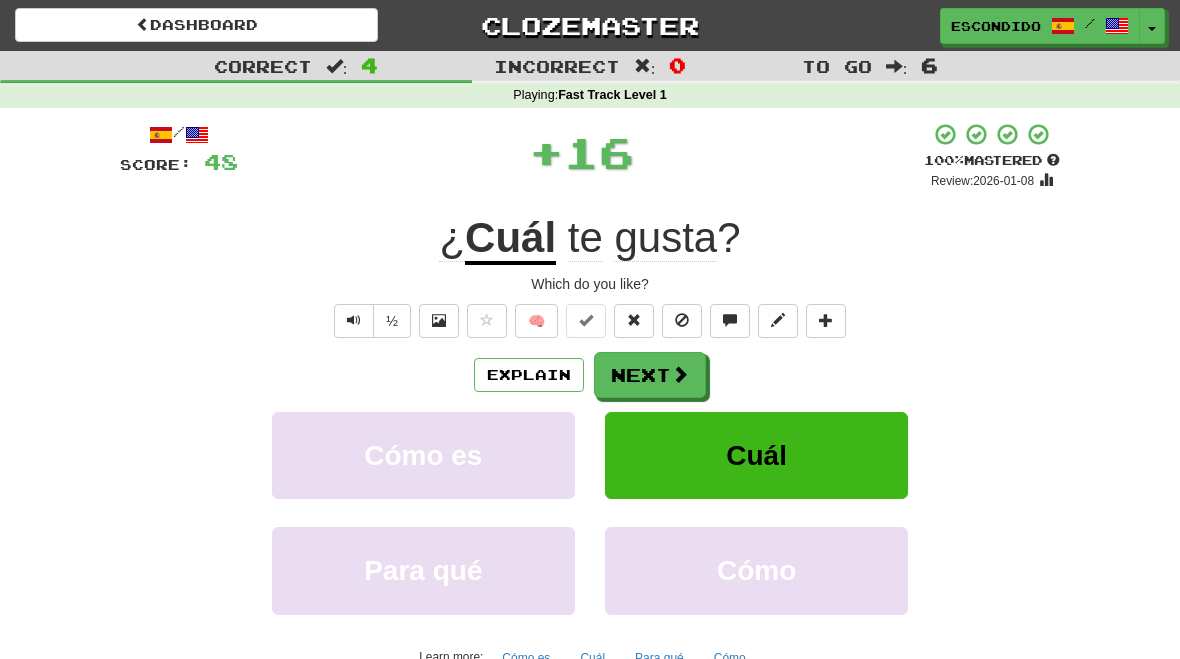click on "Next" at bounding box center (650, 375) 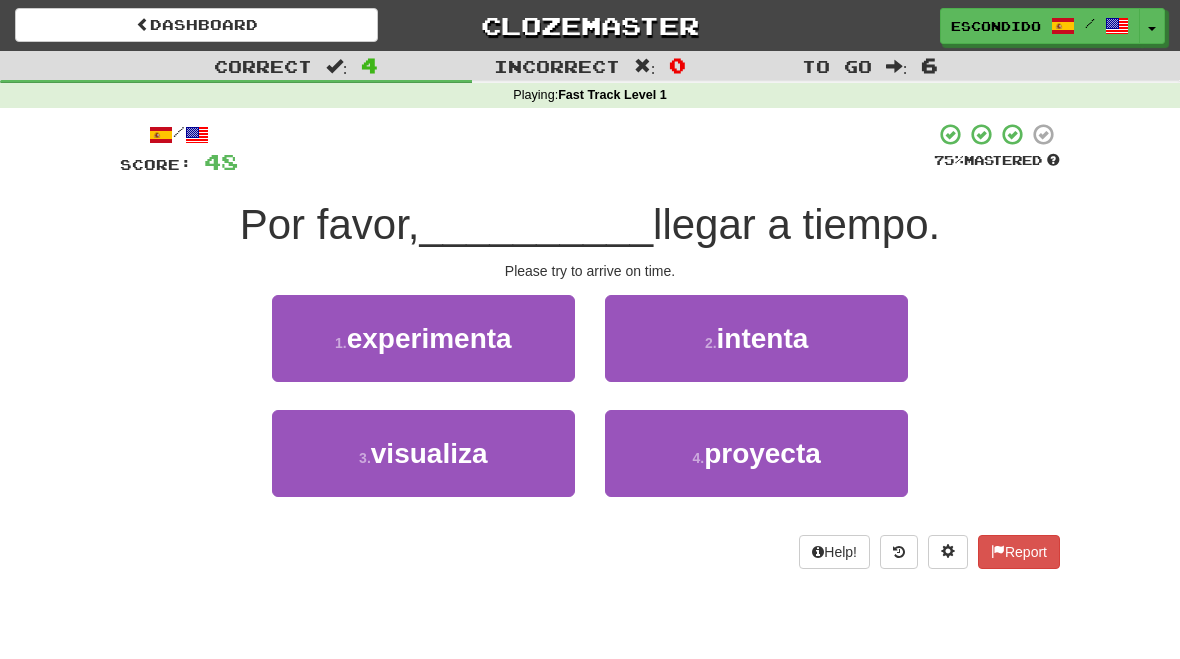 click on "2 .  intenta" at bounding box center (756, 338) 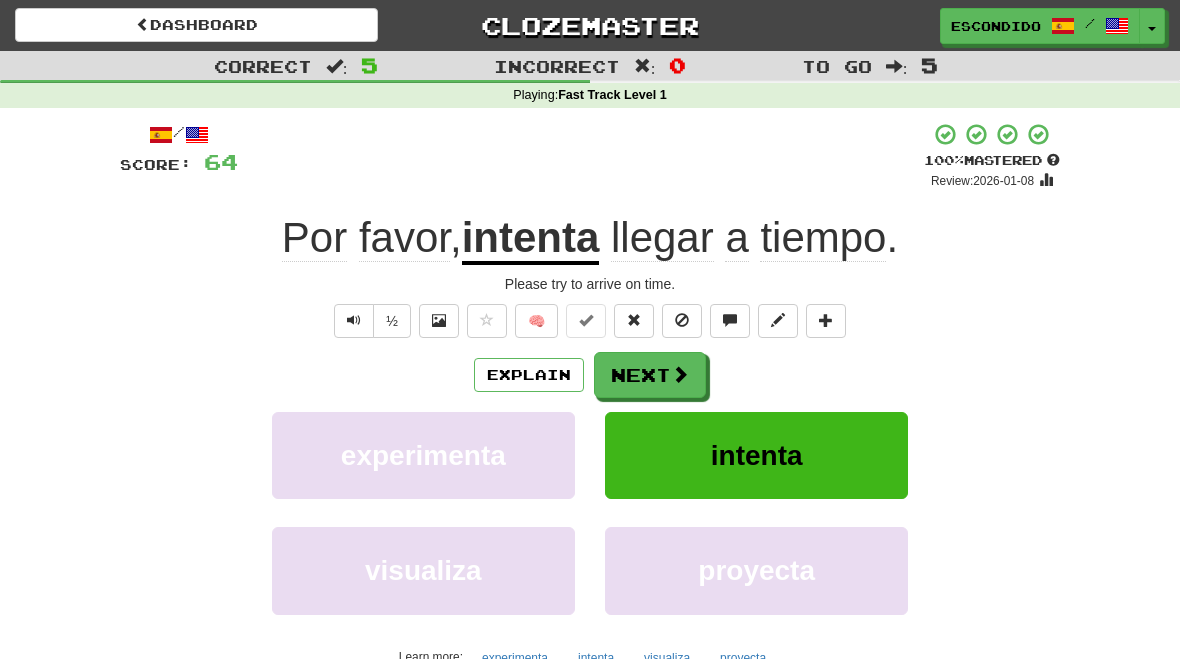click at bounding box center [680, 374] 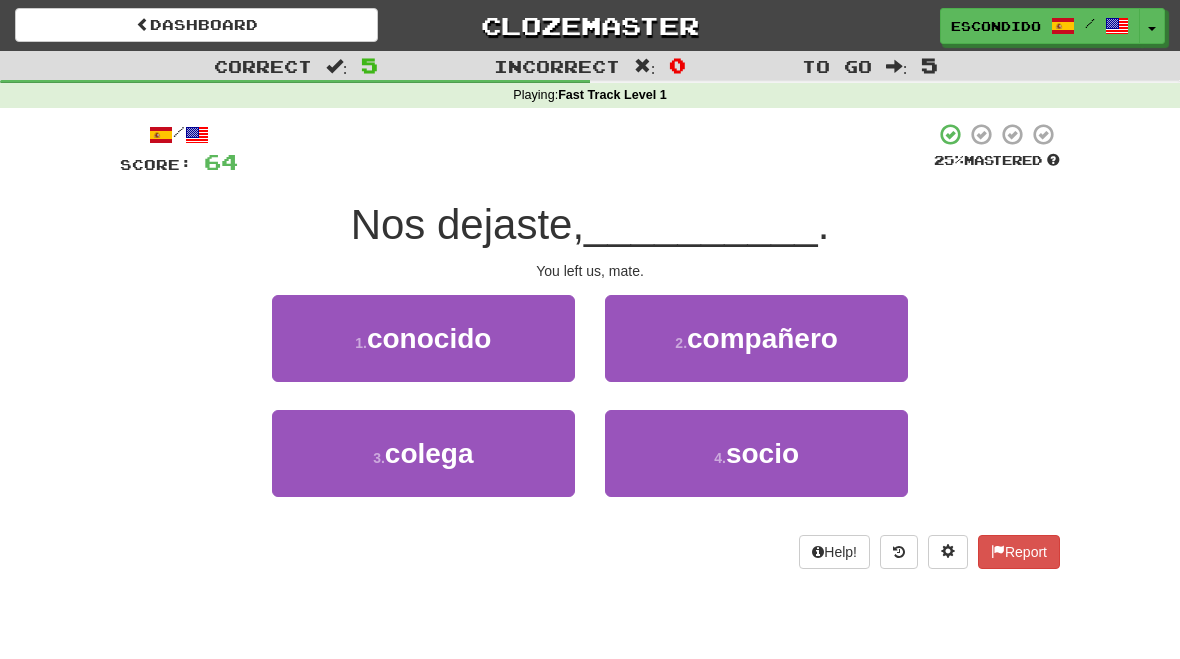 click on "compañero" at bounding box center (762, 338) 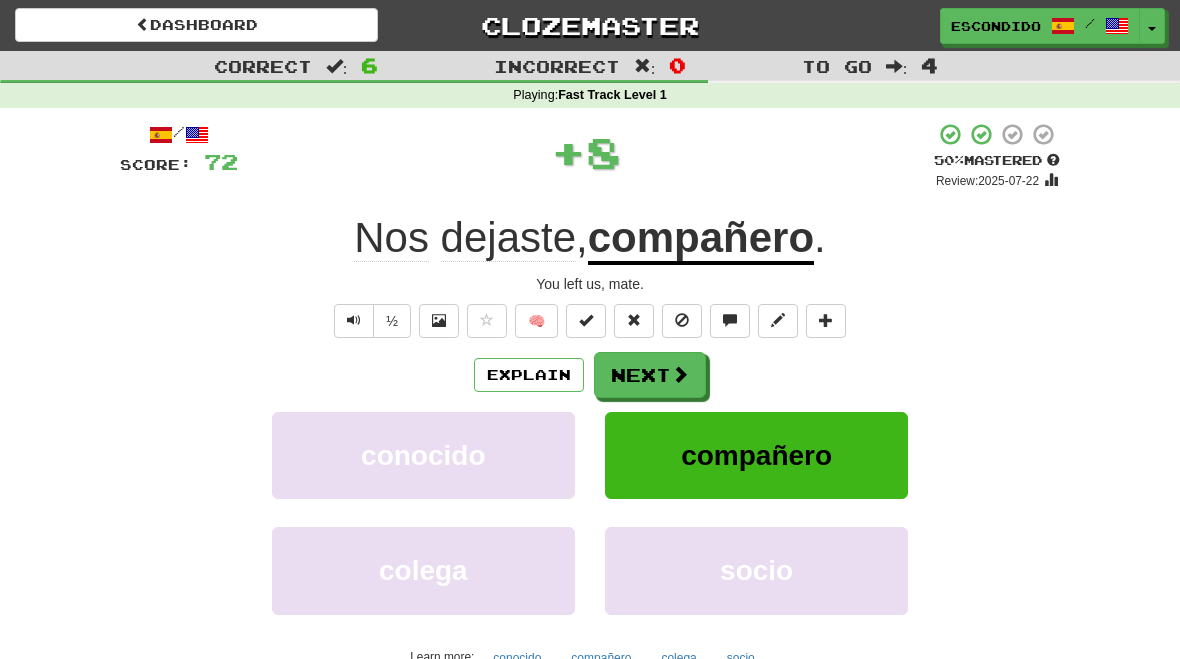 click on "Next" at bounding box center [650, 375] 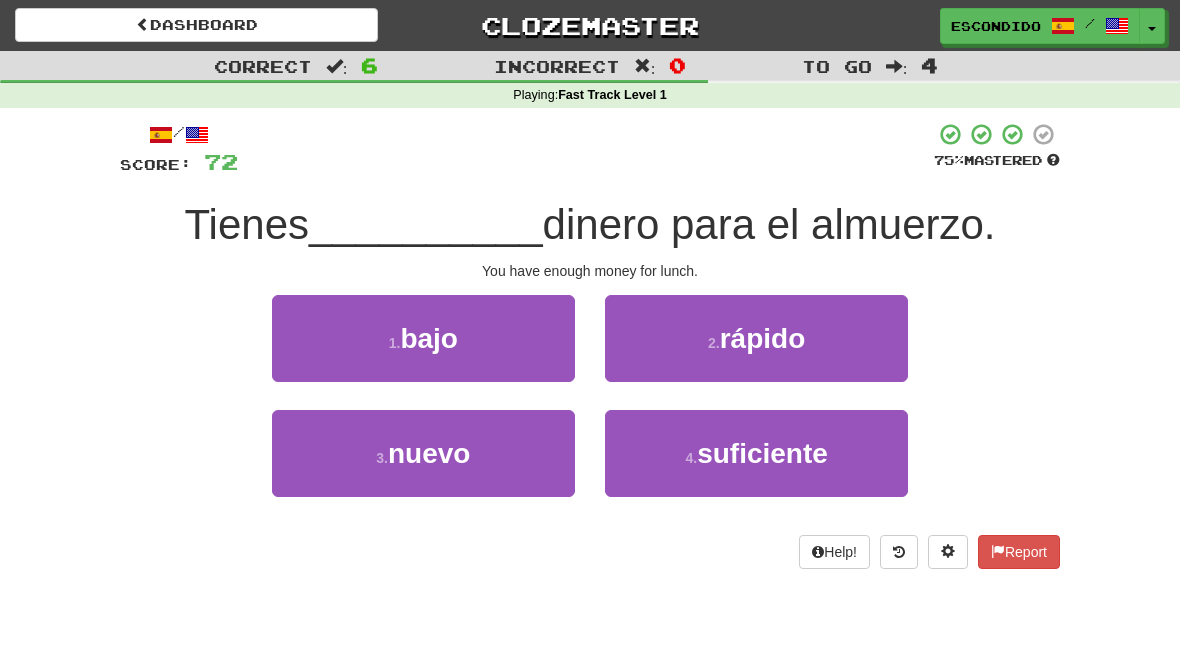 click on "suficiente" at bounding box center [762, 453] 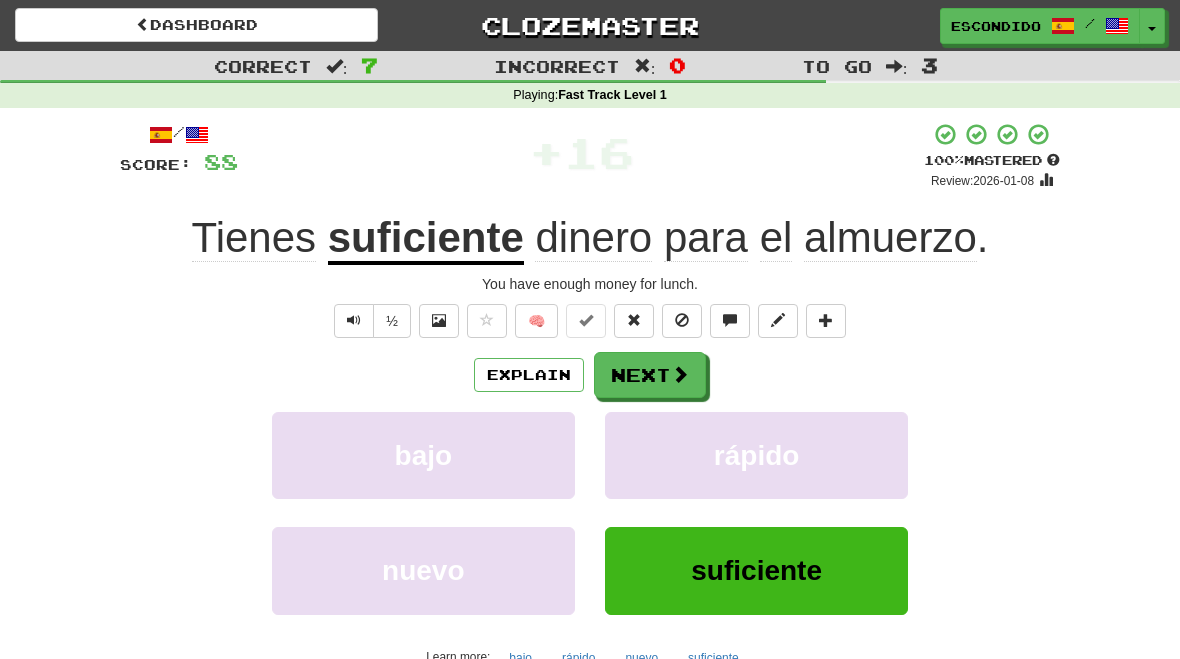 click at bounding box center (680, 374) 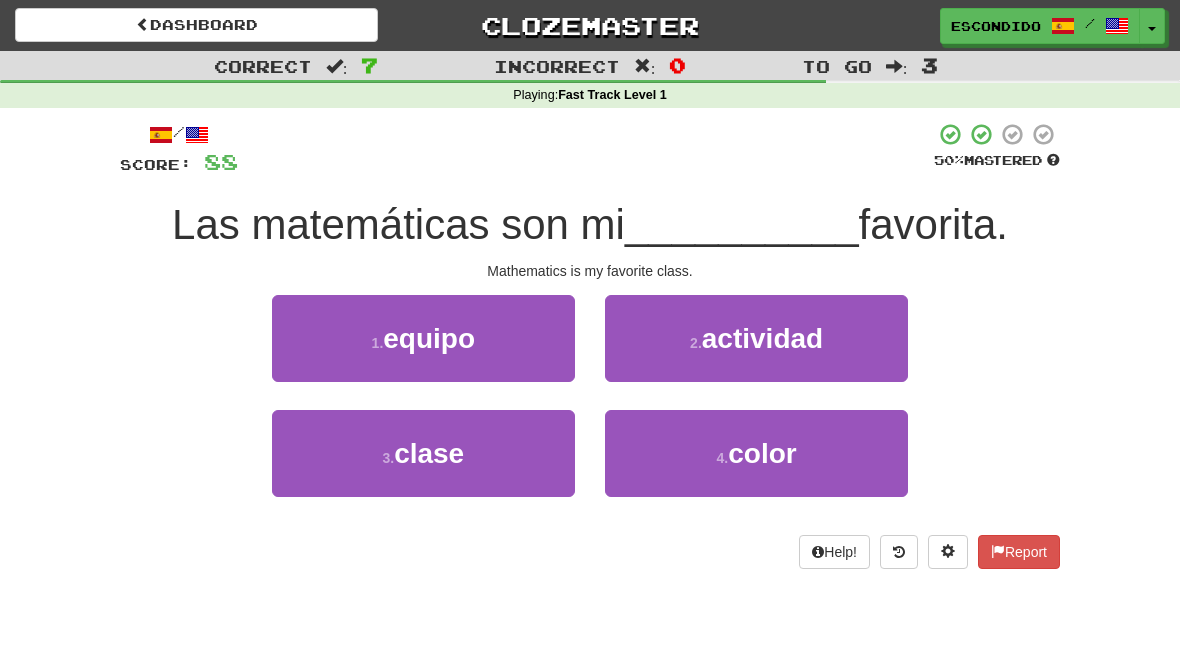 click on "3 .  clase" at bounding box center [423, 453] 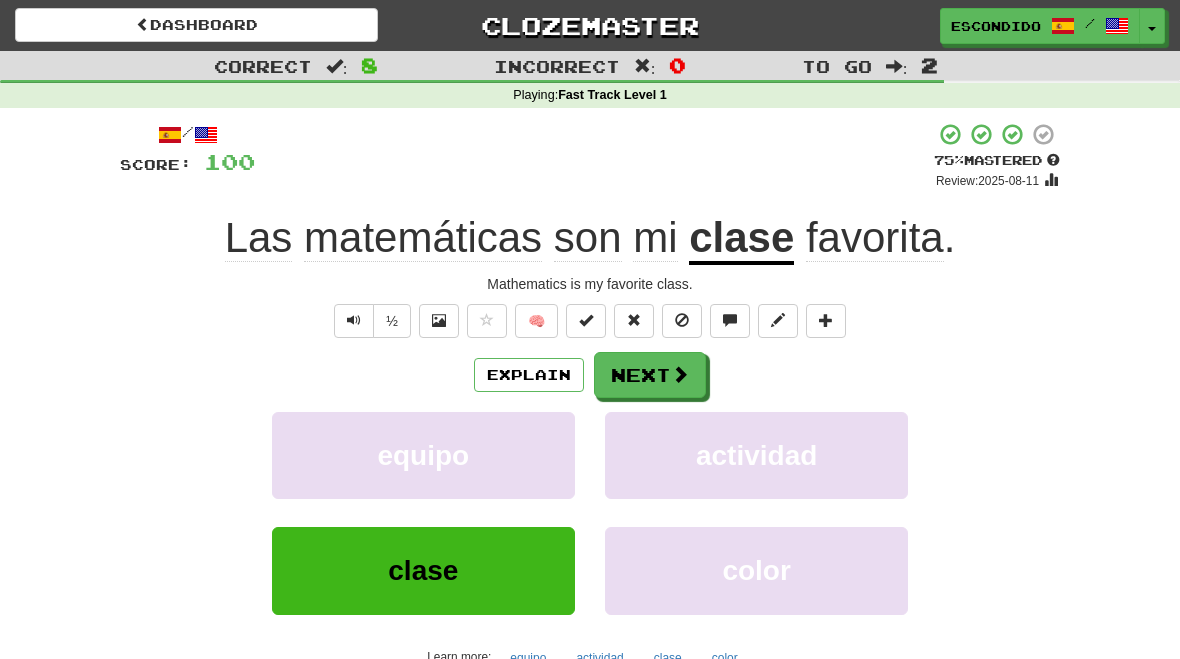 click at bounding box center (680, 374) 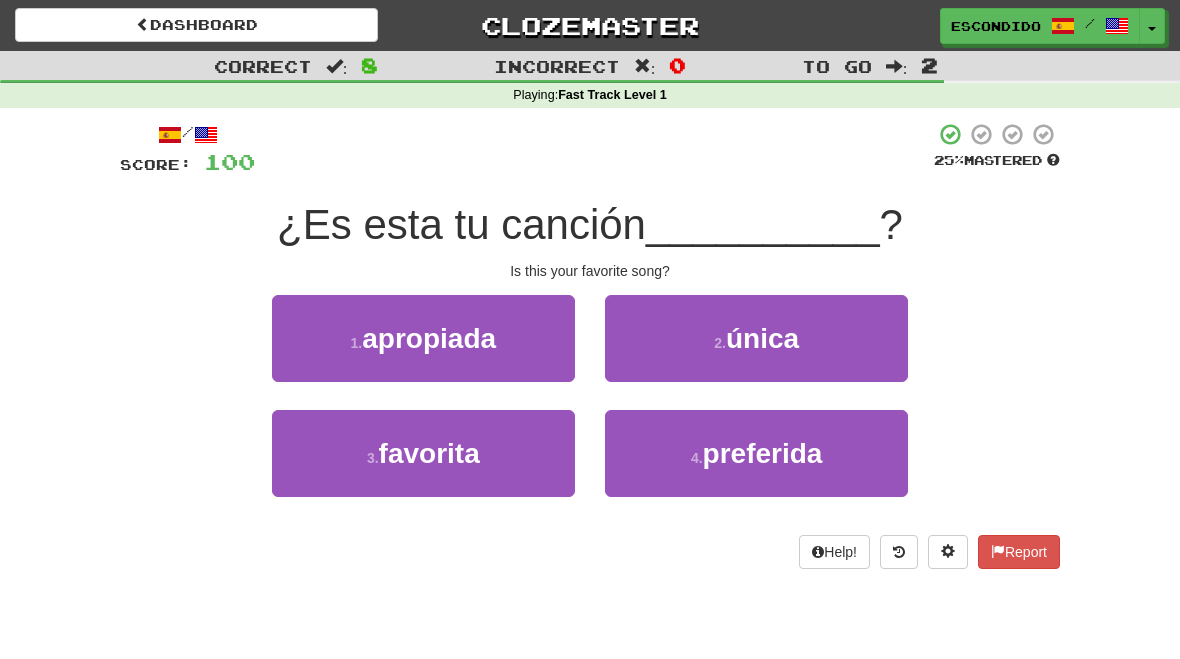 click on "favorita" at bounding box center (429, 453) 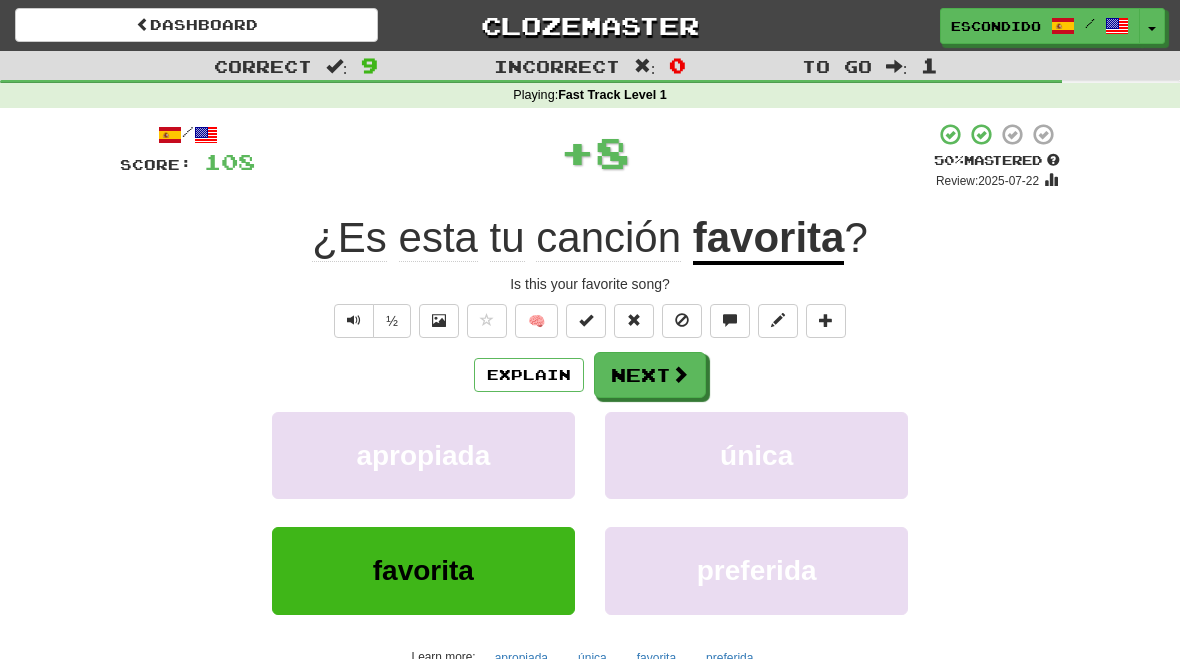 click at bounding box center (680, 374) 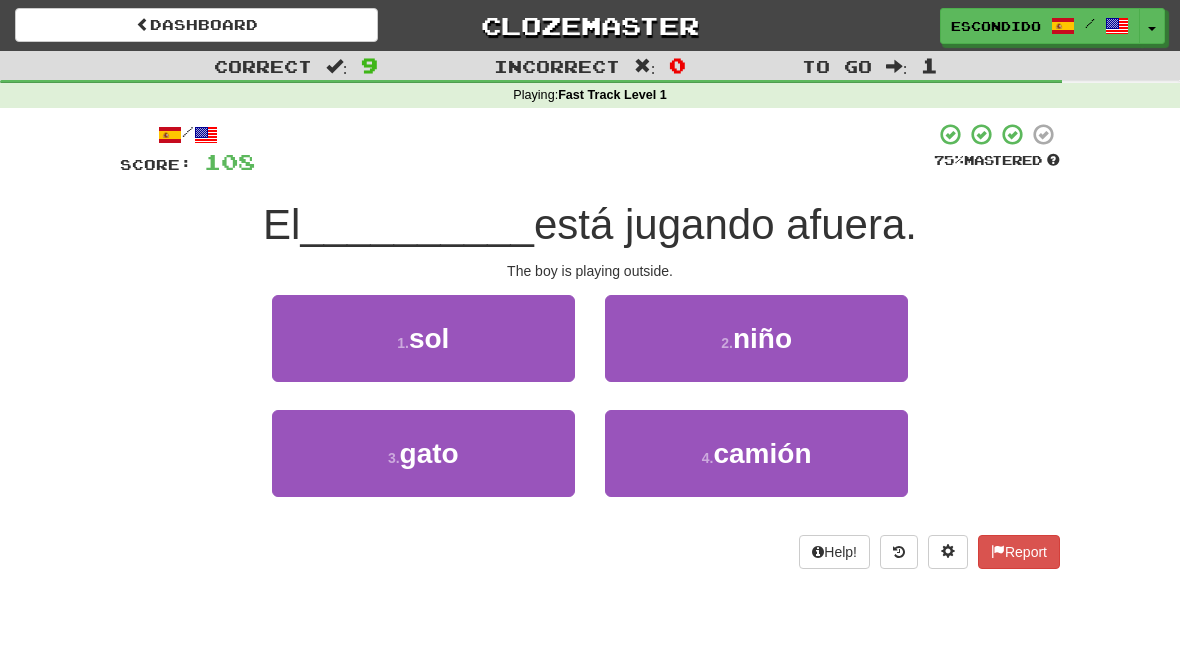 click on "2 .  niño" at bounding box center (756, 338) 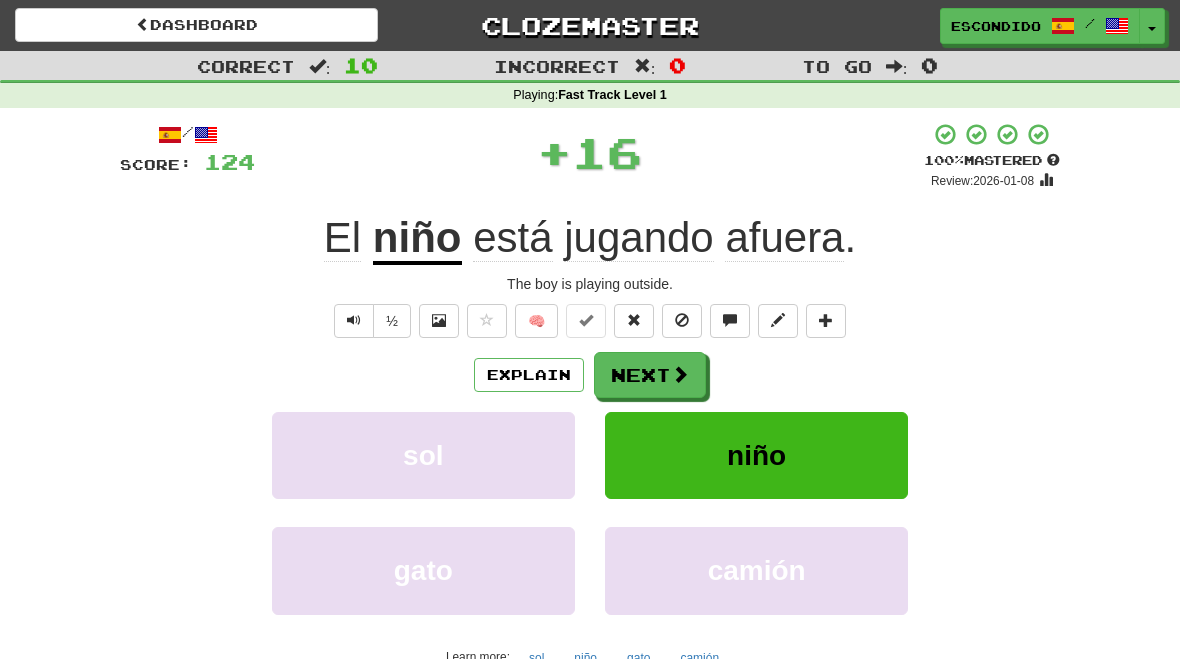 click at bounding box center [680, 374] 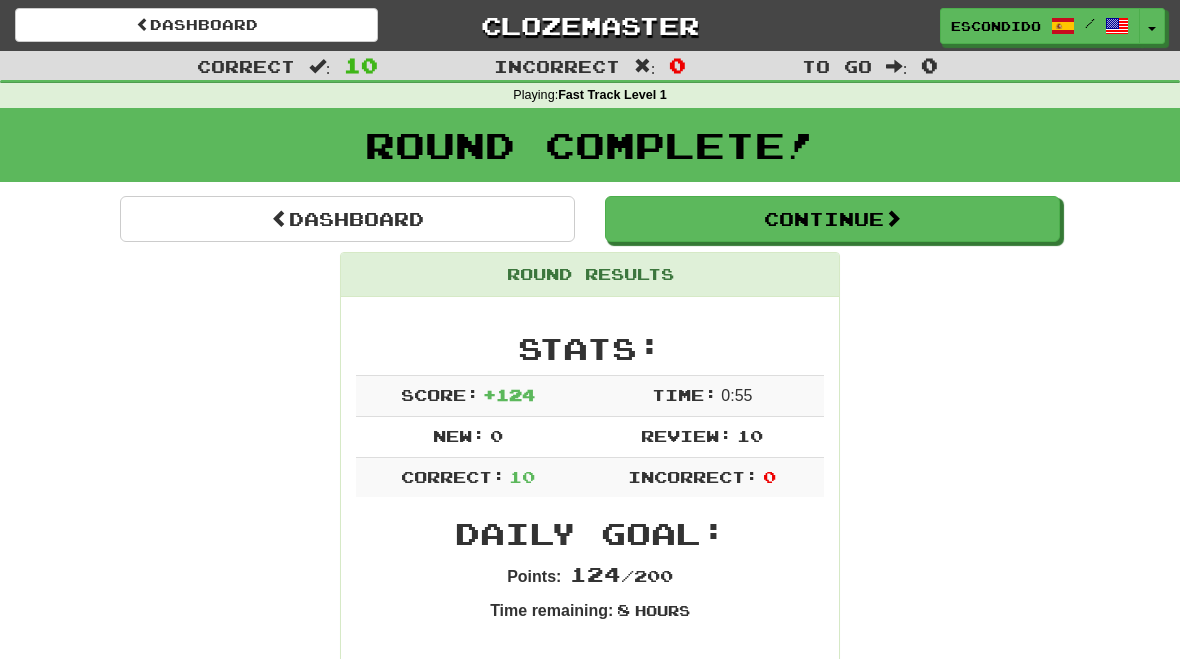 click on "Continue" at bounding box center (832, 219) 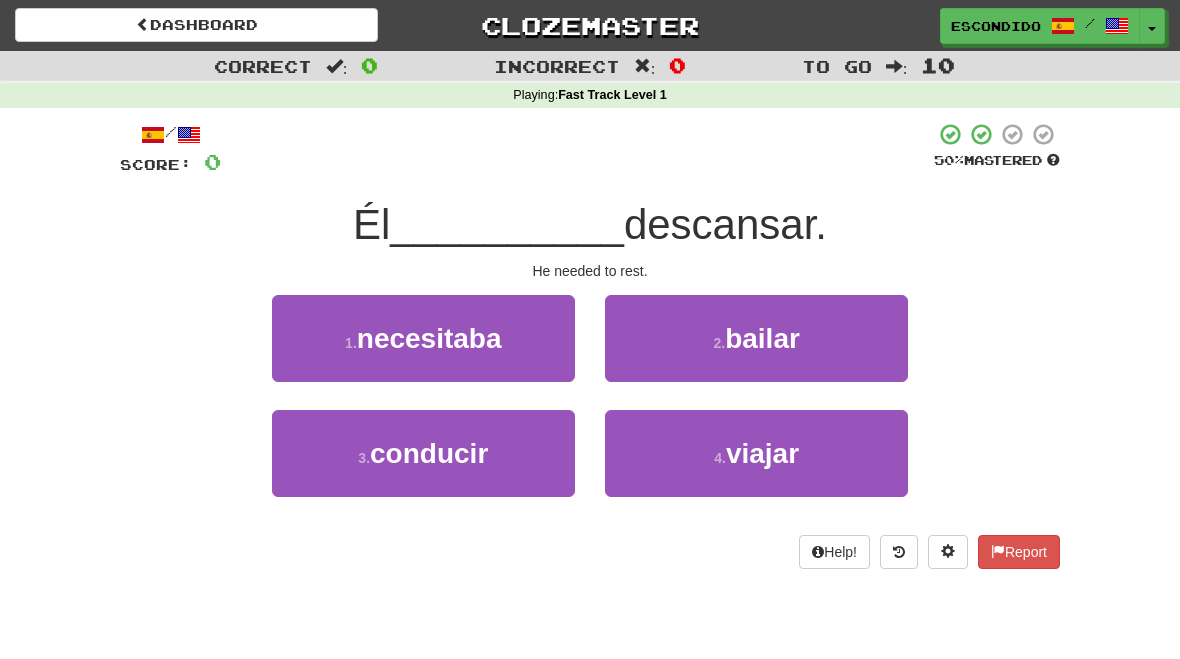 click on "necesitaba" at bounding box center (429, 338) 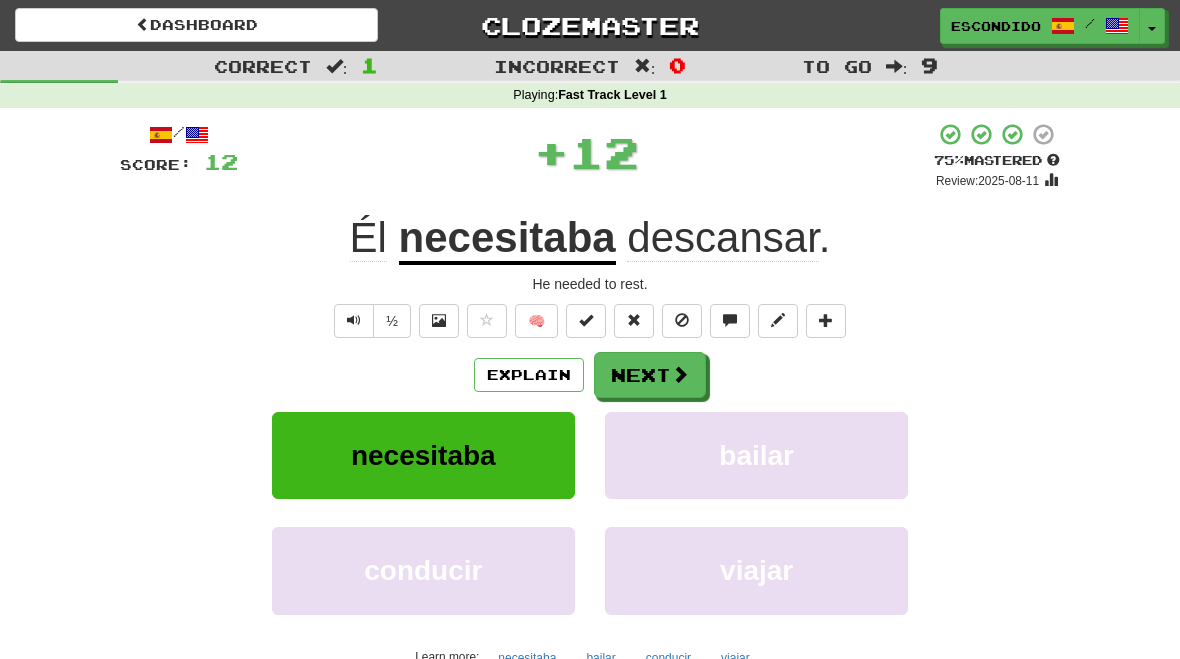 click on "Next" at bounding box center (650, 375) 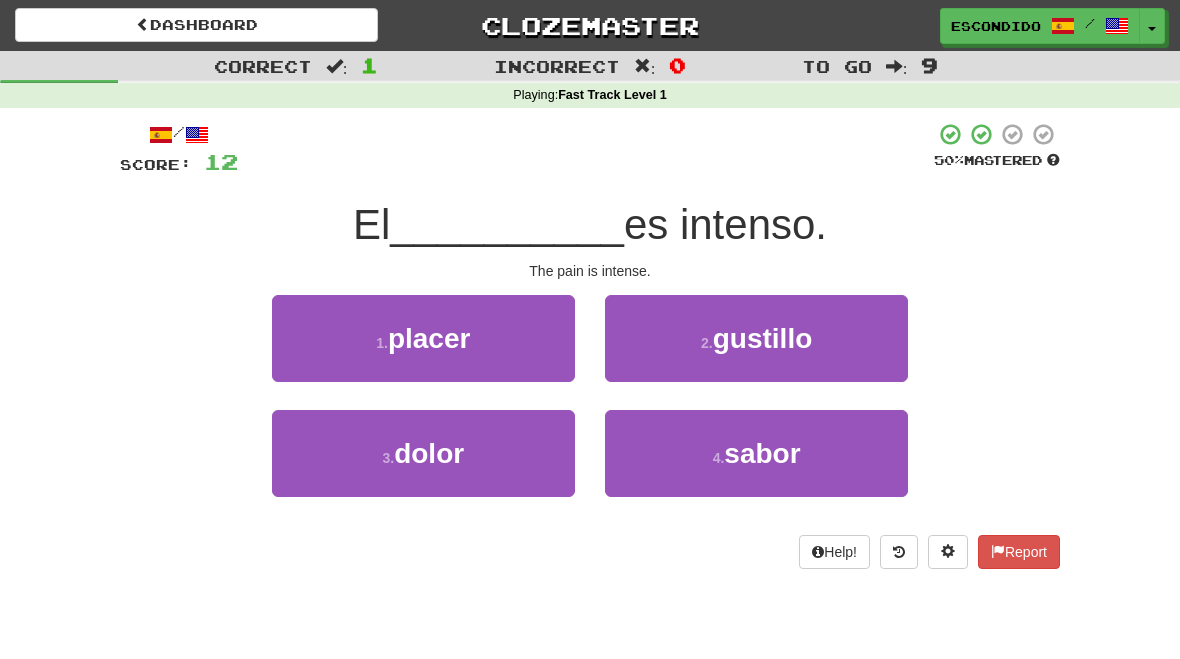 click on "3 .  dolor" at bounding box center [423, 453] 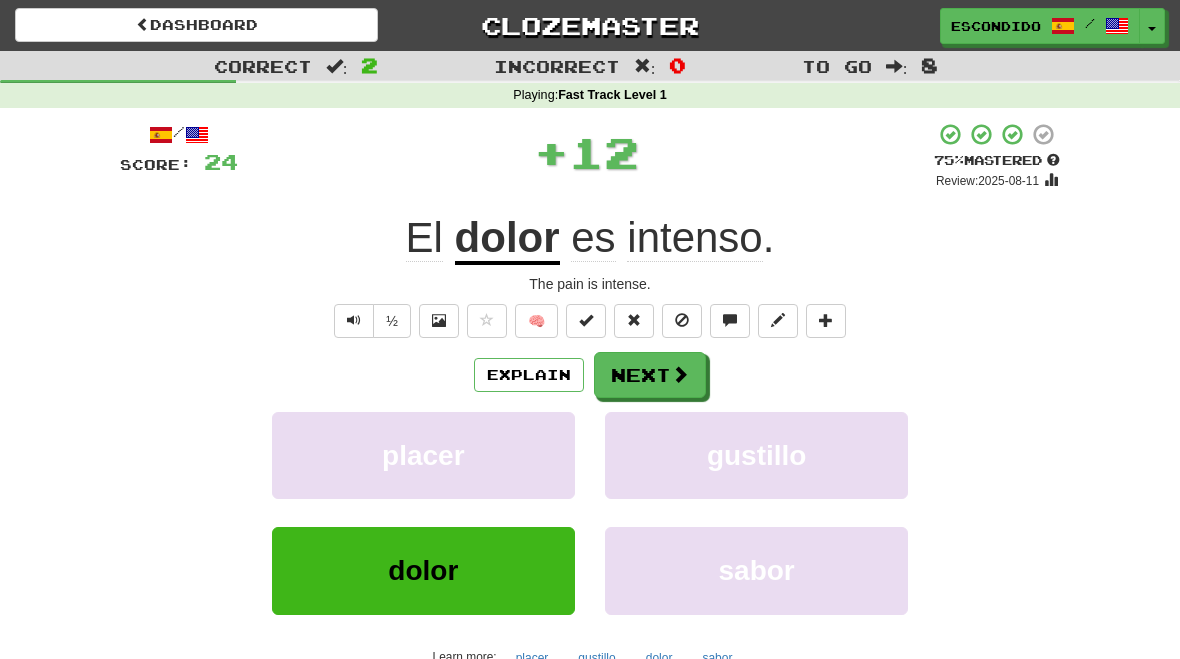click at bounding box center [680, 374] 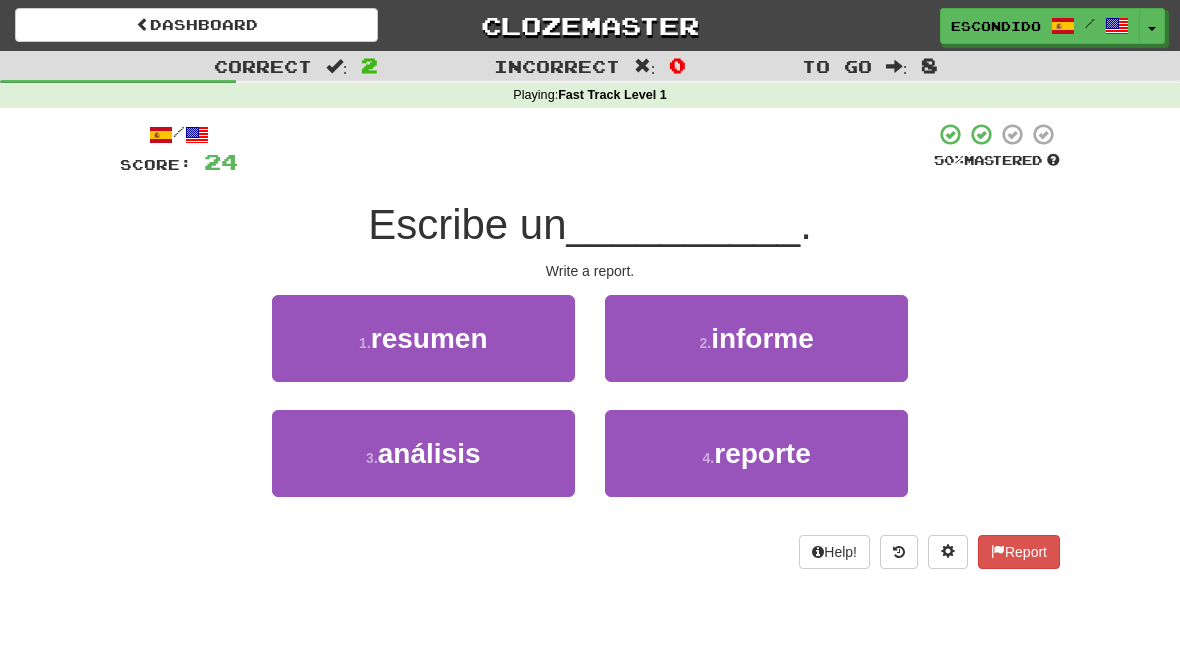 click on "informe" at bounding box center [762, 338] 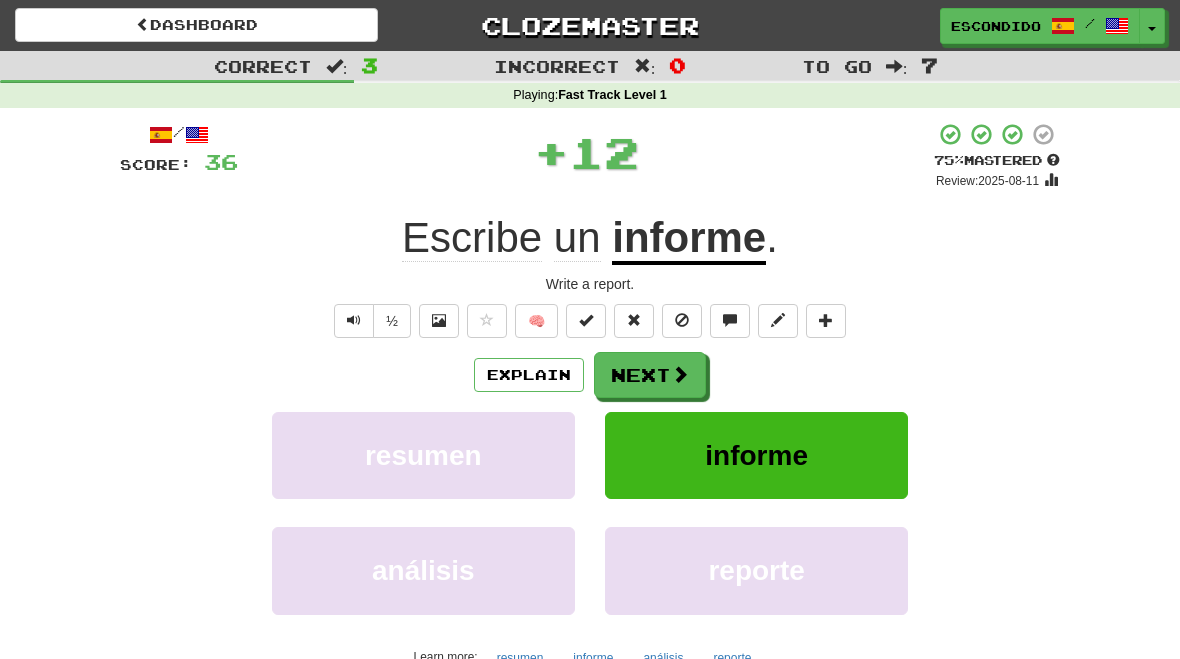 click on "Next" at bounding box center (650, 375) 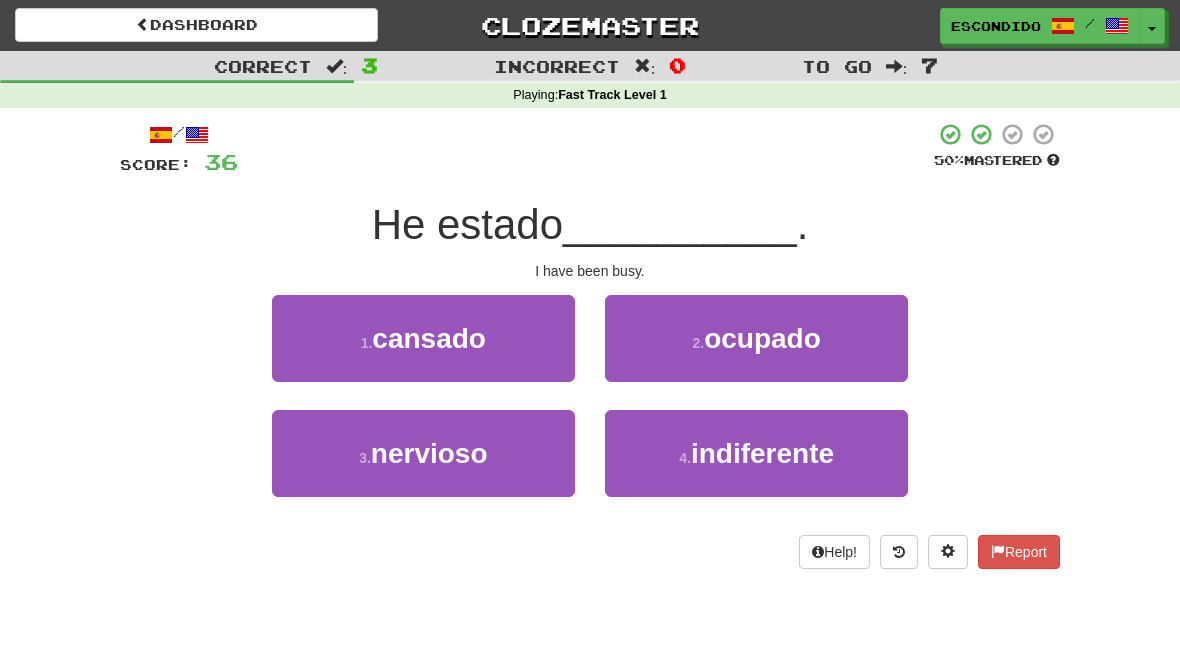 click on "2 .  ocupado" at bounding box center [756, 338] 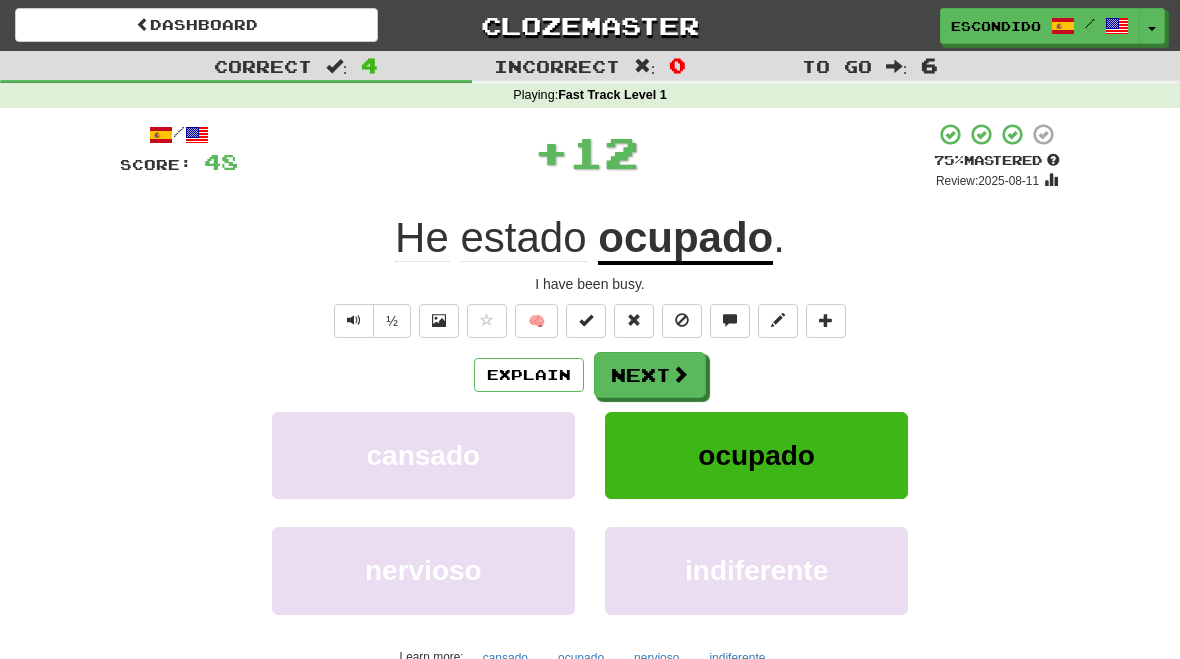 click on "Next" at bounding box center (650, 375) 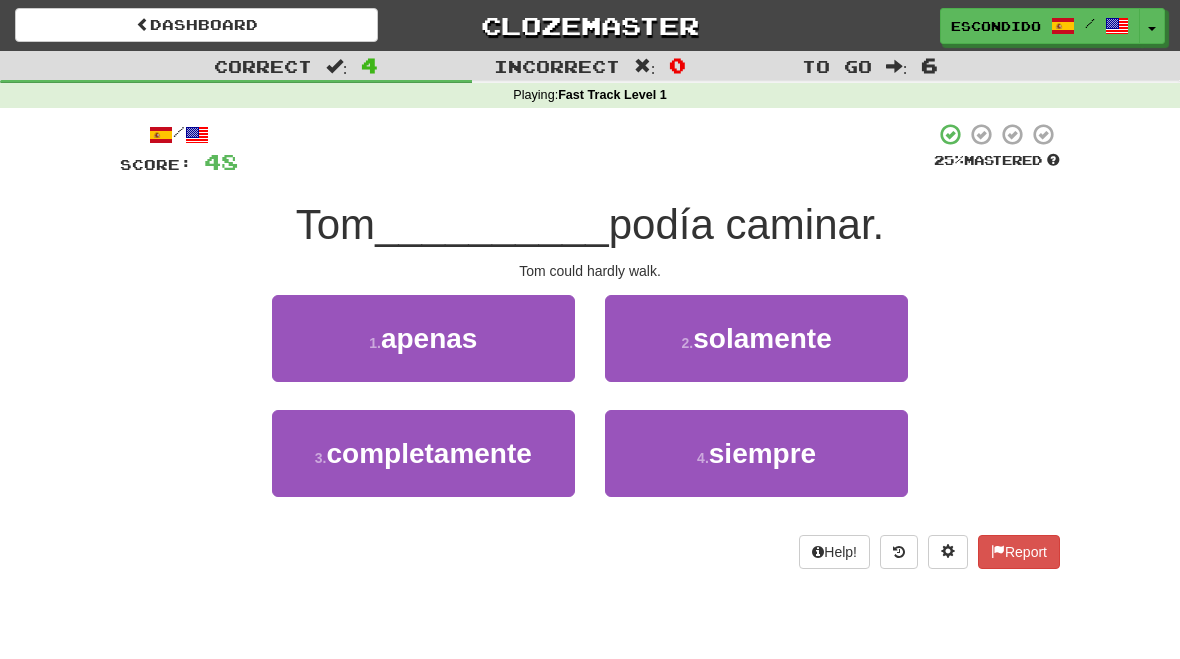 click on "1 .  apenas" at bounding box center (423, 338) 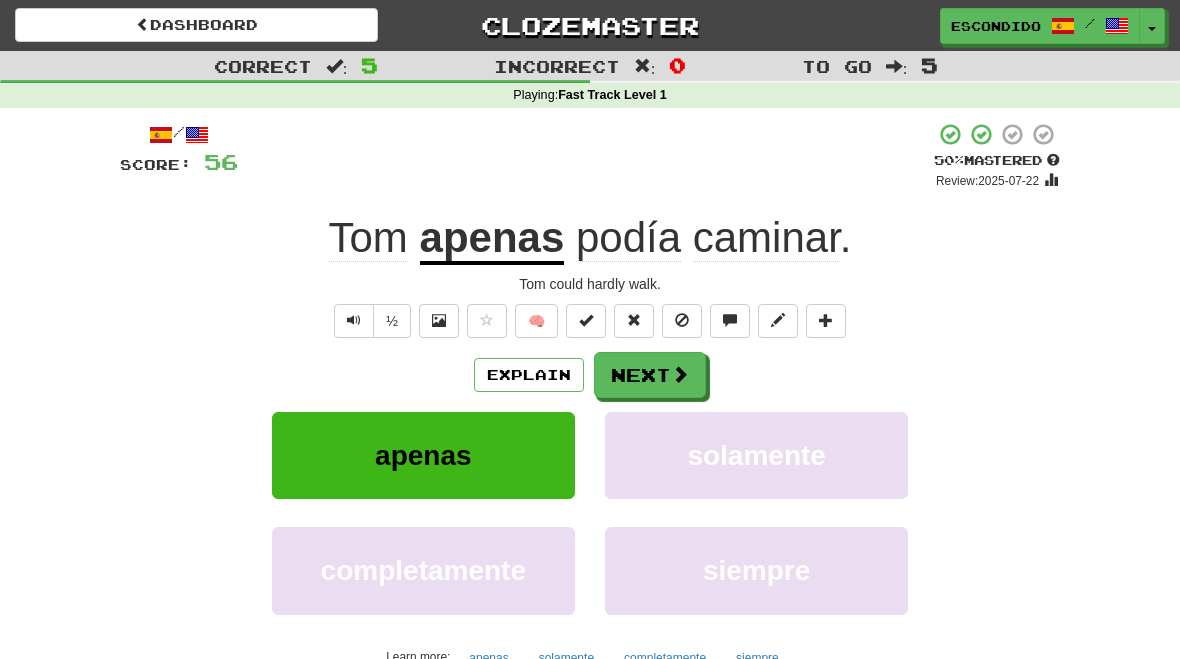 click at bounding box center (680, 374) 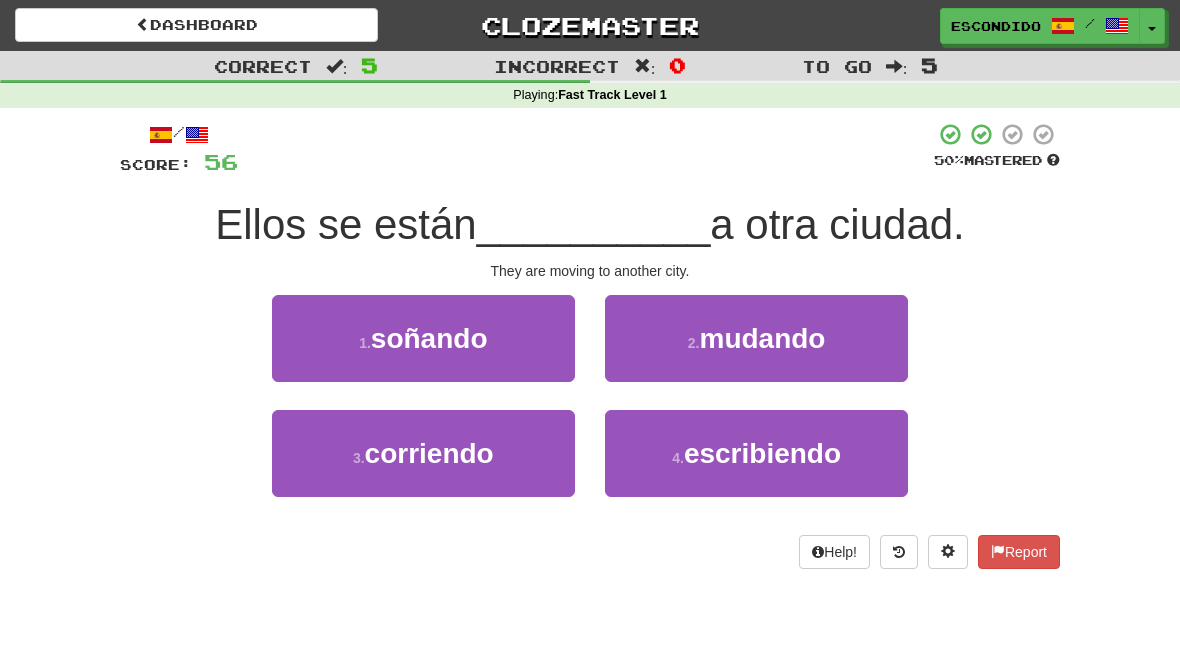 click on "mudando" at bounding box center [762, 338] 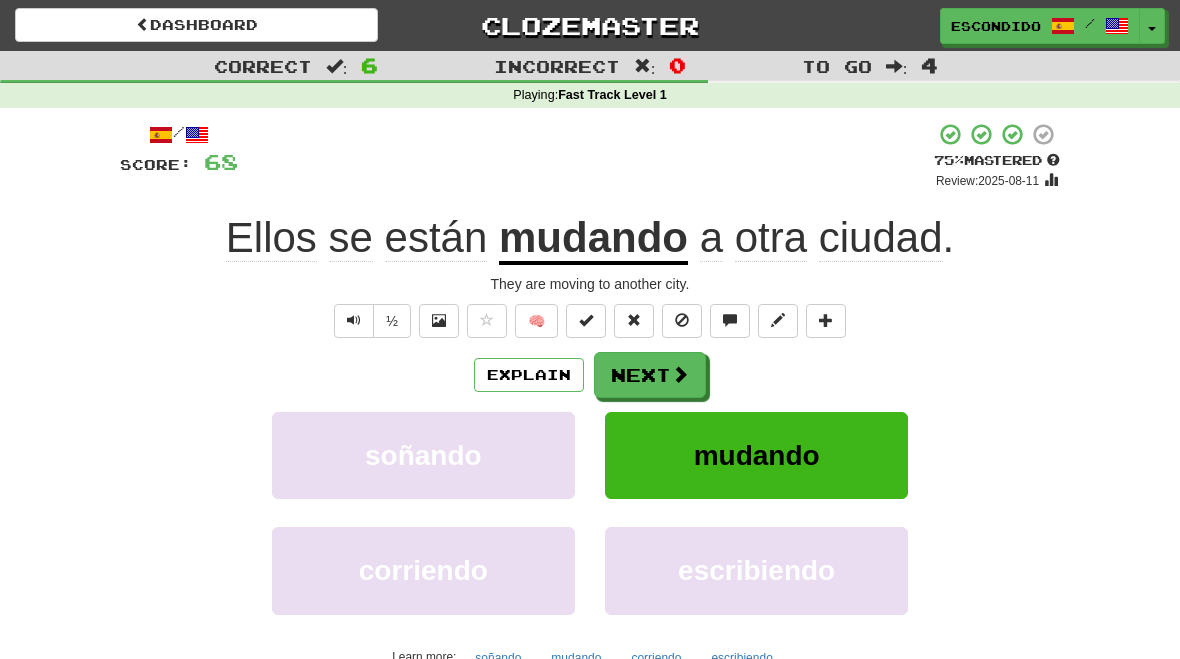 click on "Explain Next" at bounding box center (590, 375) 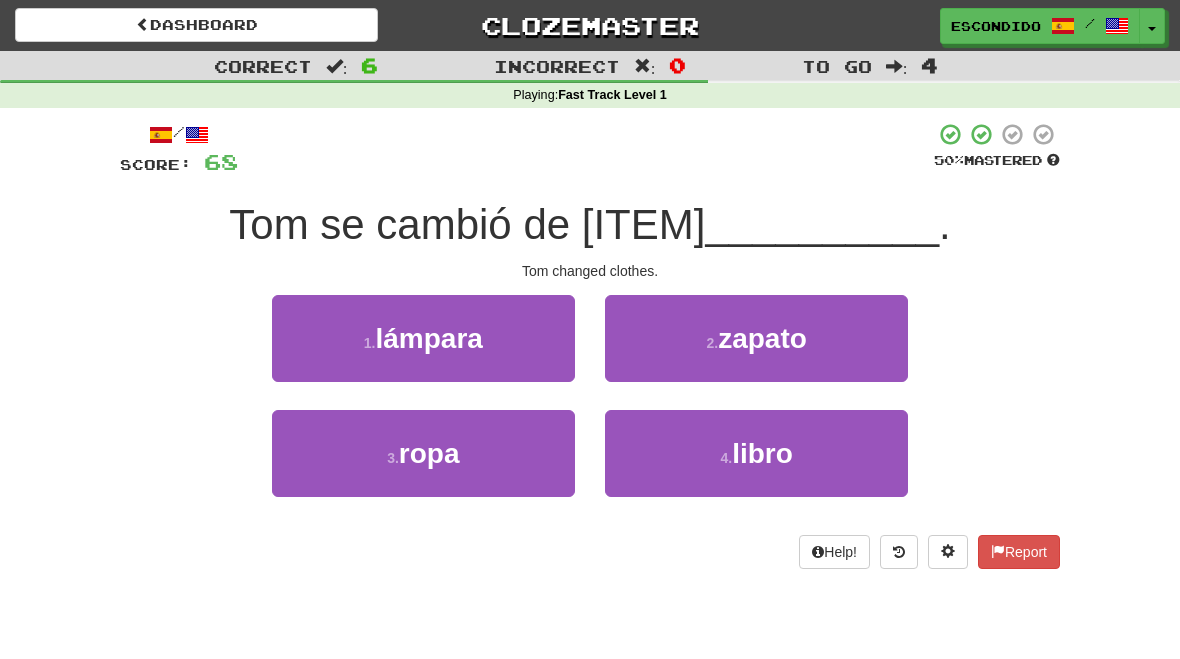 click on "3 .  ropa" at bounding box center [423, 453] 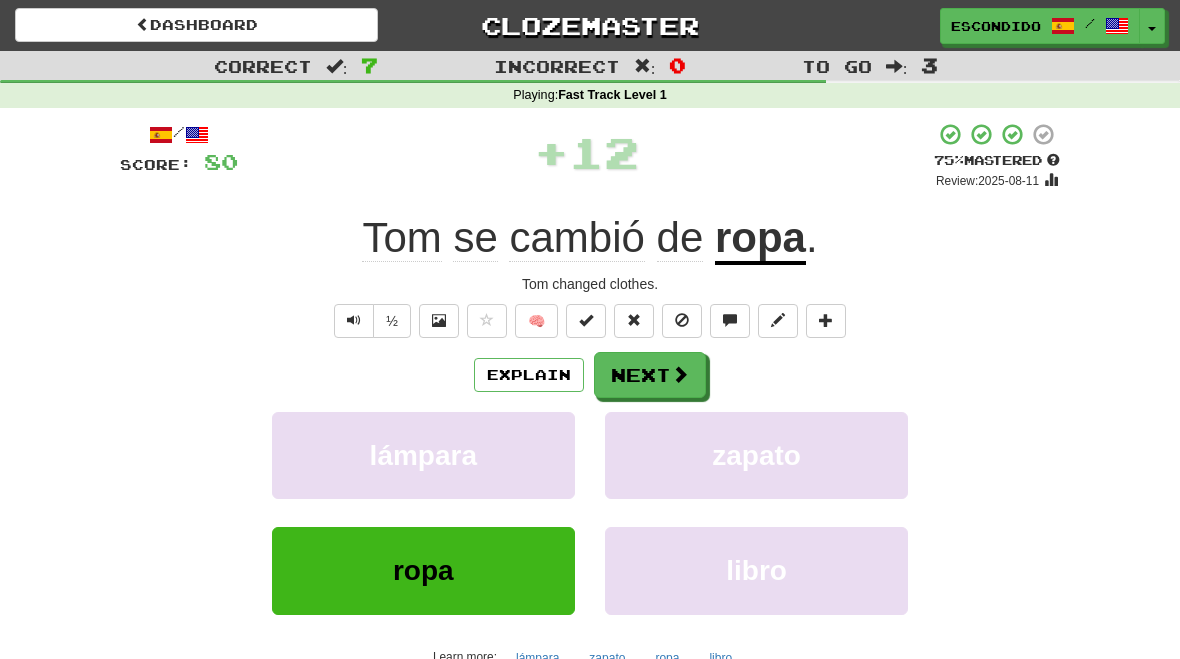 click at bounding box center (680, 374) 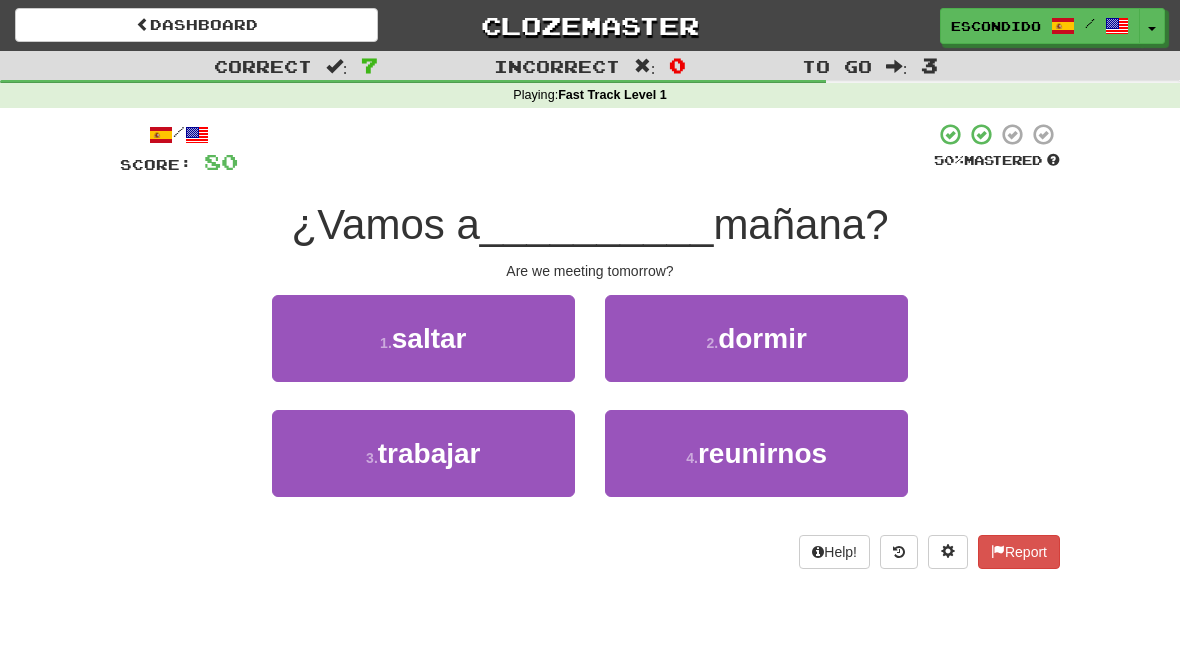 click on "reunirnos" at bounding box center [762, 453] 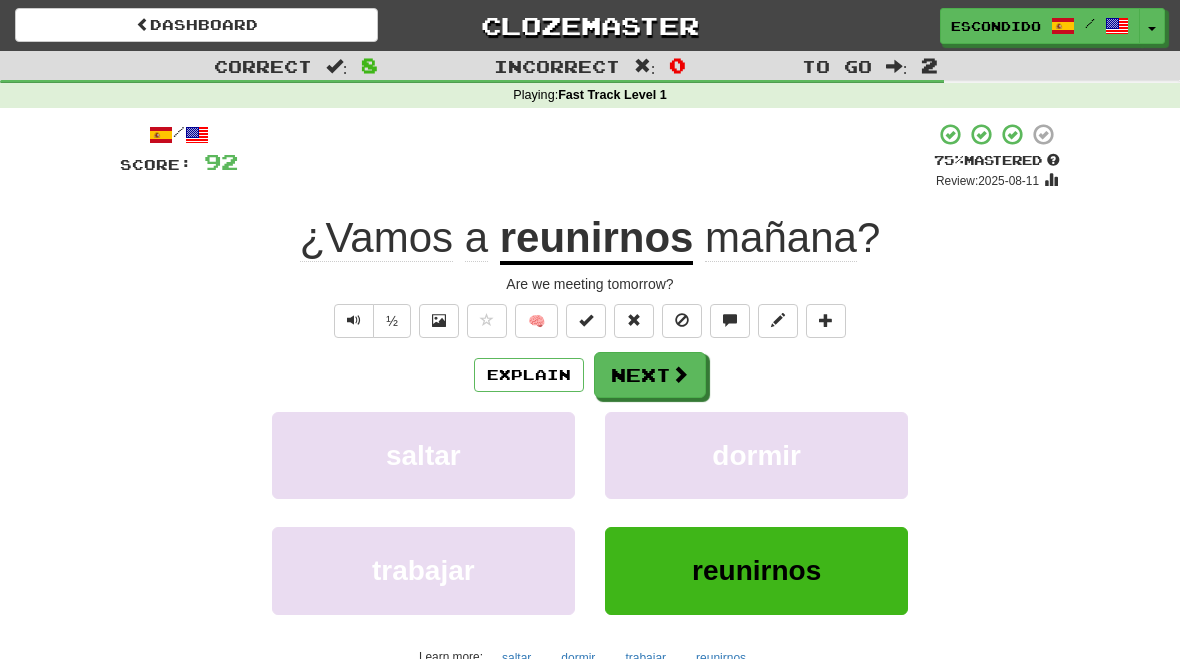 click at bounding box center [680, 374] 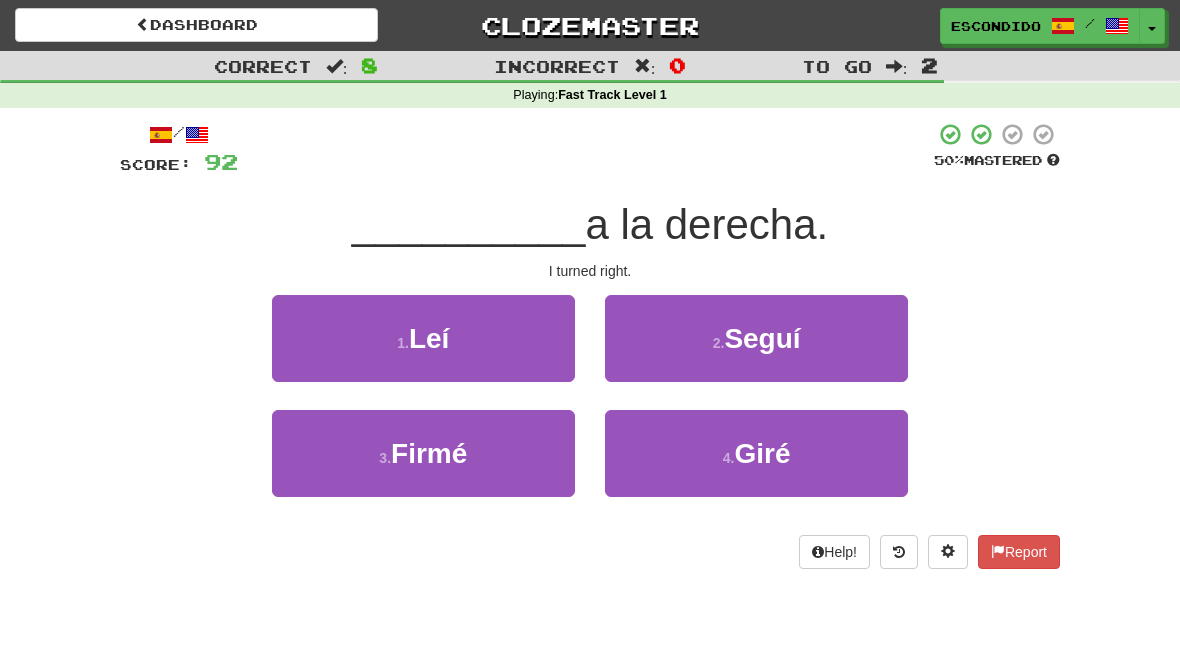 click on "4 .  Giré" at bounding box center (756, 453) 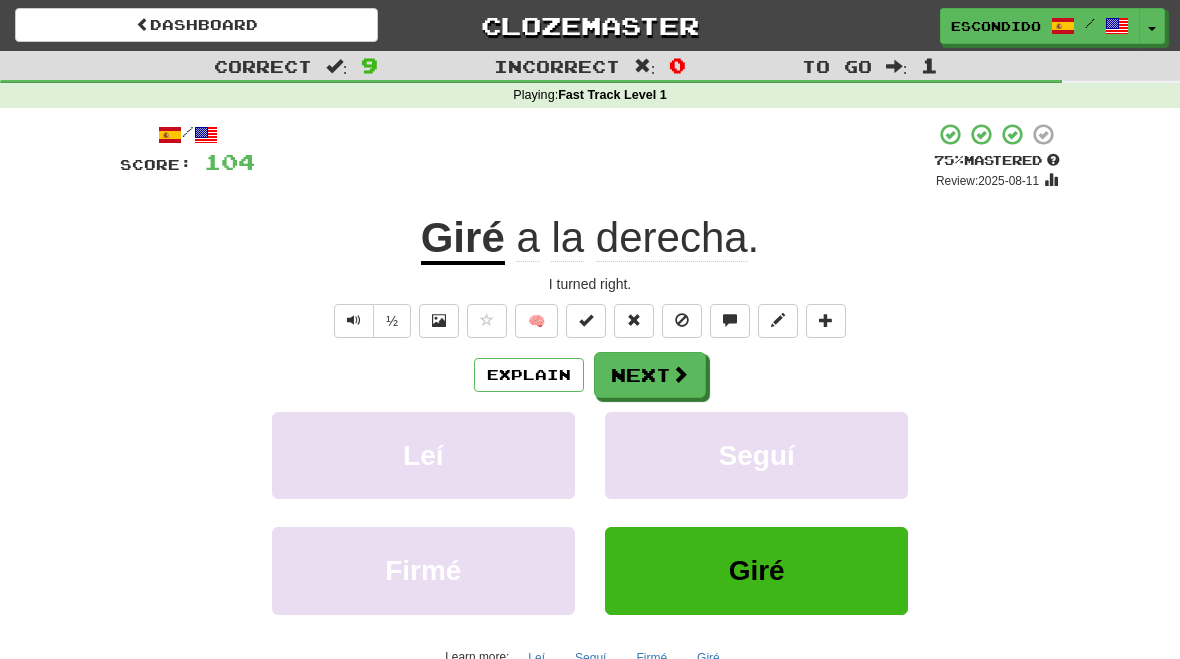 click on "Next" at bounding box center [650, 375] 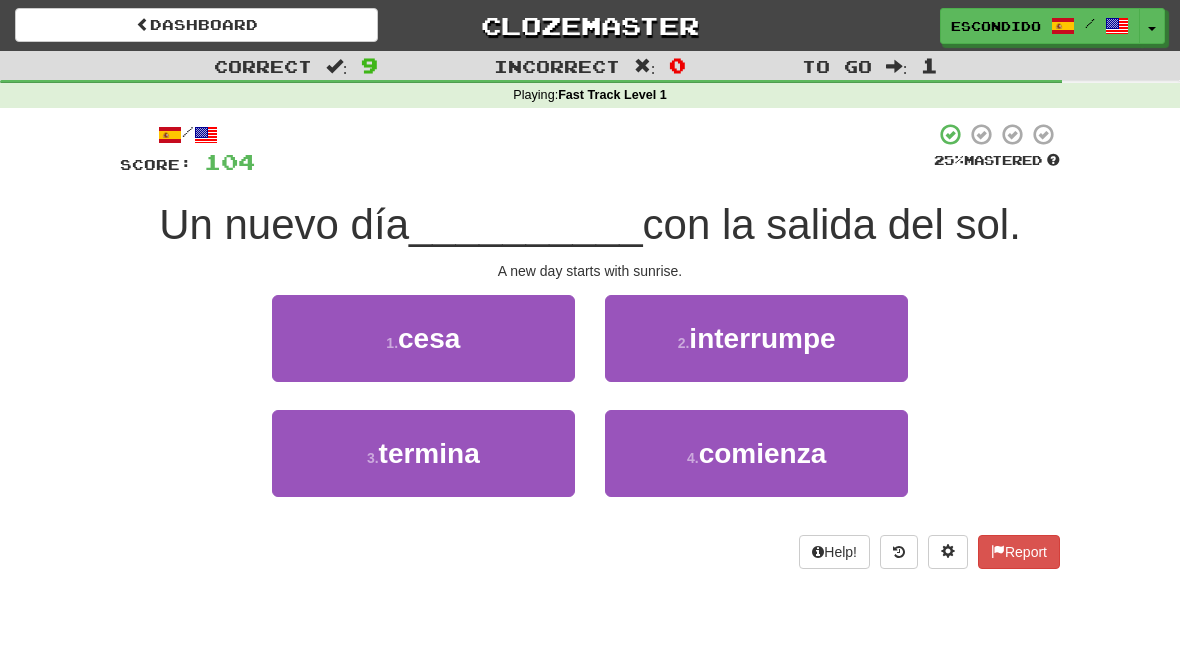 click on "comienza" at bounding box center [763, 453] 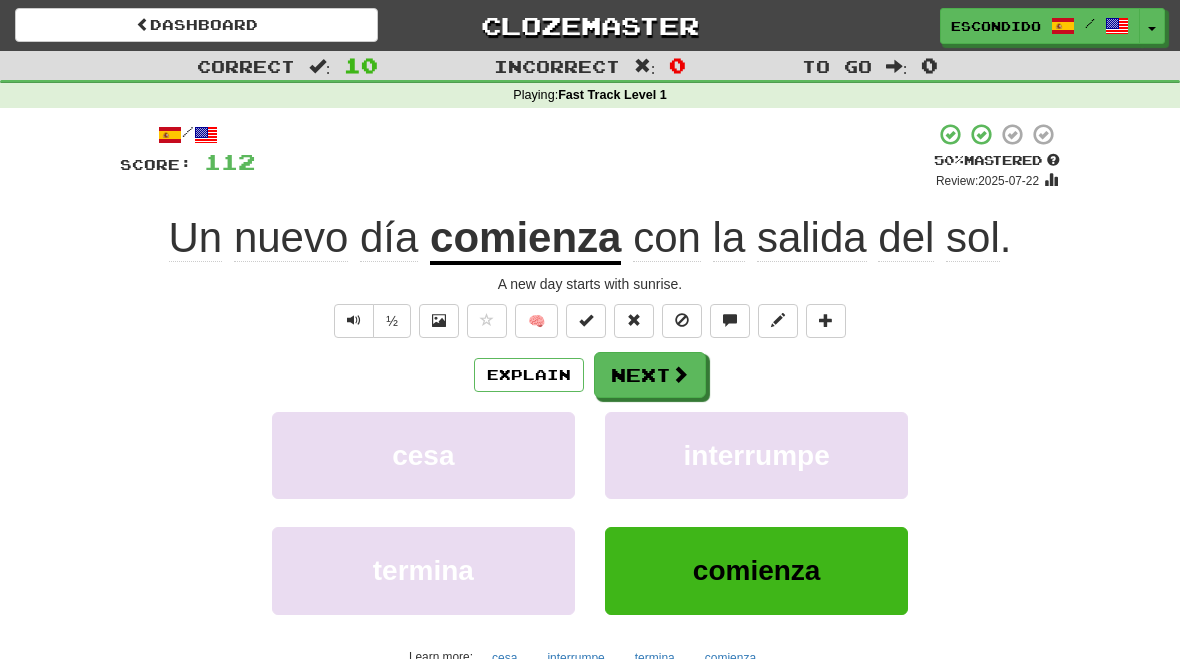 click on "Next" at bounding box center [650, 375] 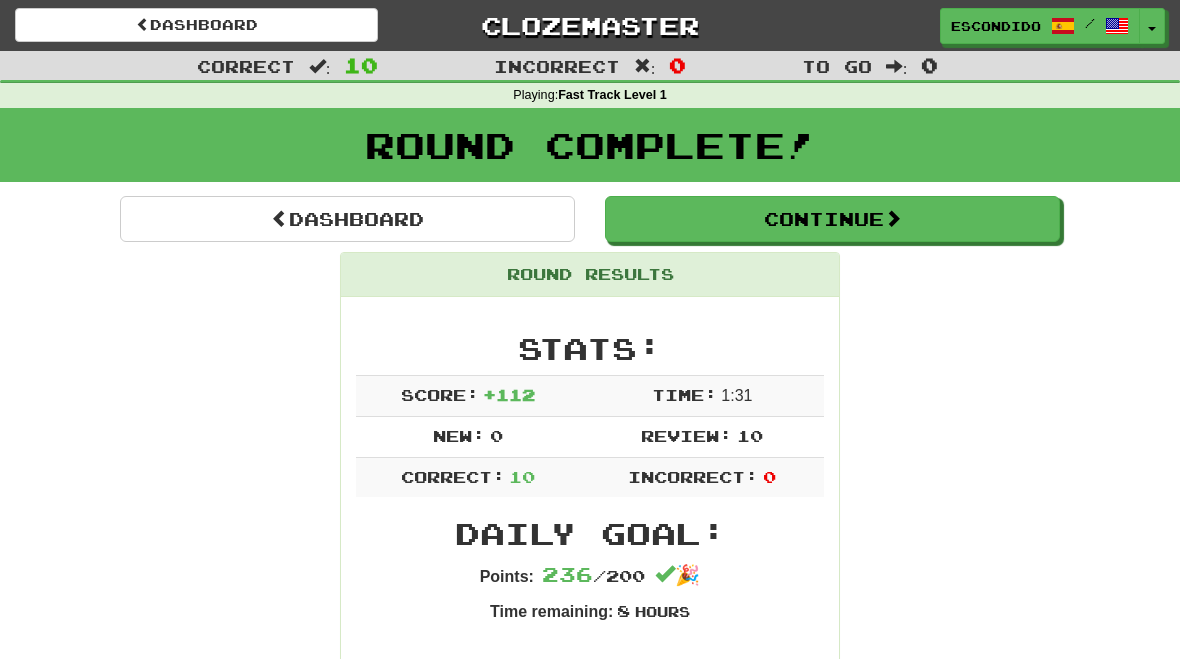 click on "Continue" at bounding box center [832, 219] 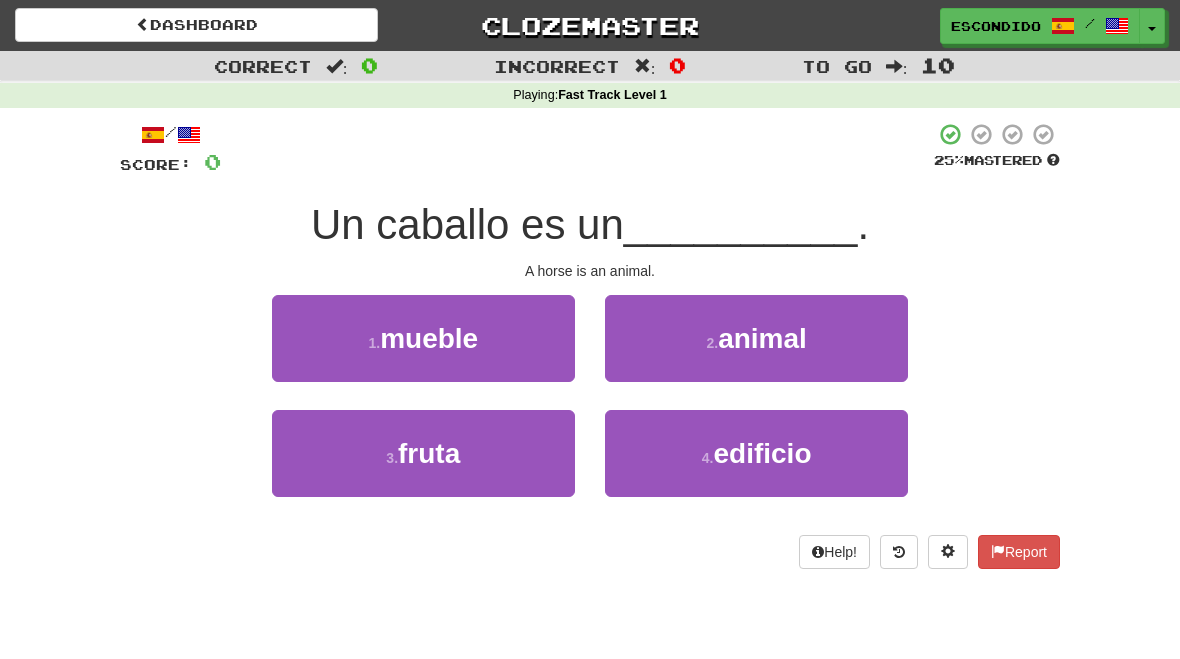 click on "2 .  animal" at bounding box center (756, 338) 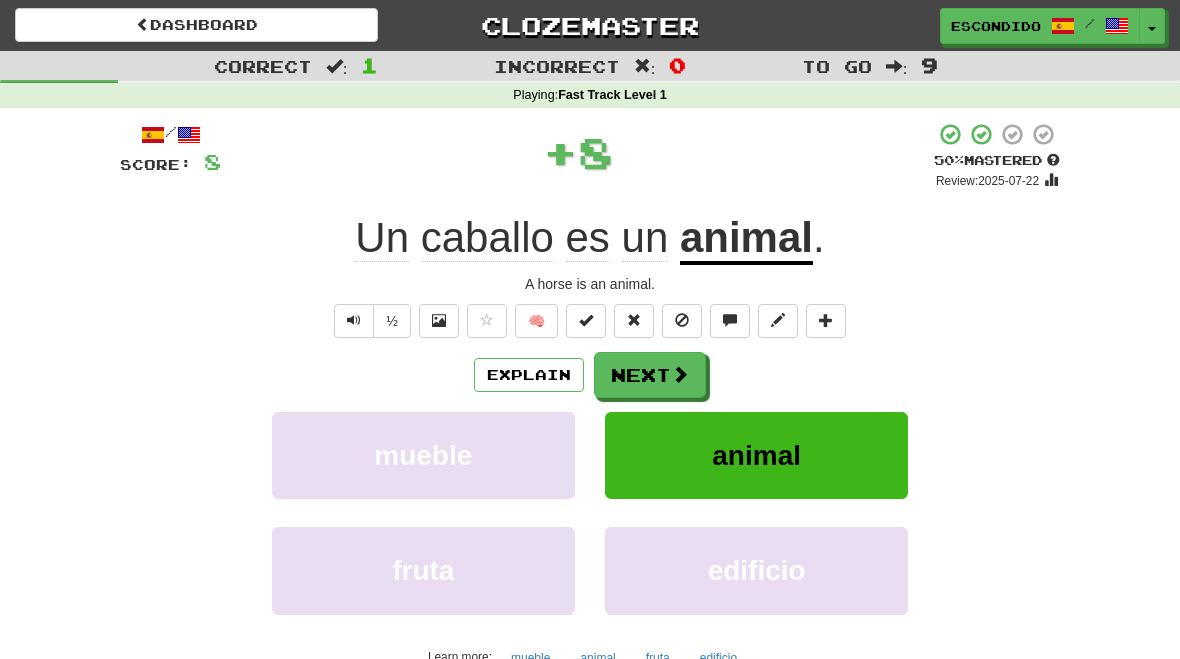 click on "Next" at bounding box center [650, 375] 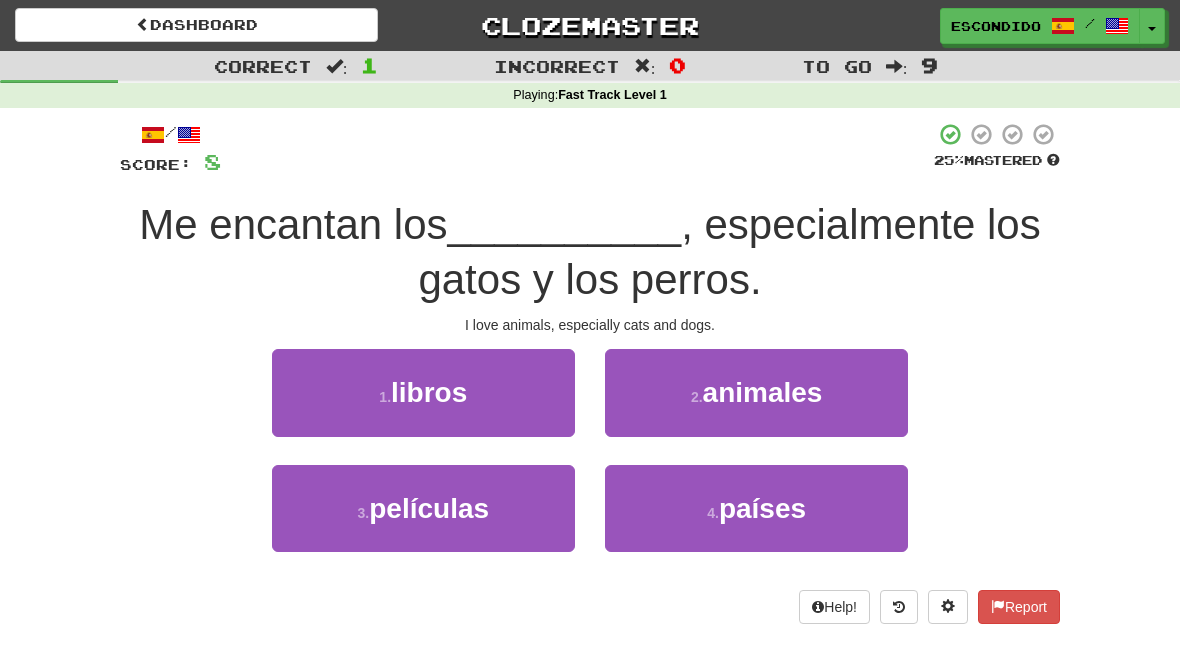 click on "animales" at bounding box center (763, 392) 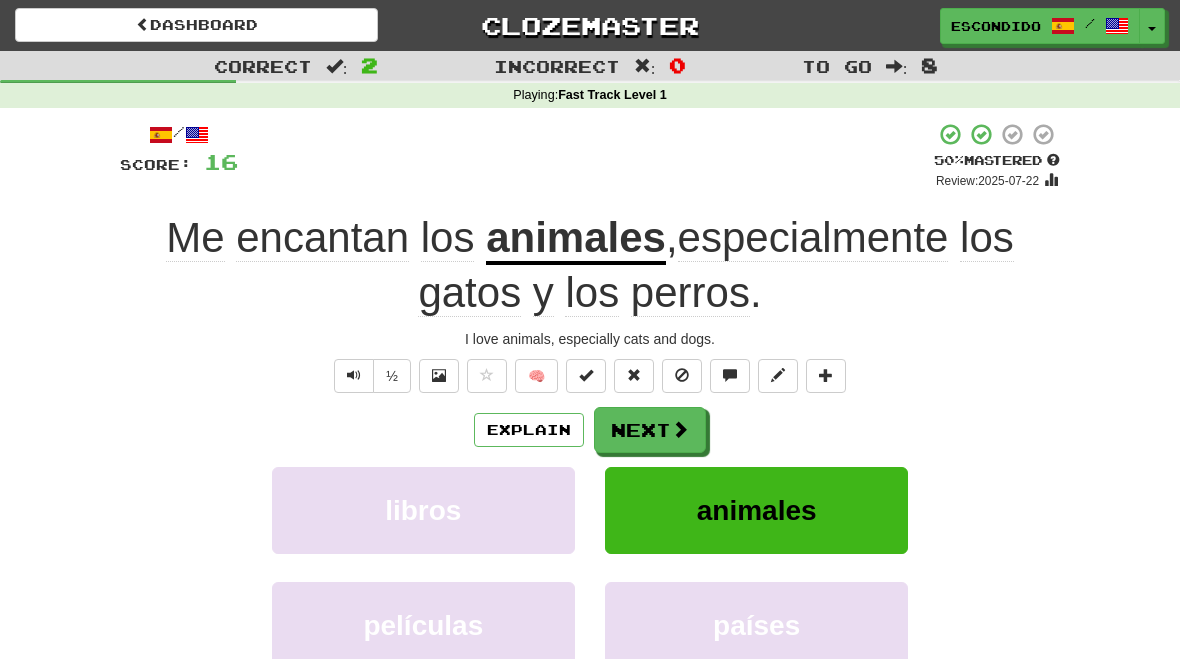 click on "Next" at bounding box center (650, 430) 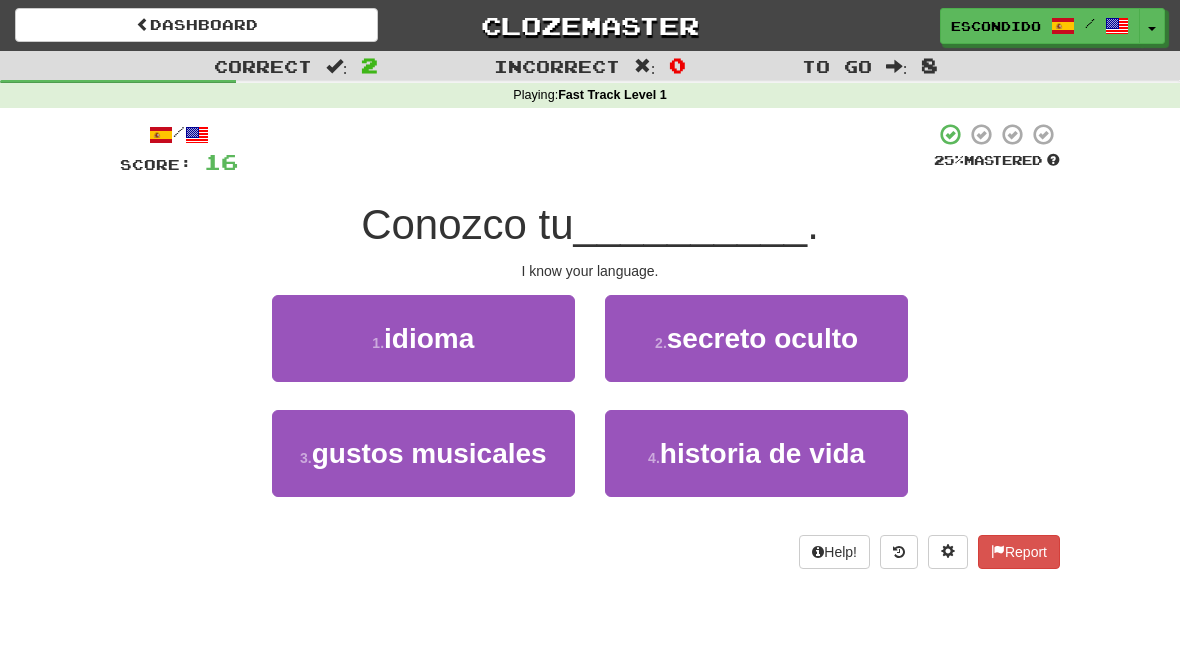 click on "1 .  idioma" at bounding box center [423, 338] 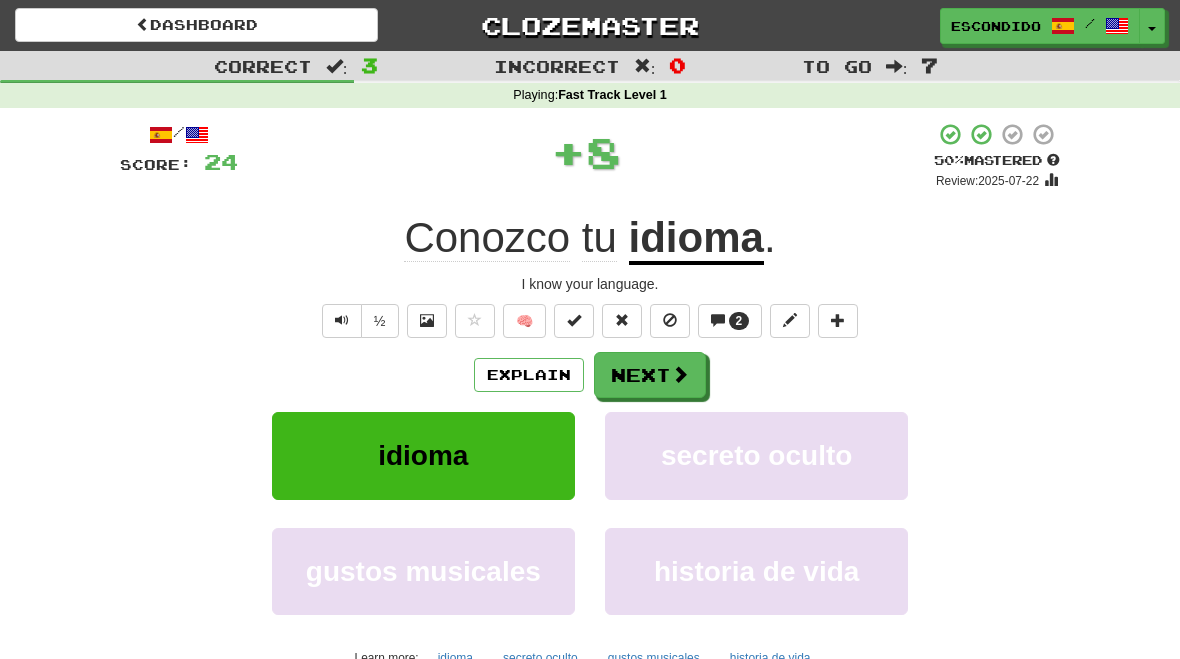 click on "Next" at bounding box center (650, 375) 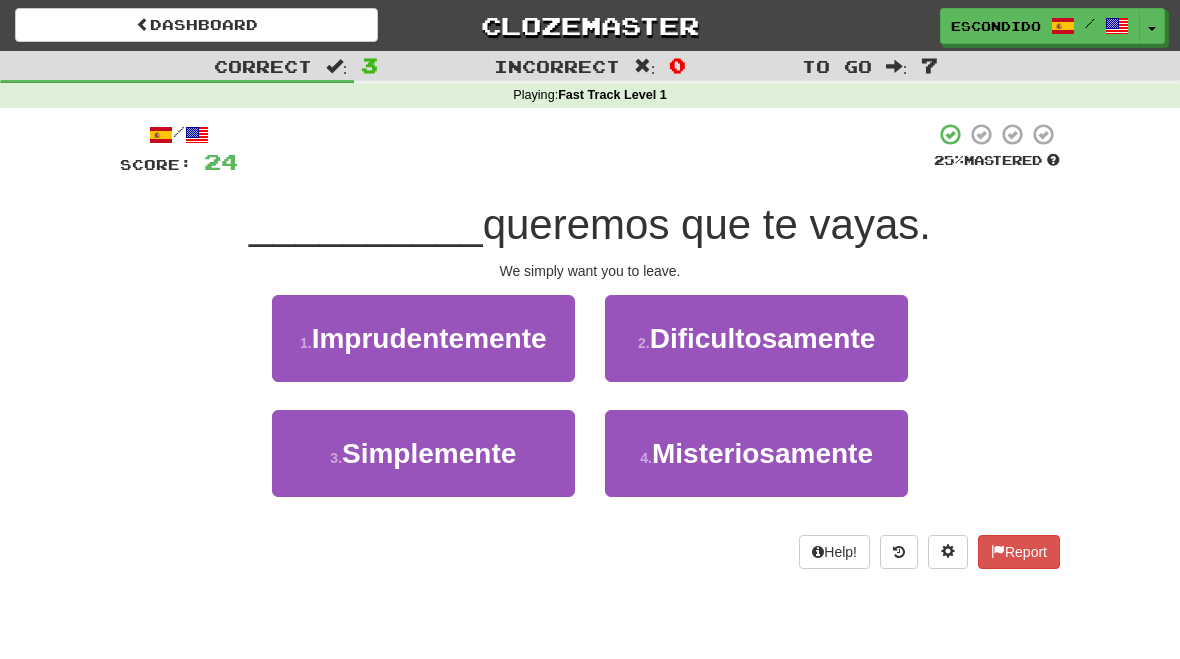 click on "Simplemente" at bounding box center [429, 453] 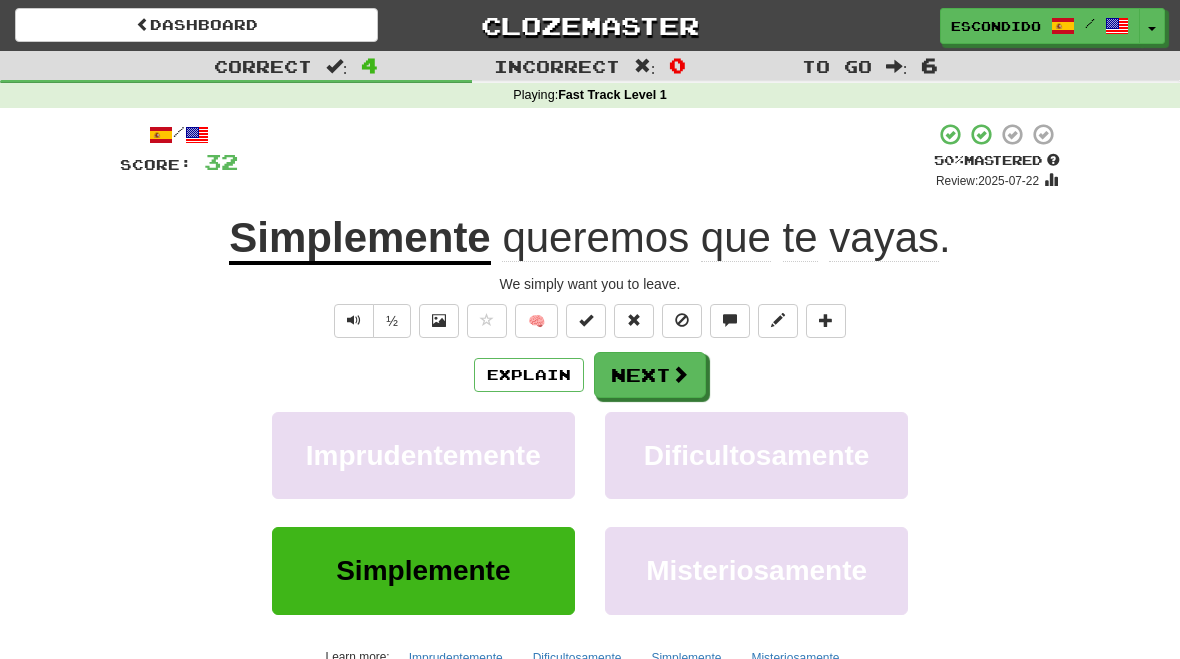 click on "Next" at bounding box center (650, 375) 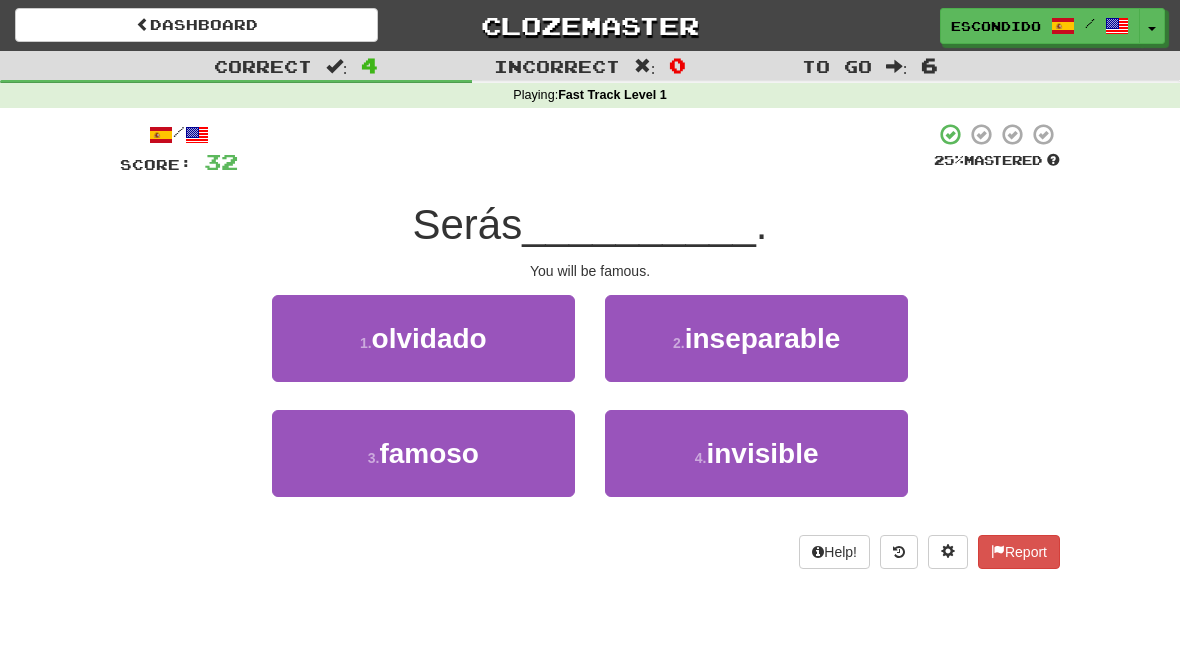 click on "3 .  famoso" at bounding box center [423, 453] 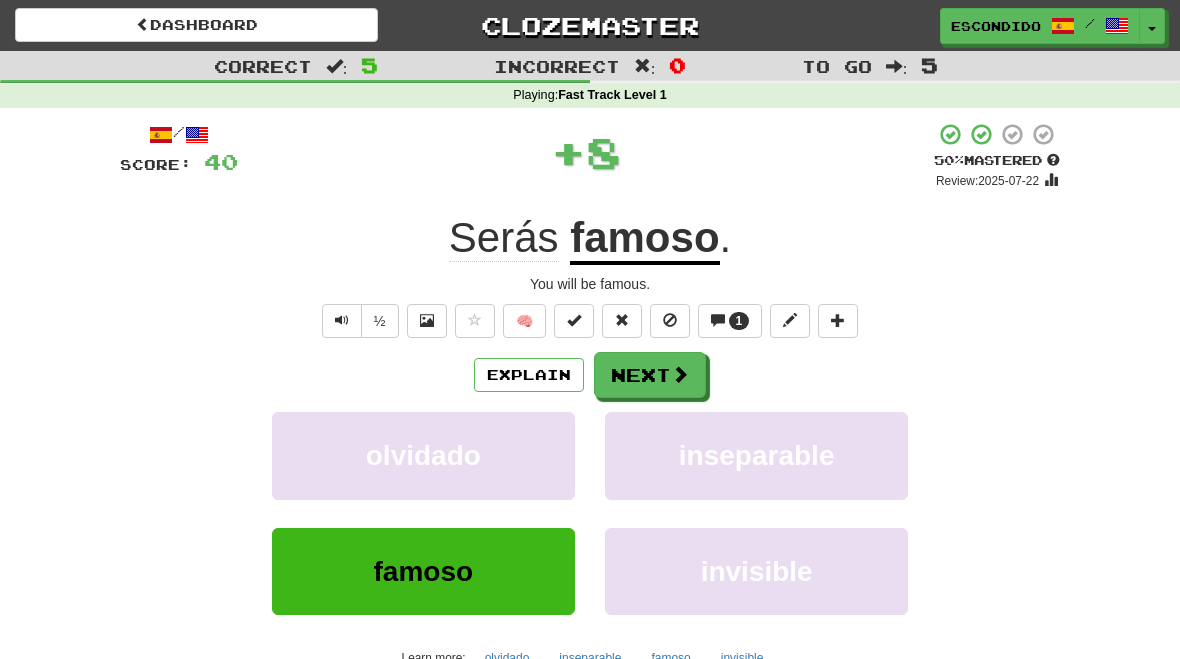 click at bounding box center [680, 374] 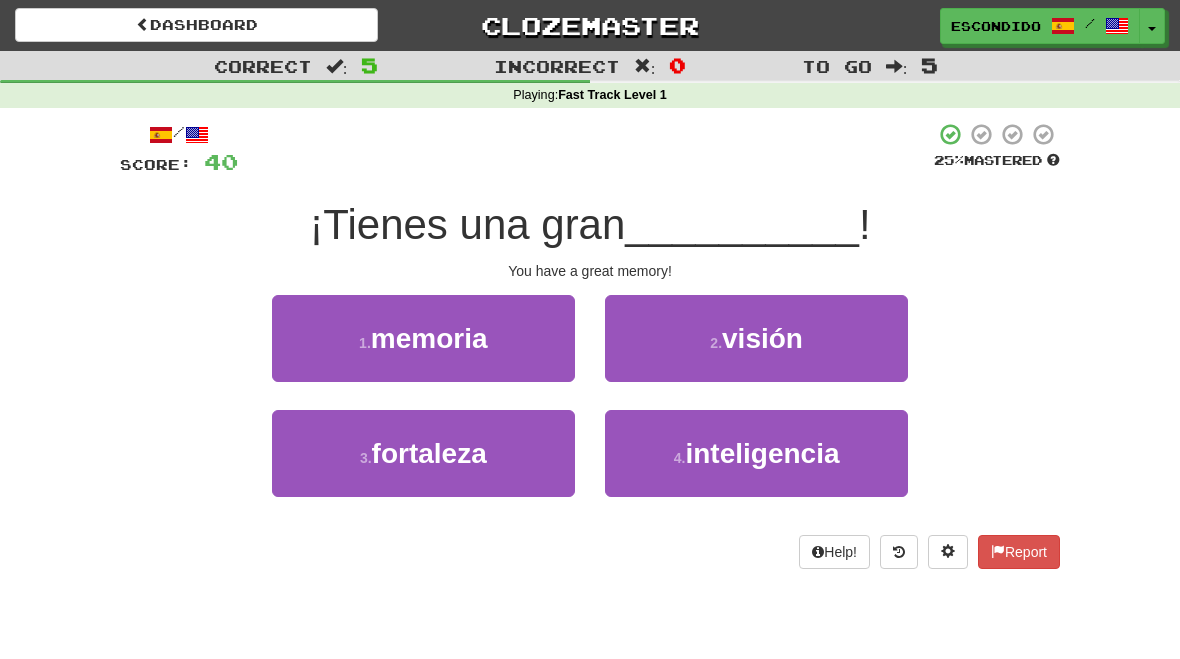 click on "1 .  memoria" at bounding box center (423, 338) 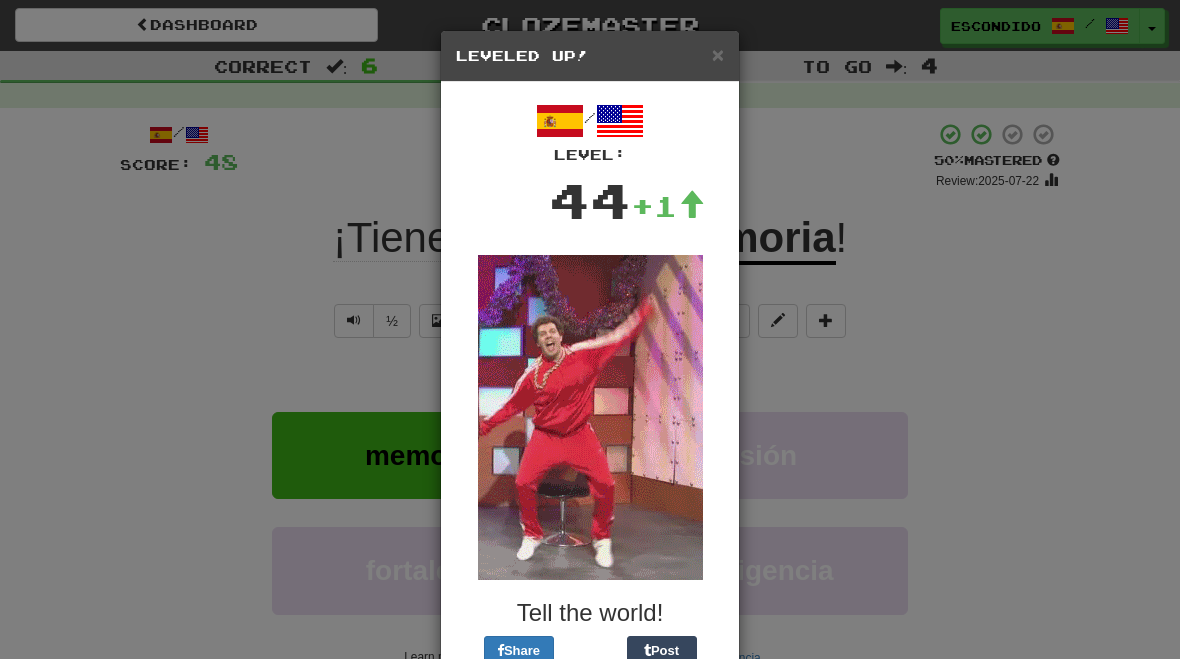 click on "× Leveled Up!" at bounding box center [590, 56] 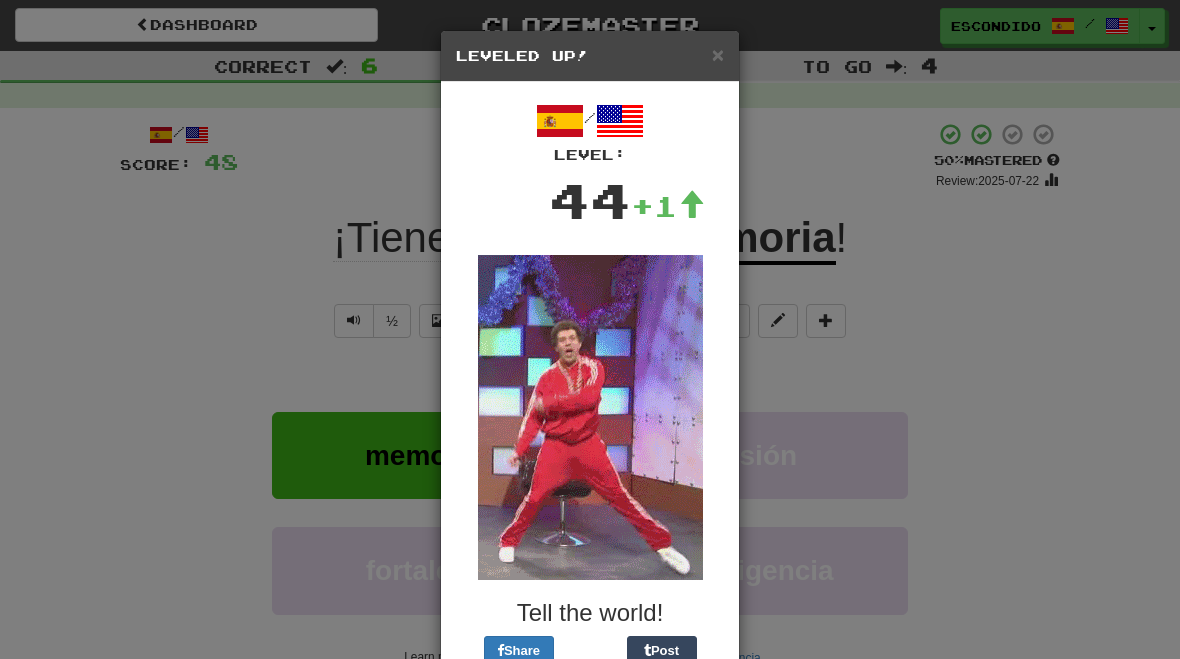 click on "×" at bounding box center (718, 54) 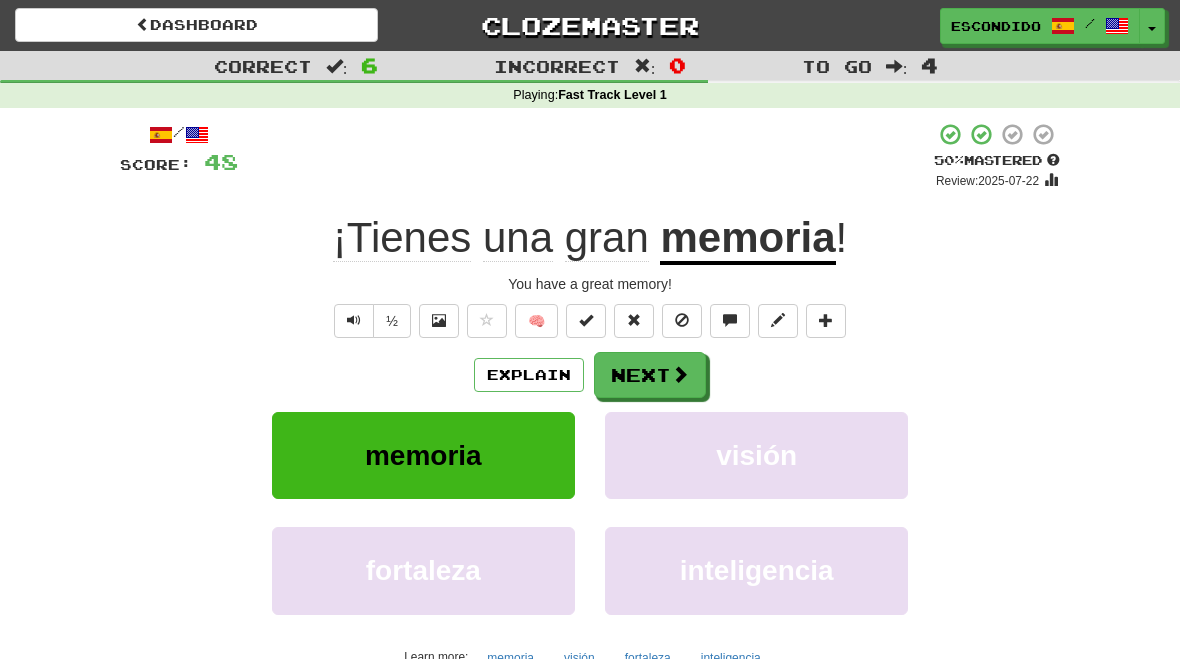 click on "Next" at bounding box center (650, 375) 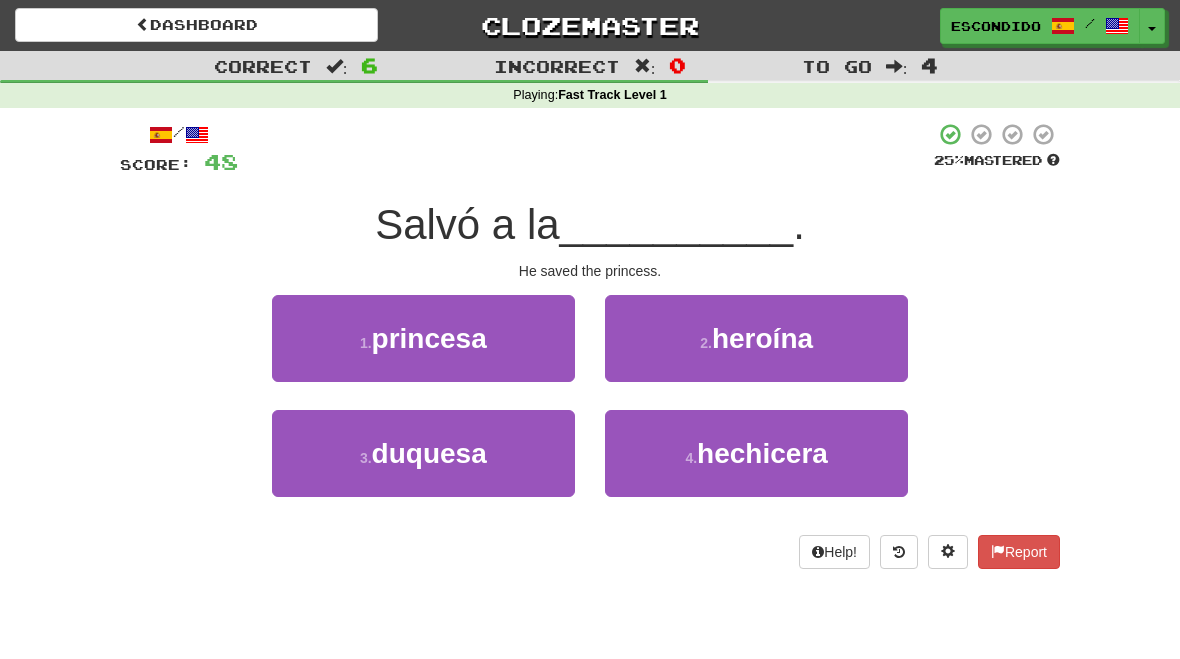click on "1 .  princesa" at bounding box center [423, 338] 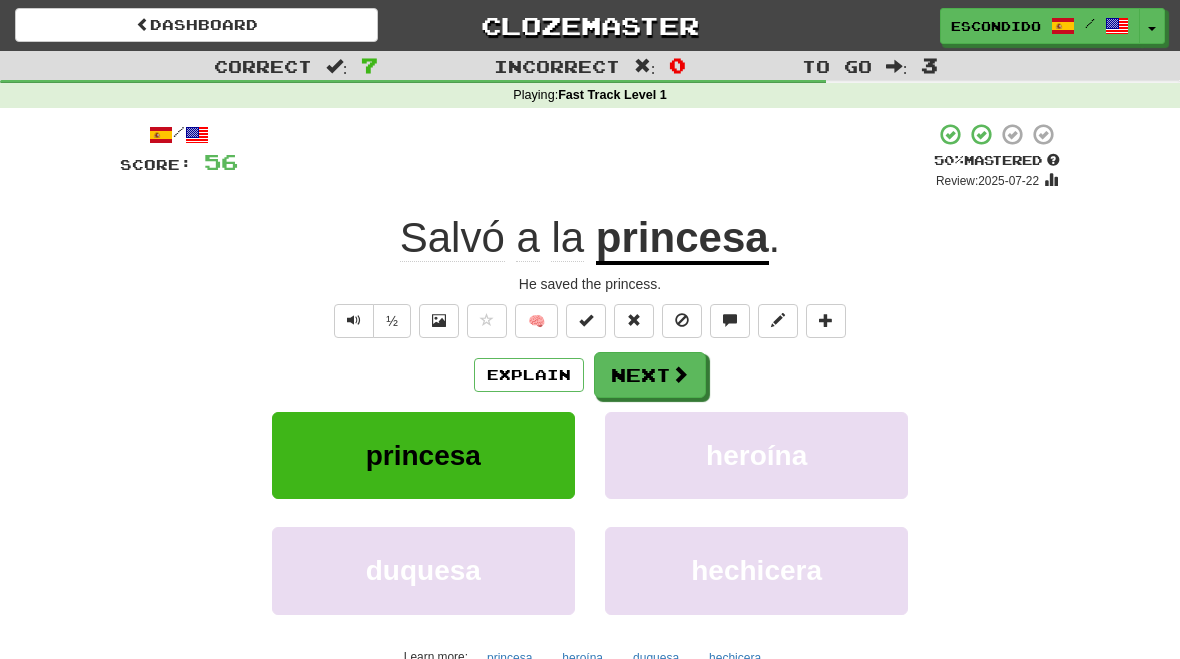 click on "Next" at bounding box center [650, 375] 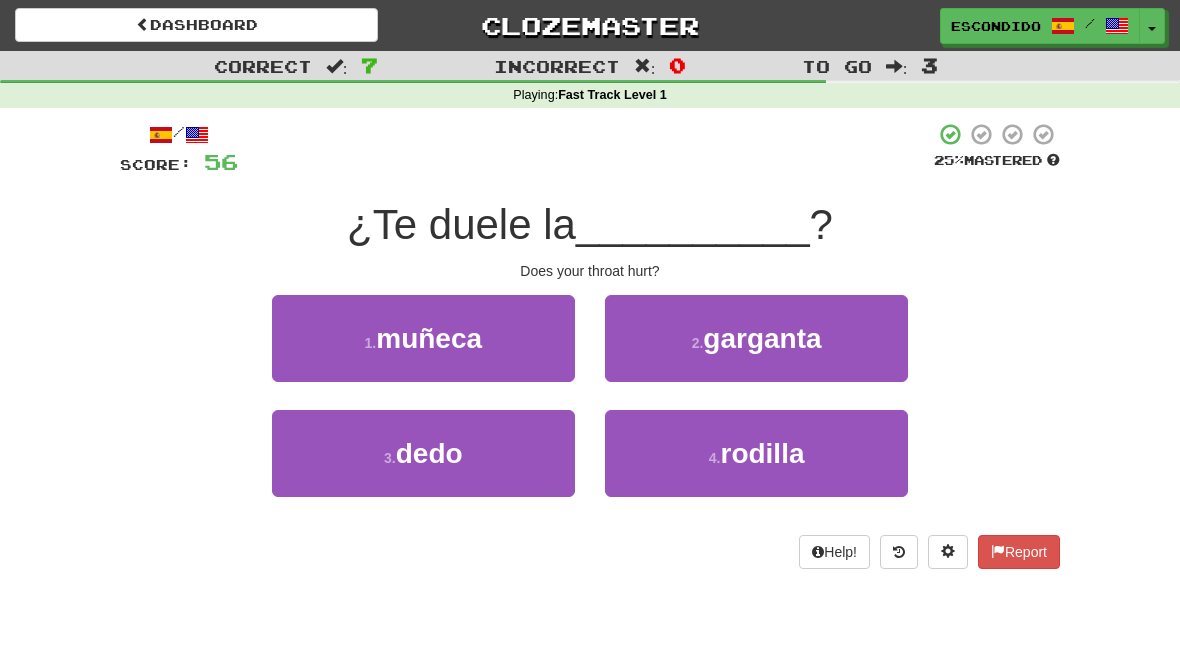 click on "2 .  garganta" at bounding box center [756, 338] 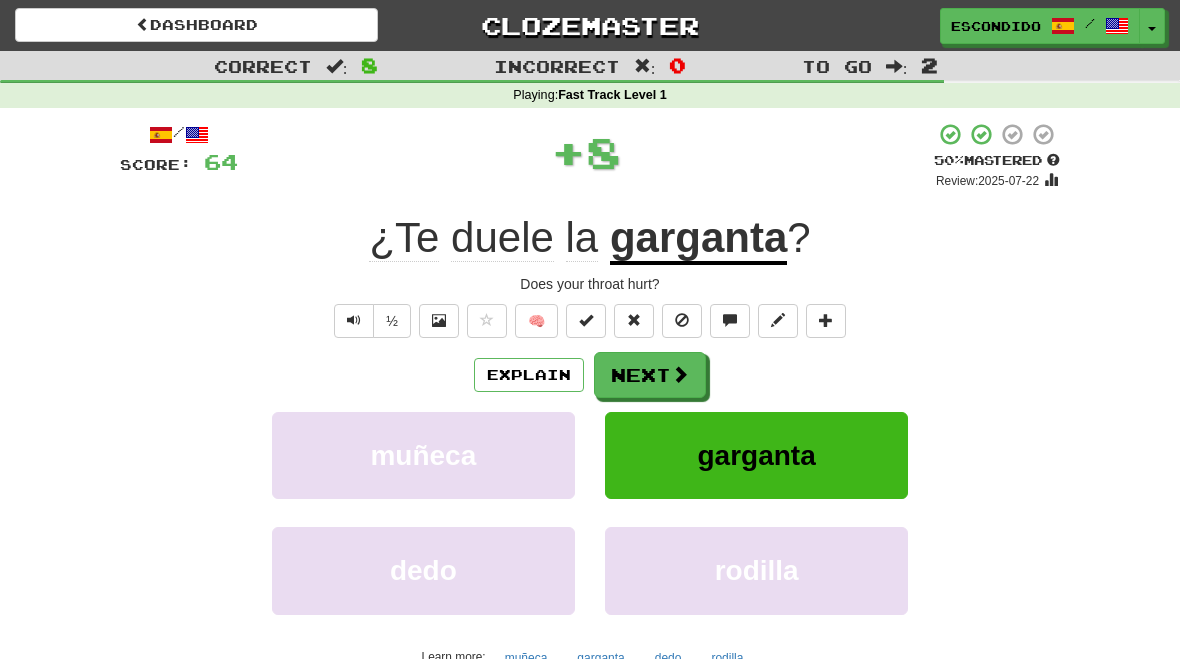 click at bounding box center (680, 374) 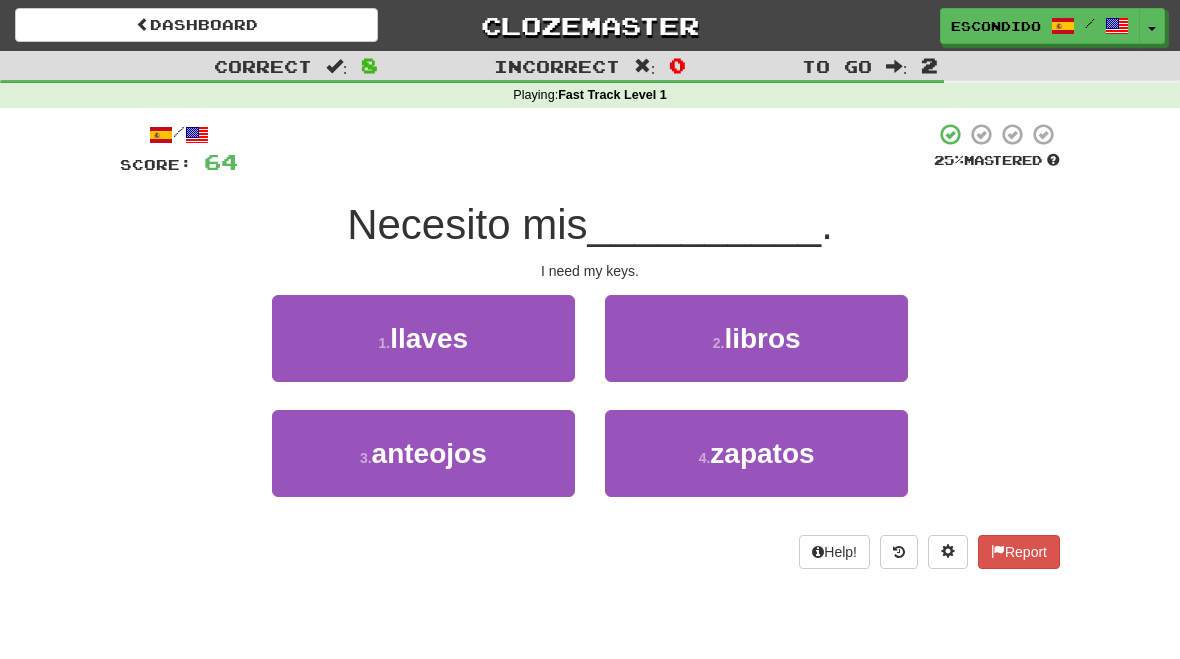 click on "1 .  llaves" at bounding box center (423, 338) 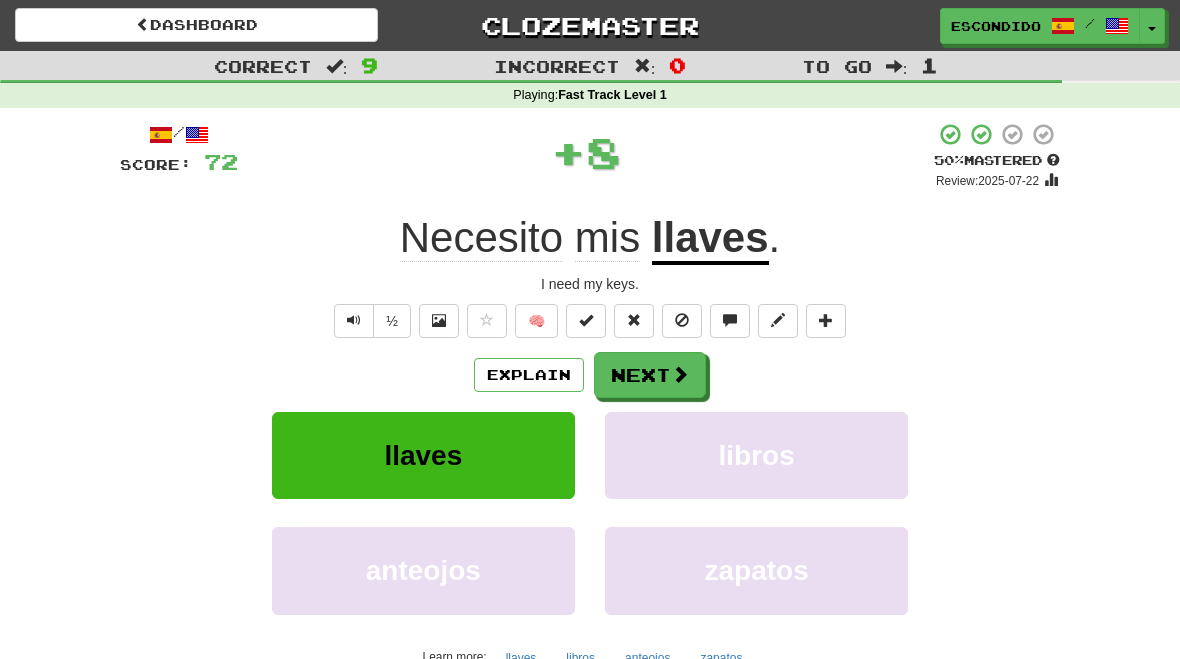 click at bounding box center [680, 374] 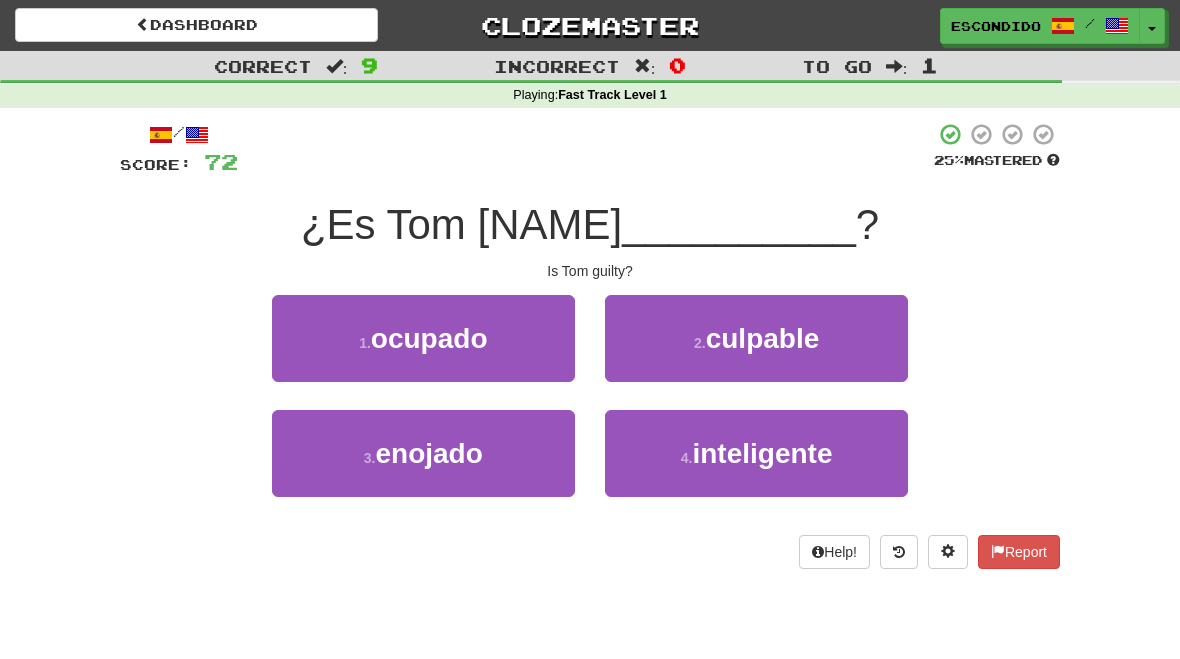 click on "2 .  culpable" at bounding box center (756, 338) 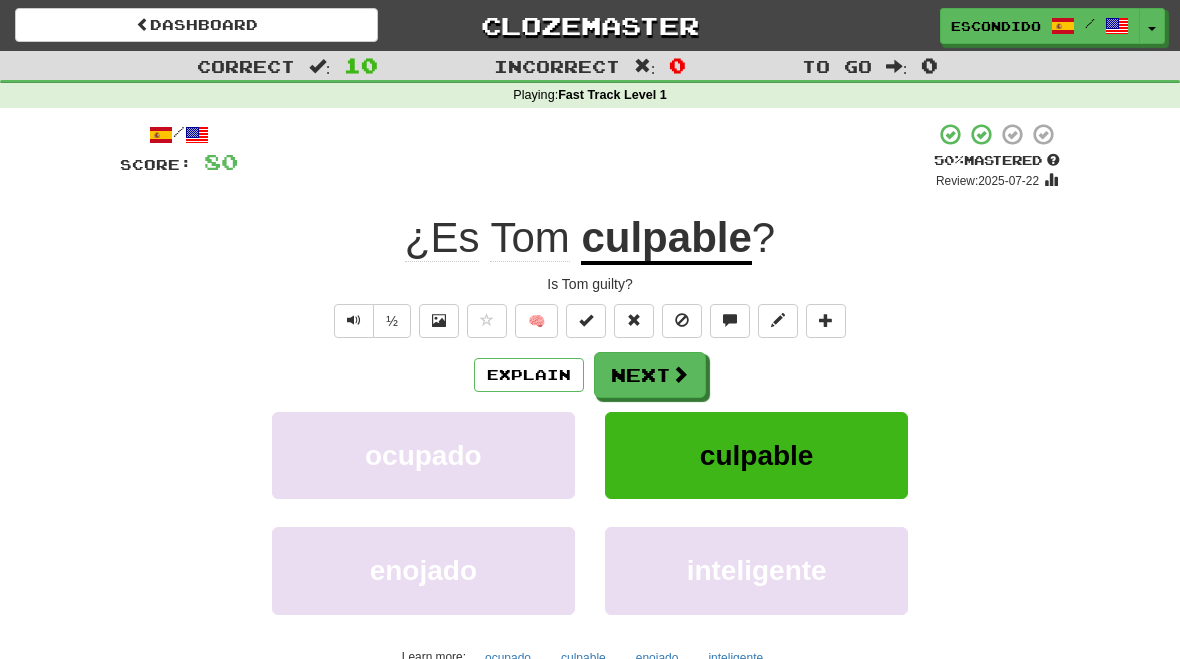 click at bounding box center [680, 374] 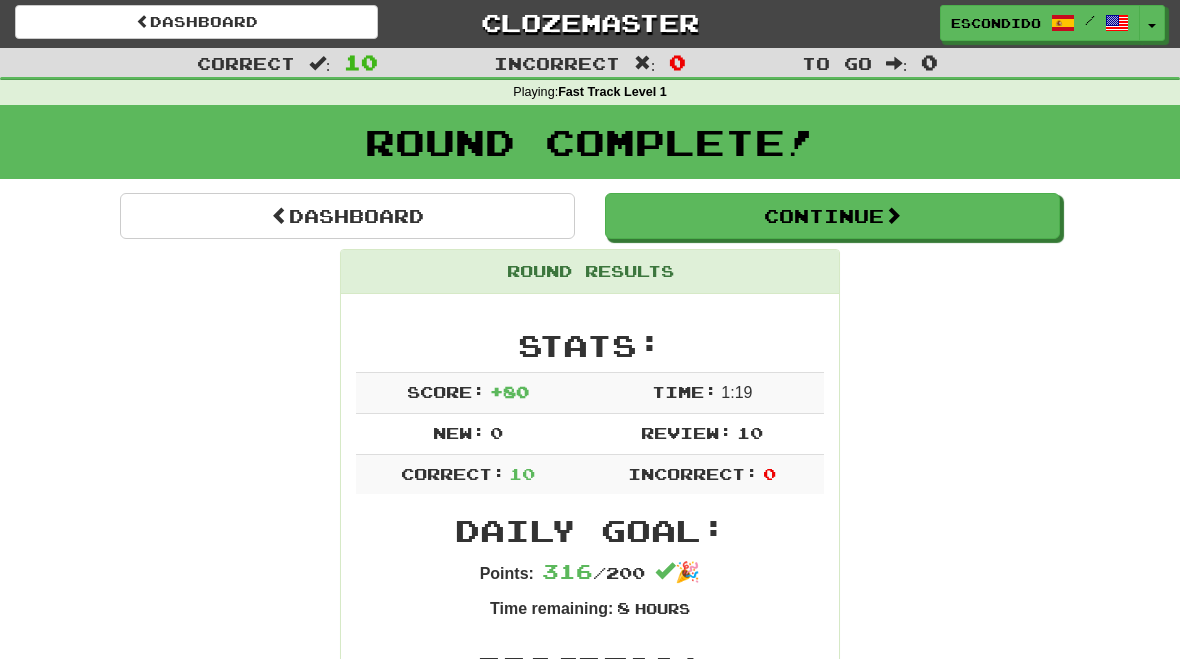 scroll, scrollTop: 0, scrollLeft: 0, axis: both 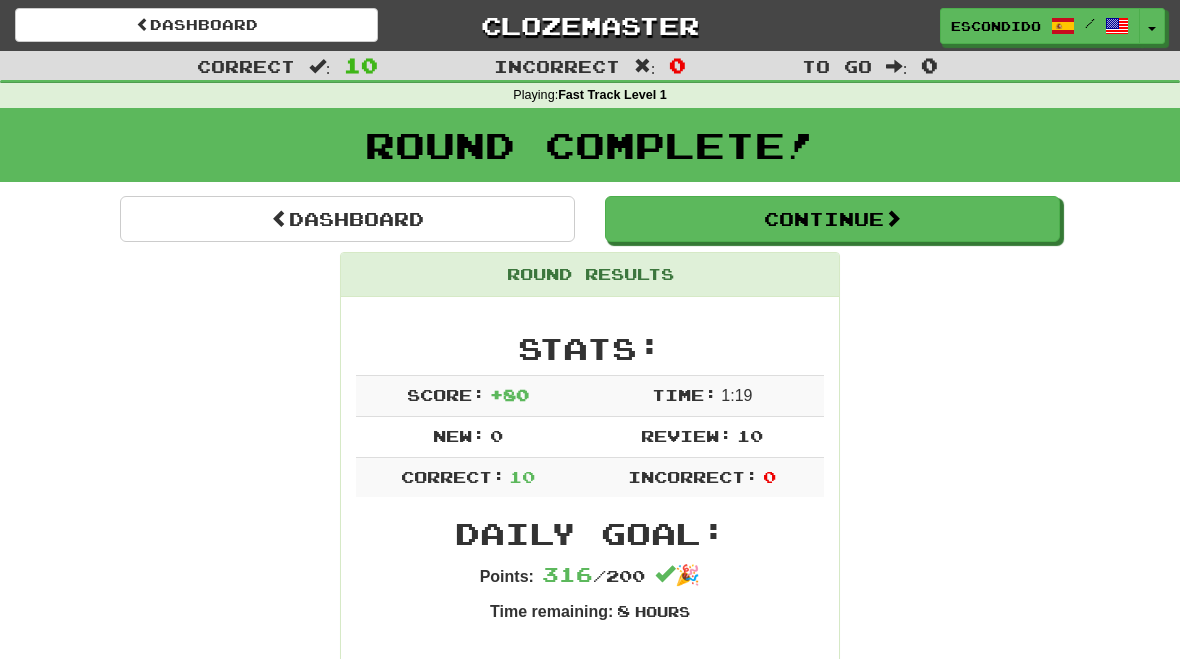 click on "Dashboard" at bounding box center (347, 219) 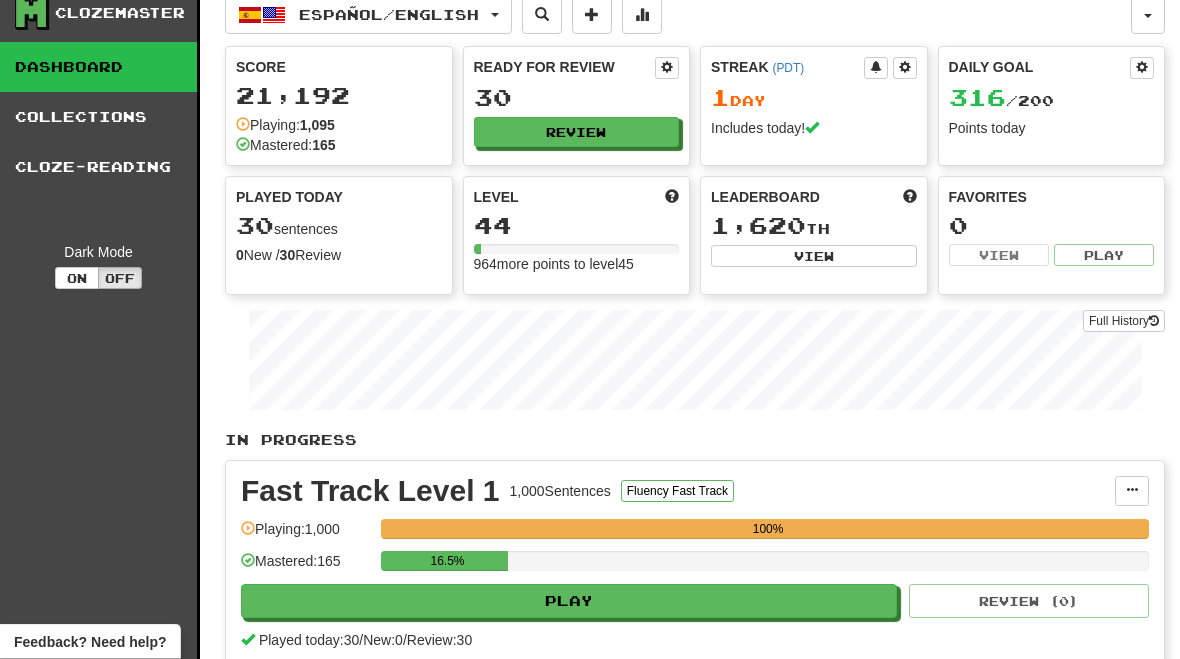 scroll, scrollTop: 0, scrollLeft: 0, axis: both 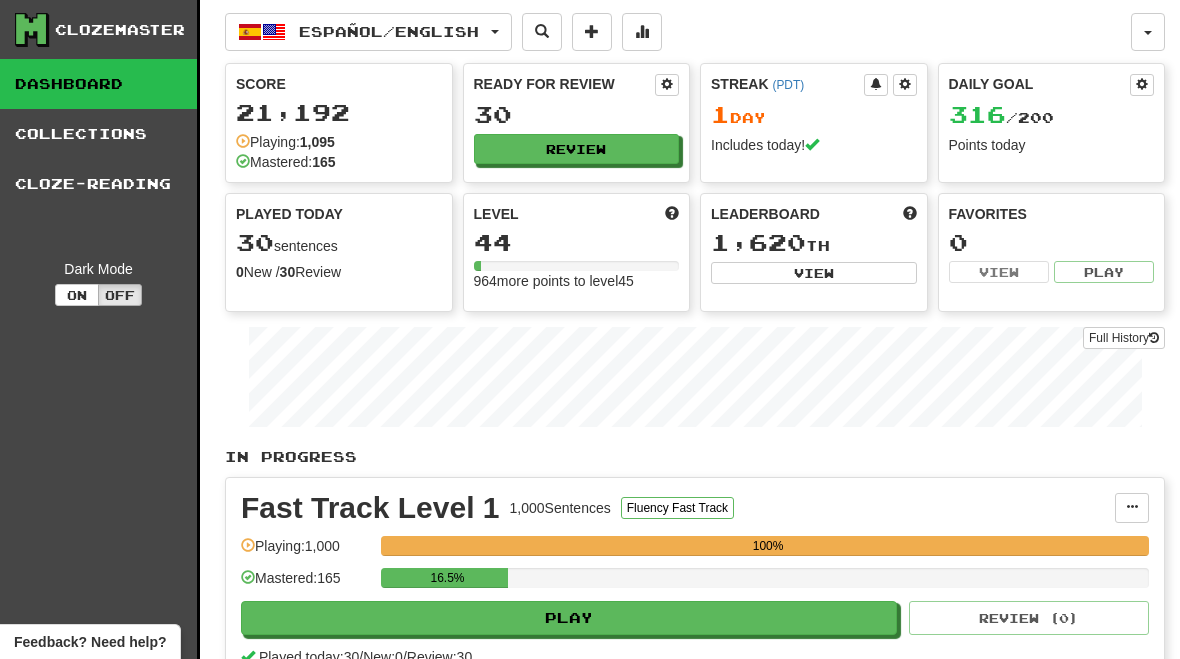 click on "Review" at bounding box center [577, 149] 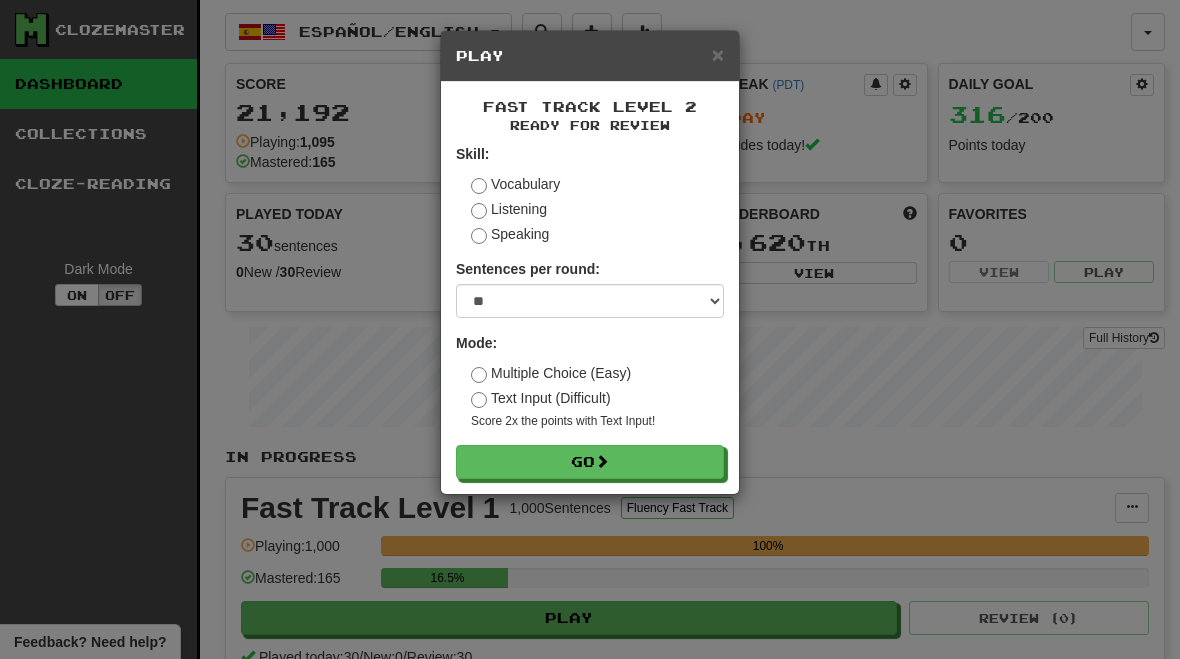 click on "Go" at bounding box center [590, 462] 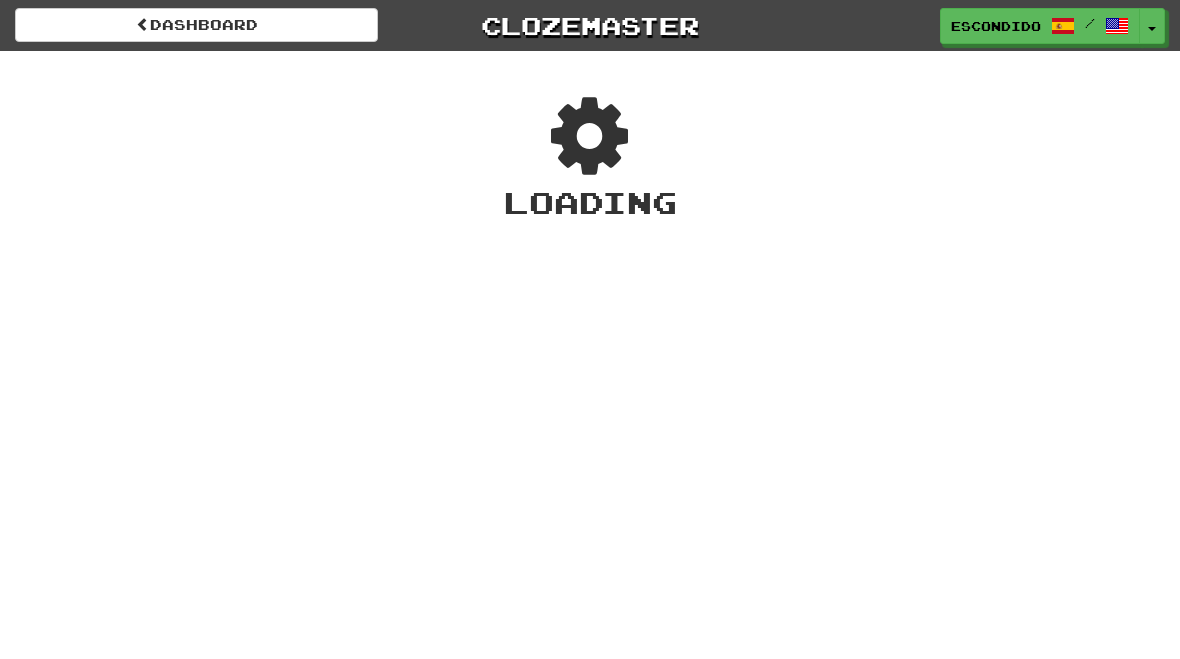scroll, scrollTop: 0, scrollLeft: 0, axis: both 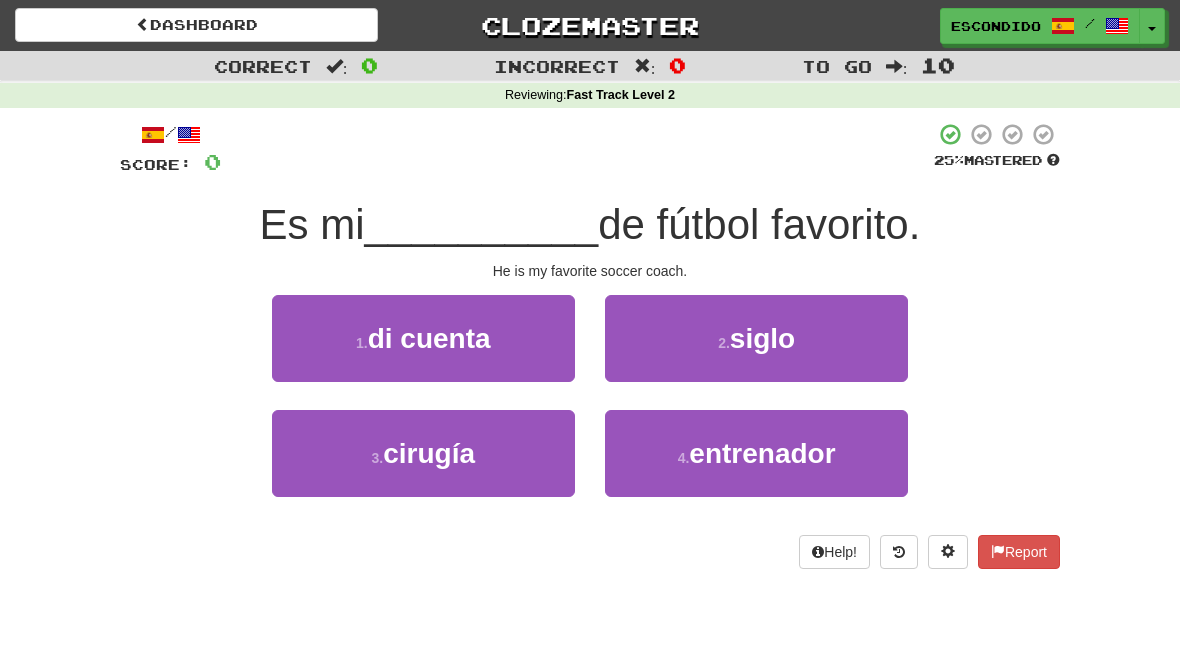 click on "entrenador" at bounding box center (762, 453) 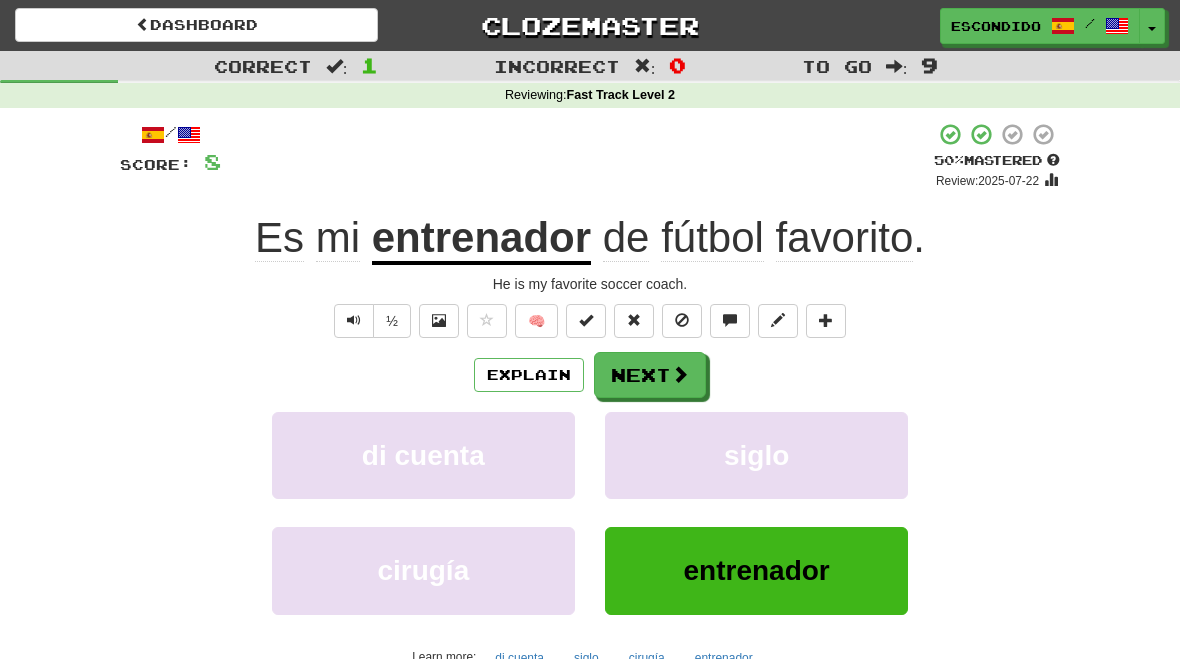 click on "entrenador" at bounding box center (757, 570) 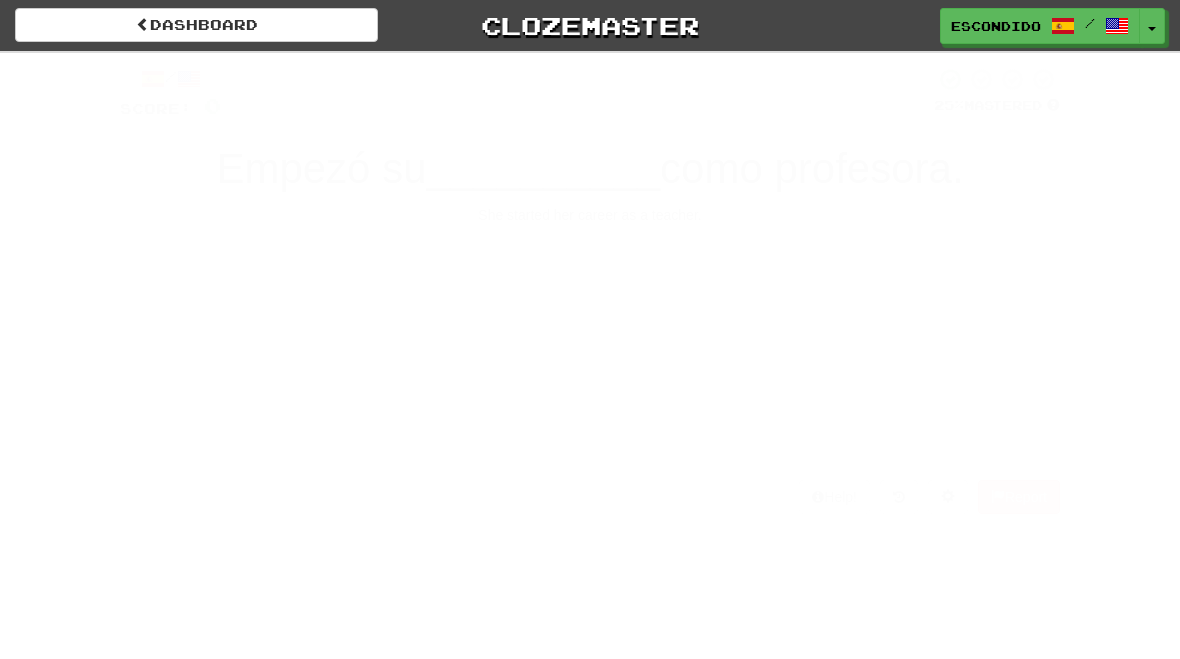 scroll, scrollTop: 0, scrollLeft: 0, axis: both 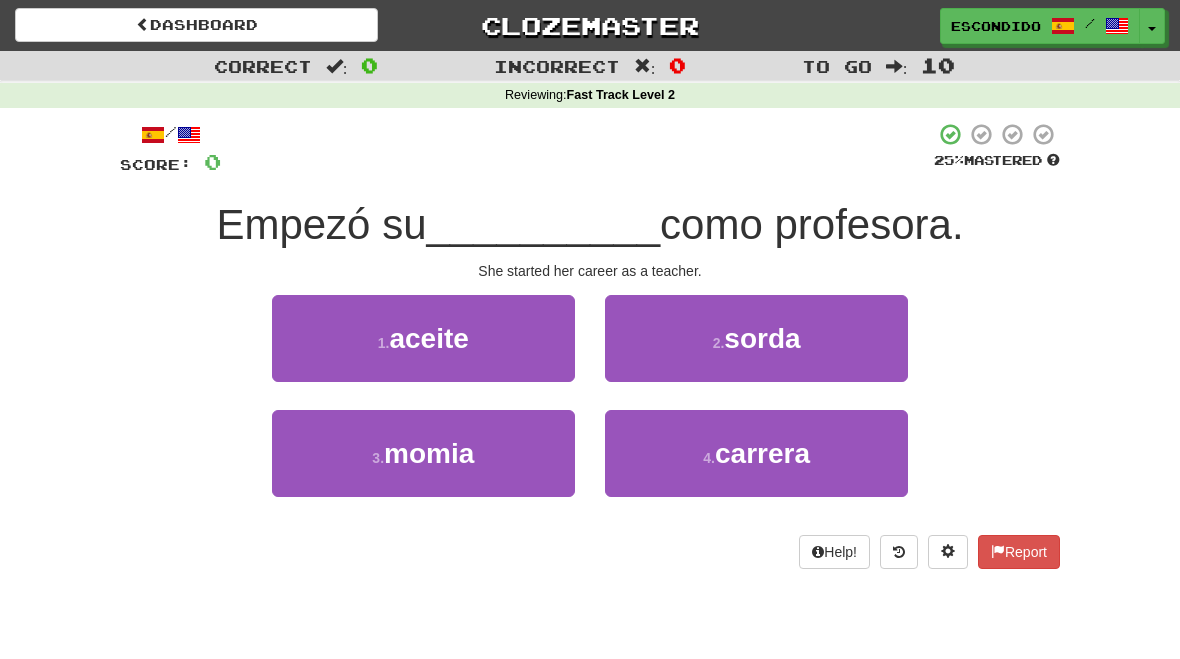 click on "carrera" at bounding box center [762, 453] 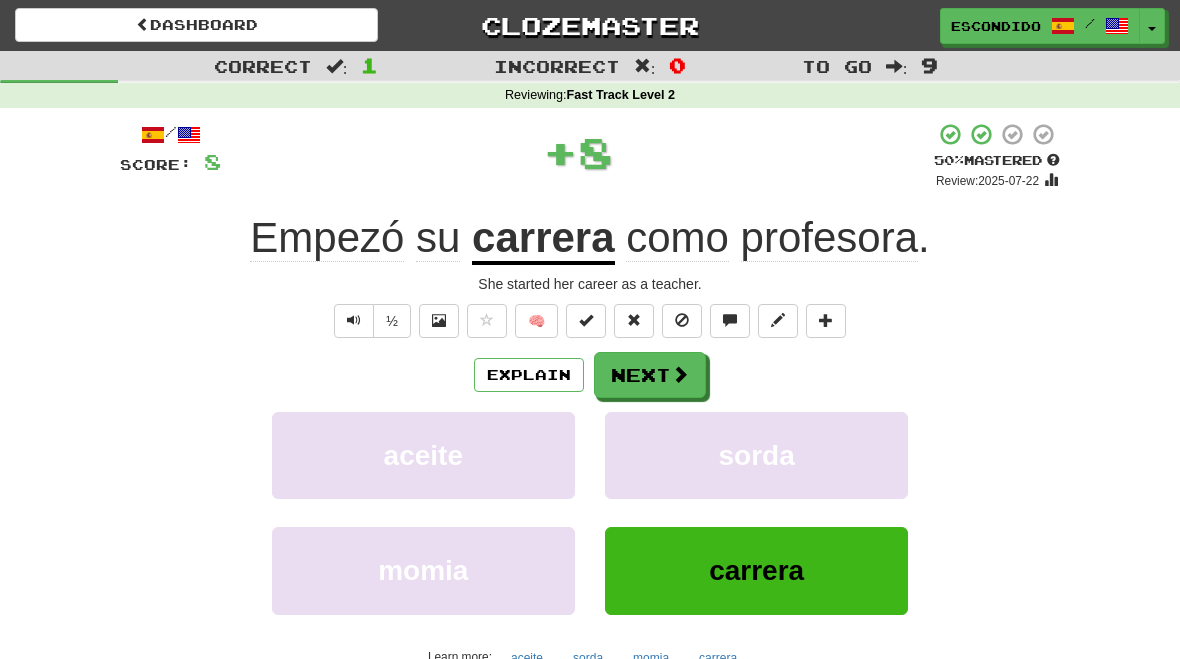 click at bounding box center [680, 374] 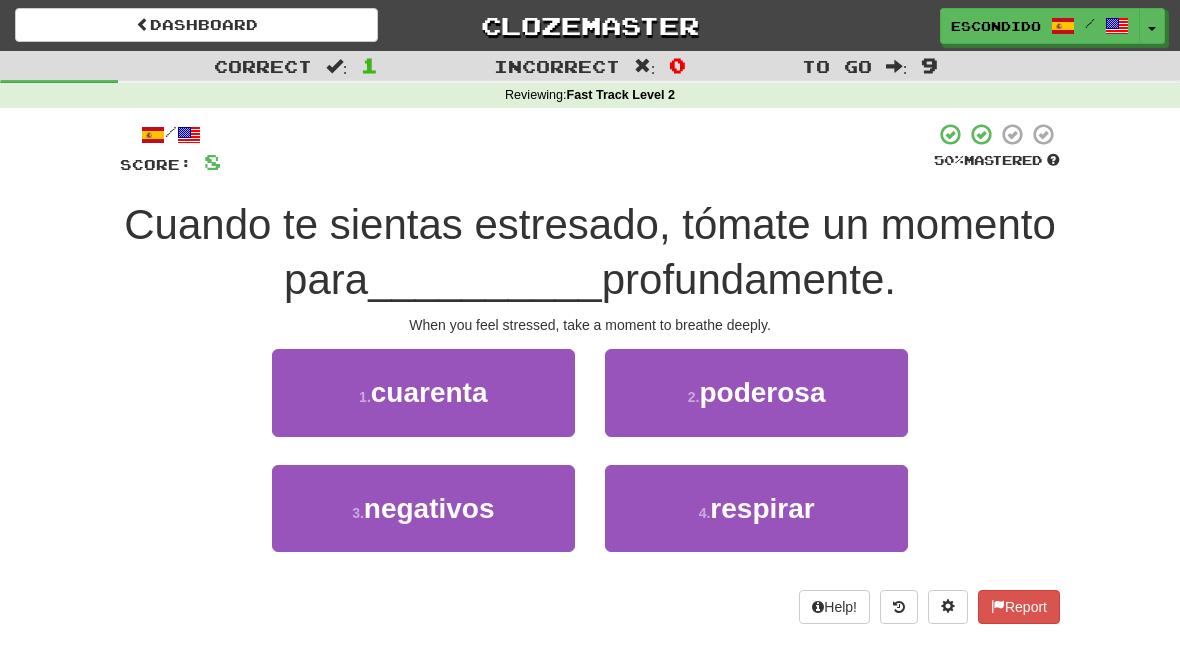 click on "4 .  respirar" at bounding box center (756, 508) 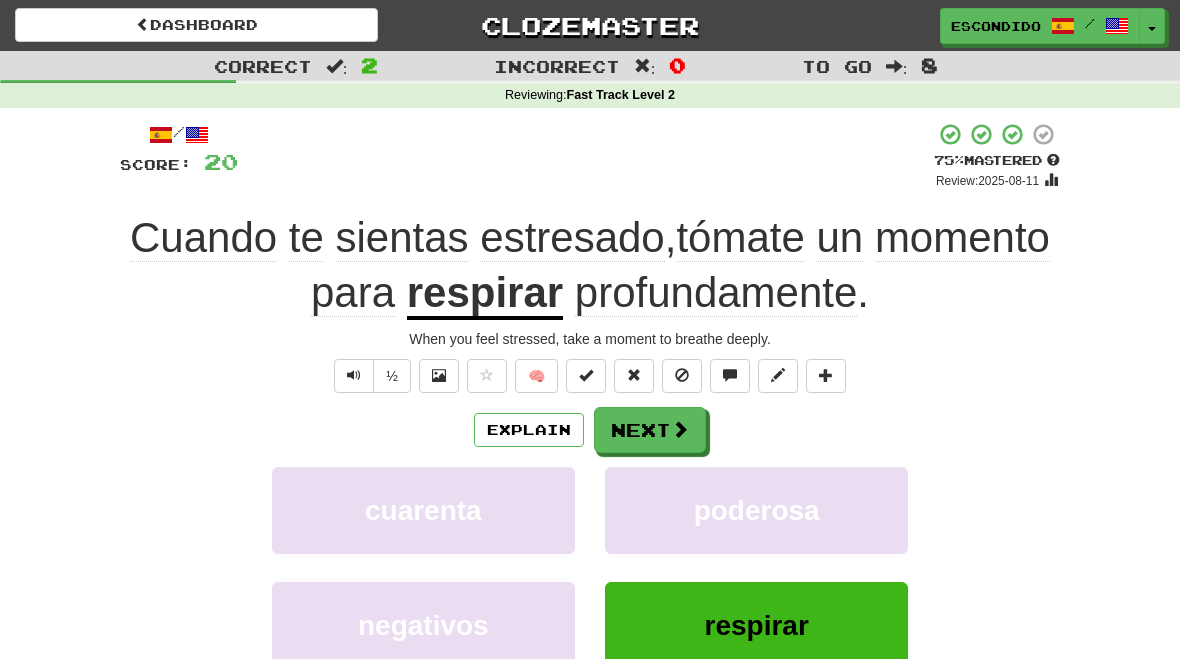 click at bounding box center [680, 429] 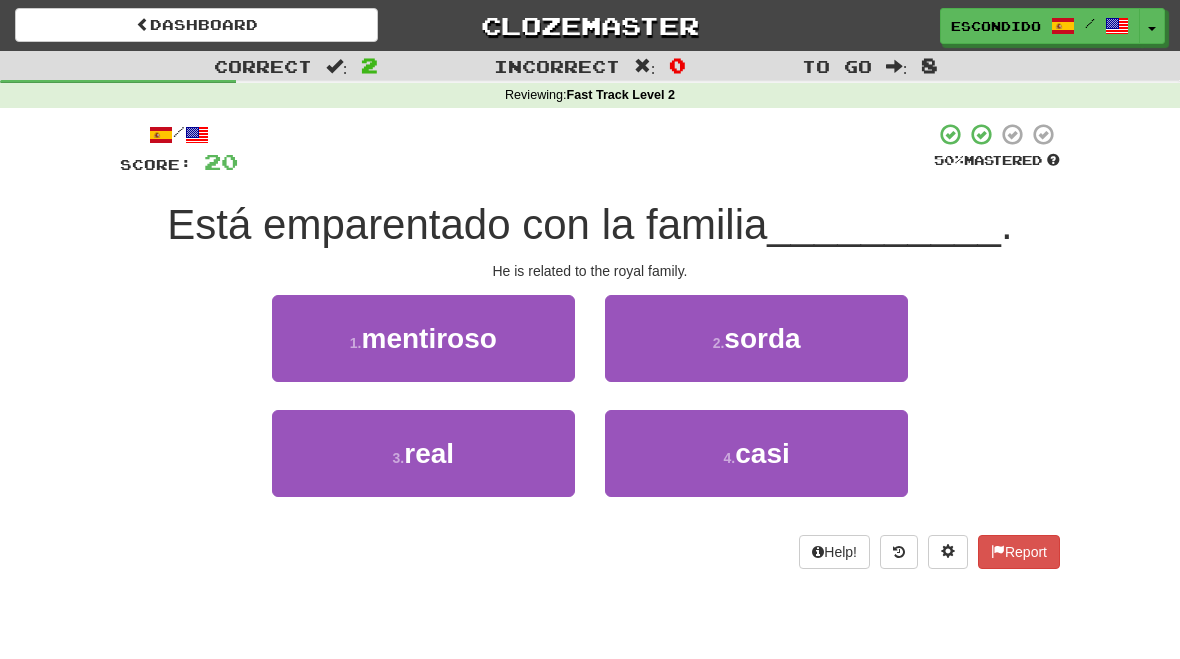click on "3 .  real" at bounding box center (423, 453) 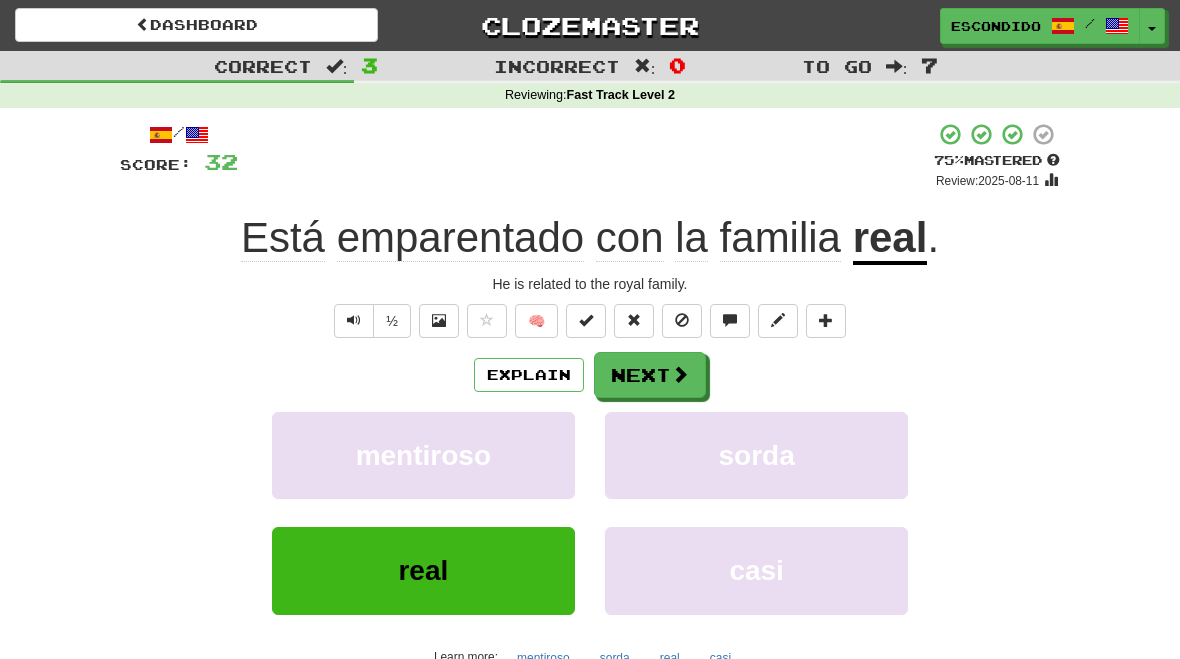 click at bounding box center [680, 374] 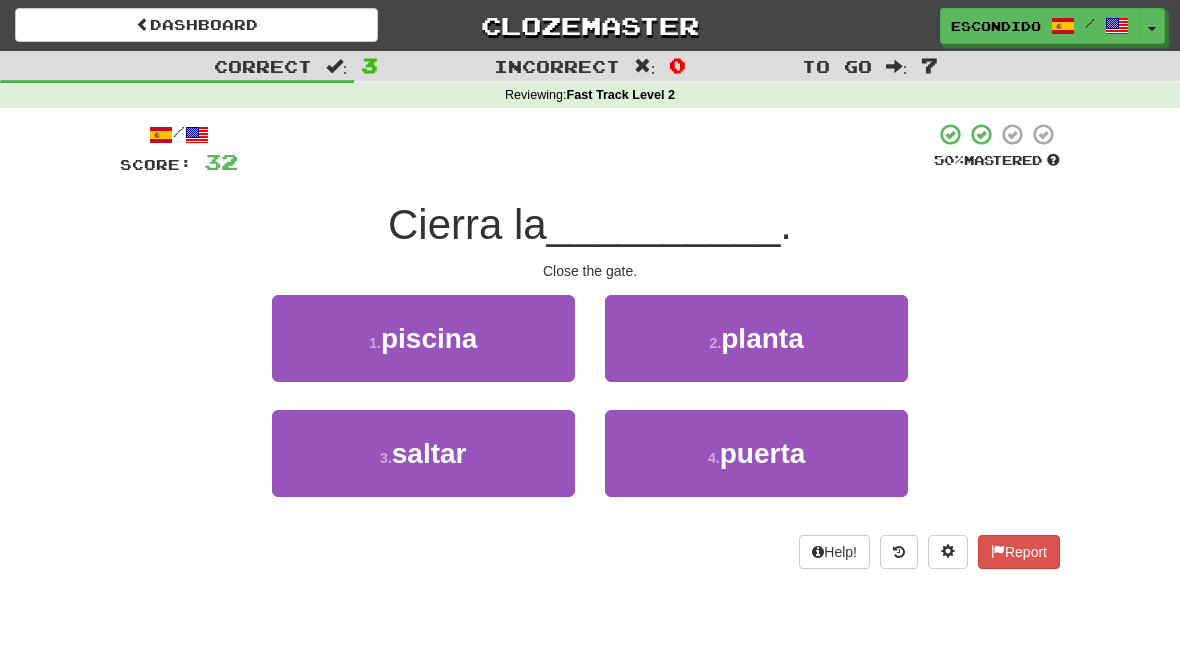 click on "puerta" at bounding box center [763, 453] 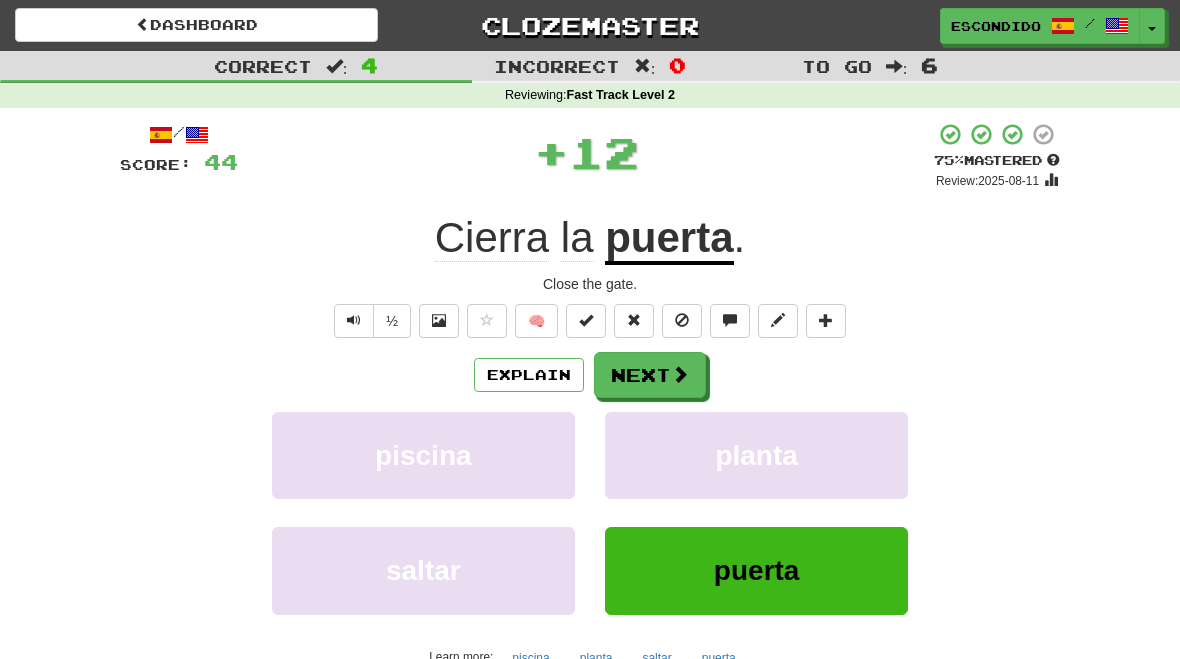 click at bounding box center (680, 374) 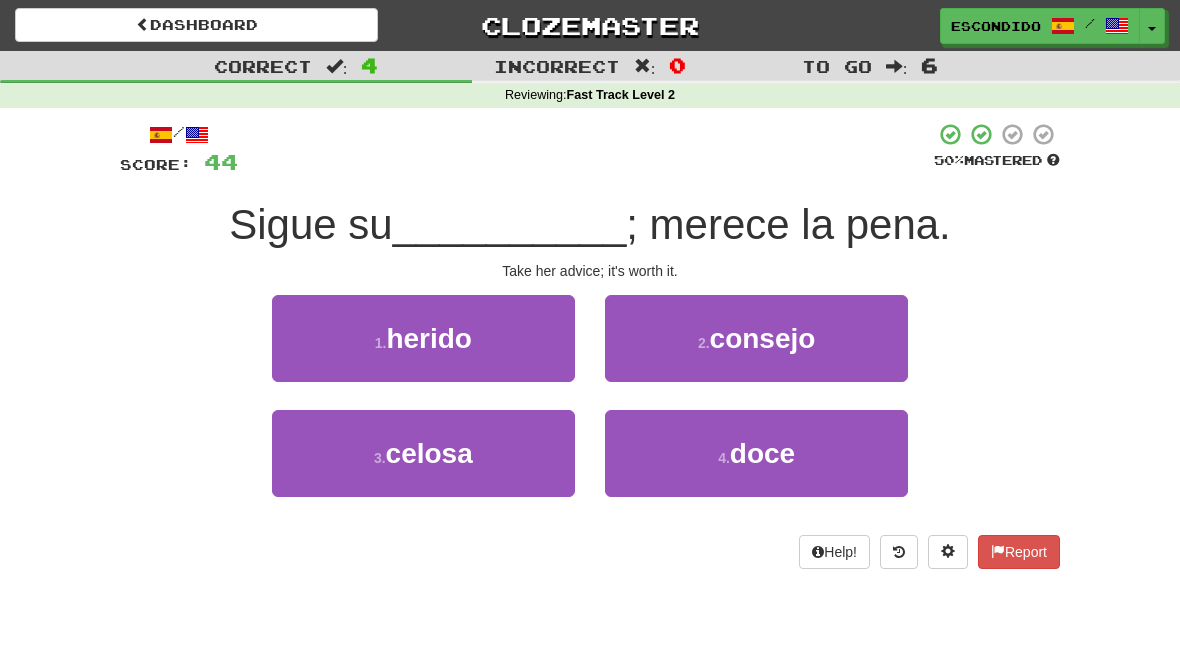click on "consejo" at bounding box center (763, 338) 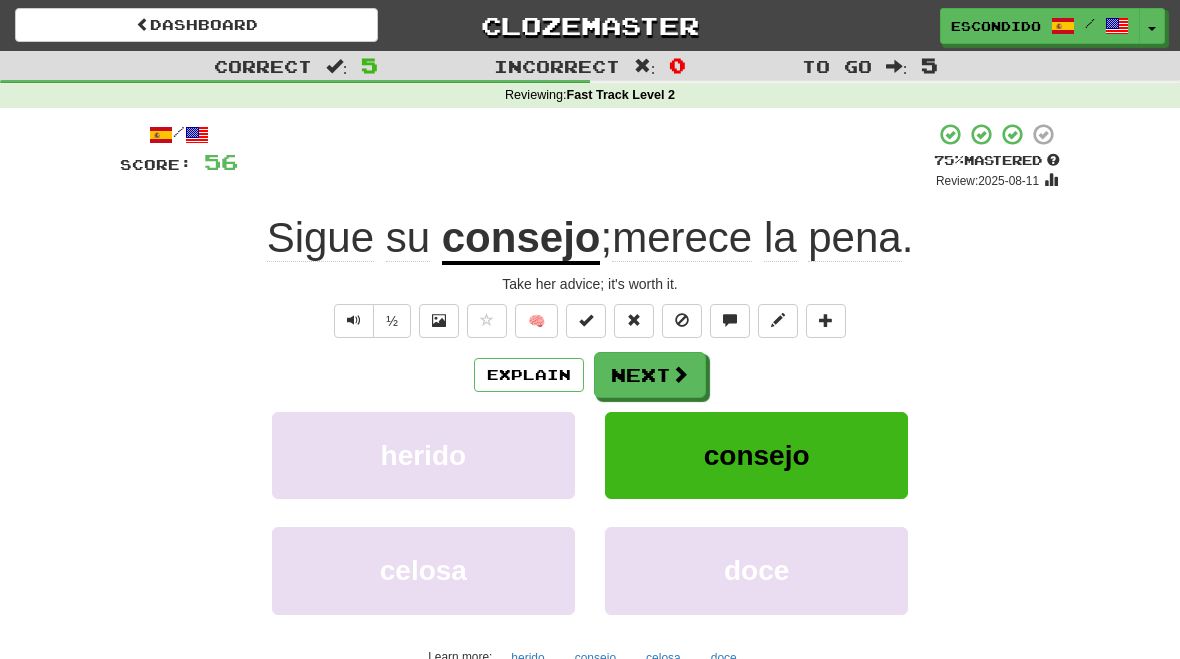 click at bounding box center [680, 374] 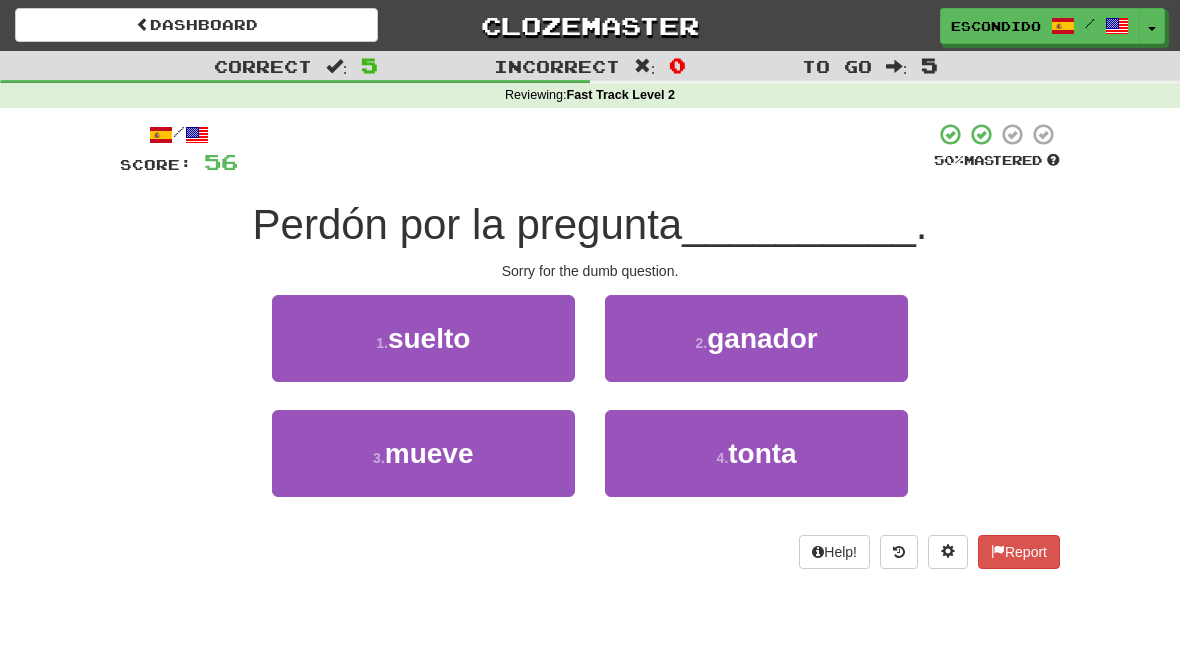 click on "4 .  tonta" at bounding box center (756, 453) 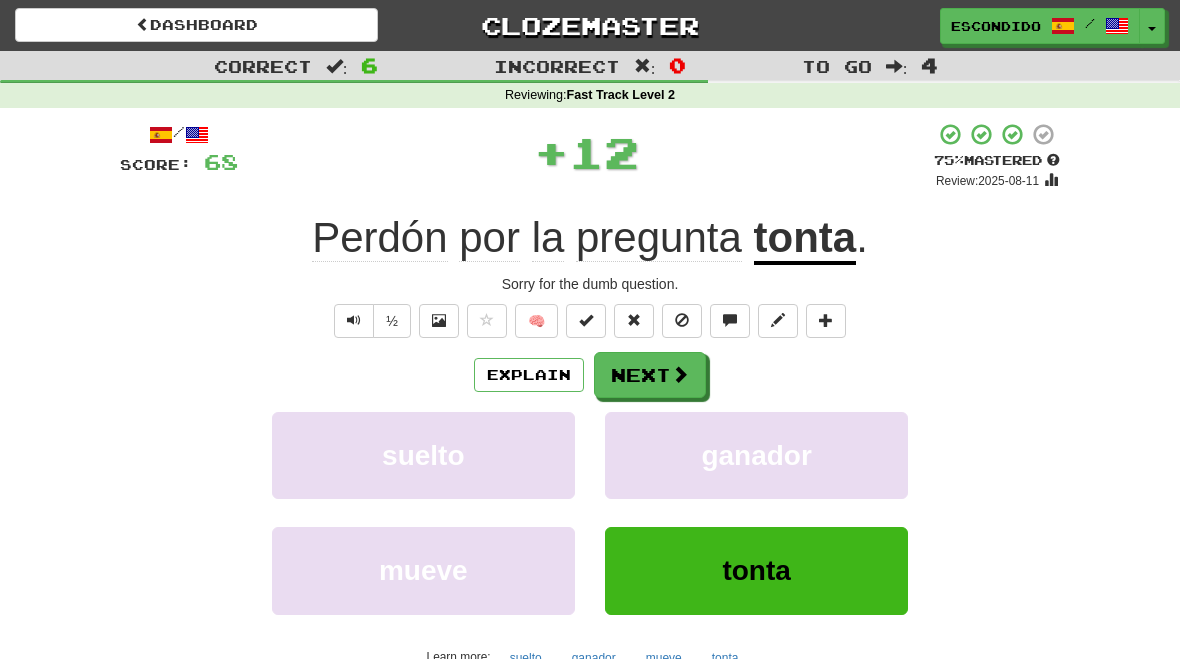 click at bounding box center [680, 374] 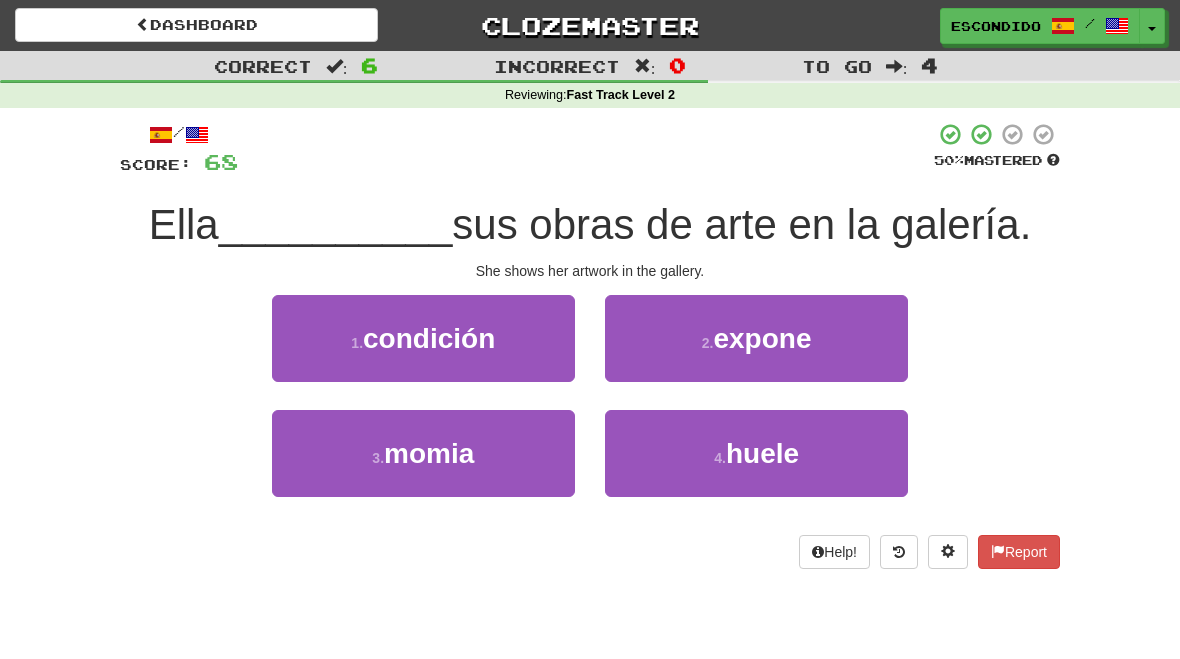 click on "2 .  expone" at bounding box center [756, 338] 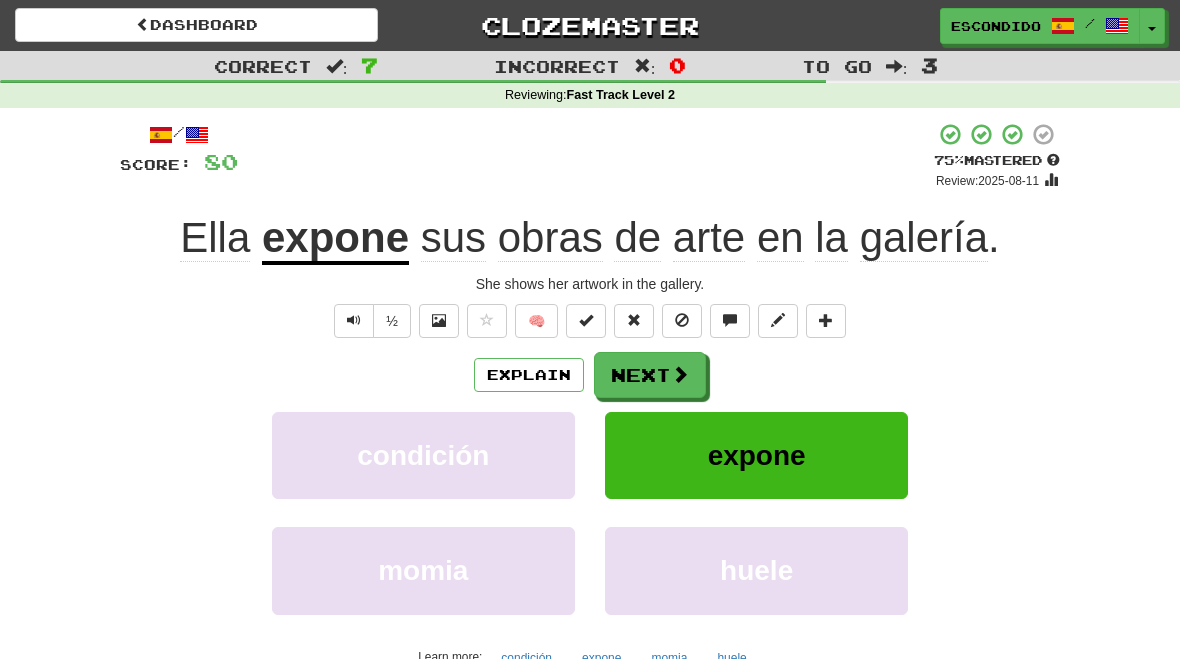 click at bounding box center (680, 374) 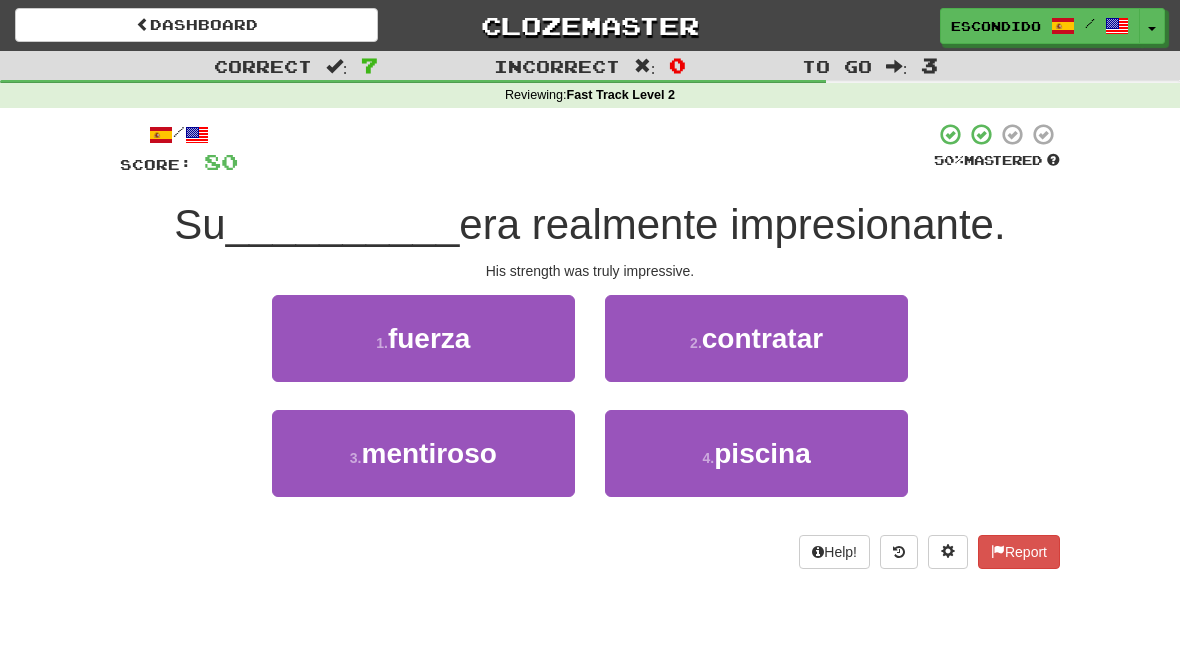click on "2 .  contratar" at bounding box center [756, 338] 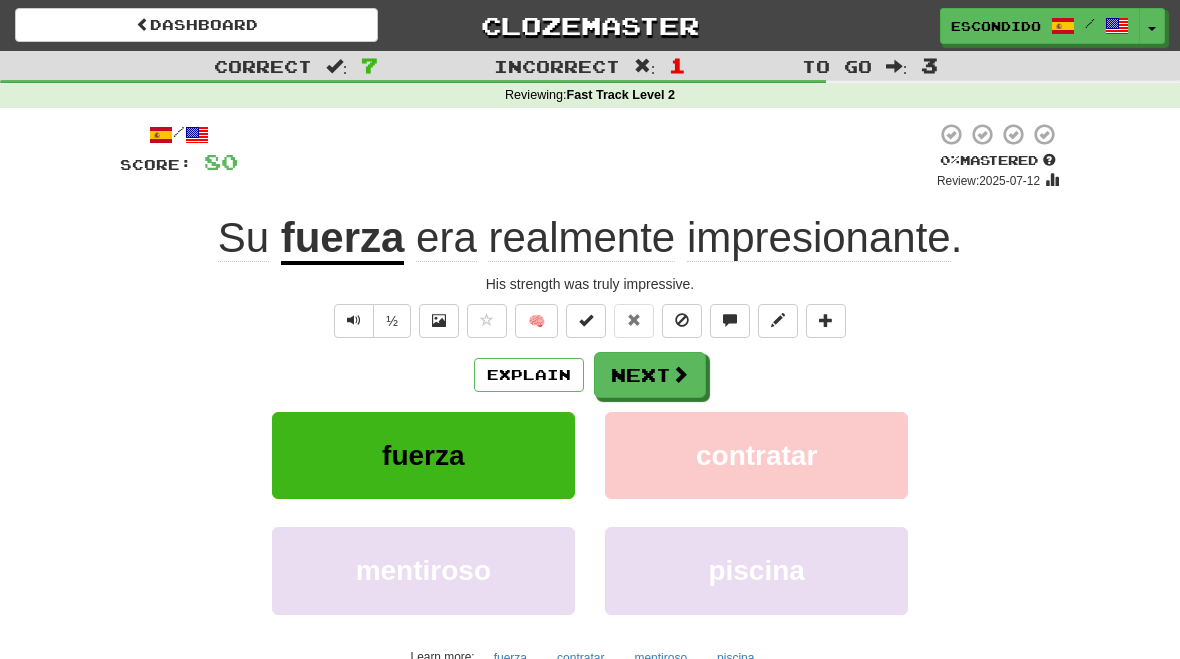 click at bounding box center (680, 374) 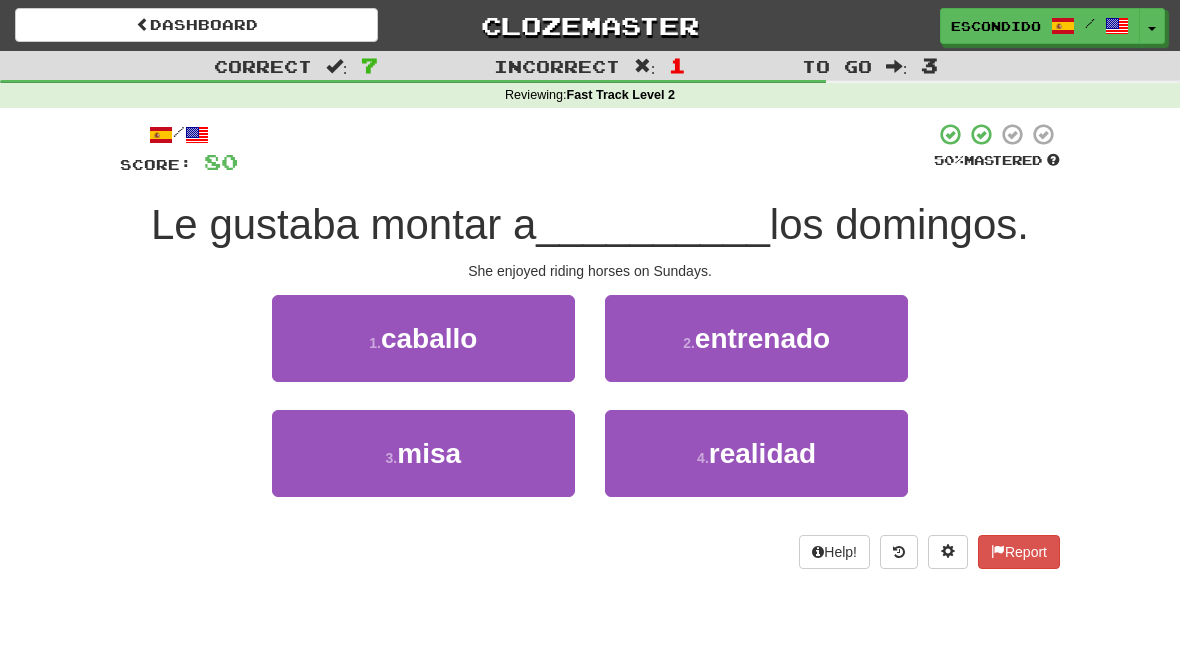 click on "1 .  caballo" at bounding box center [423, 338] 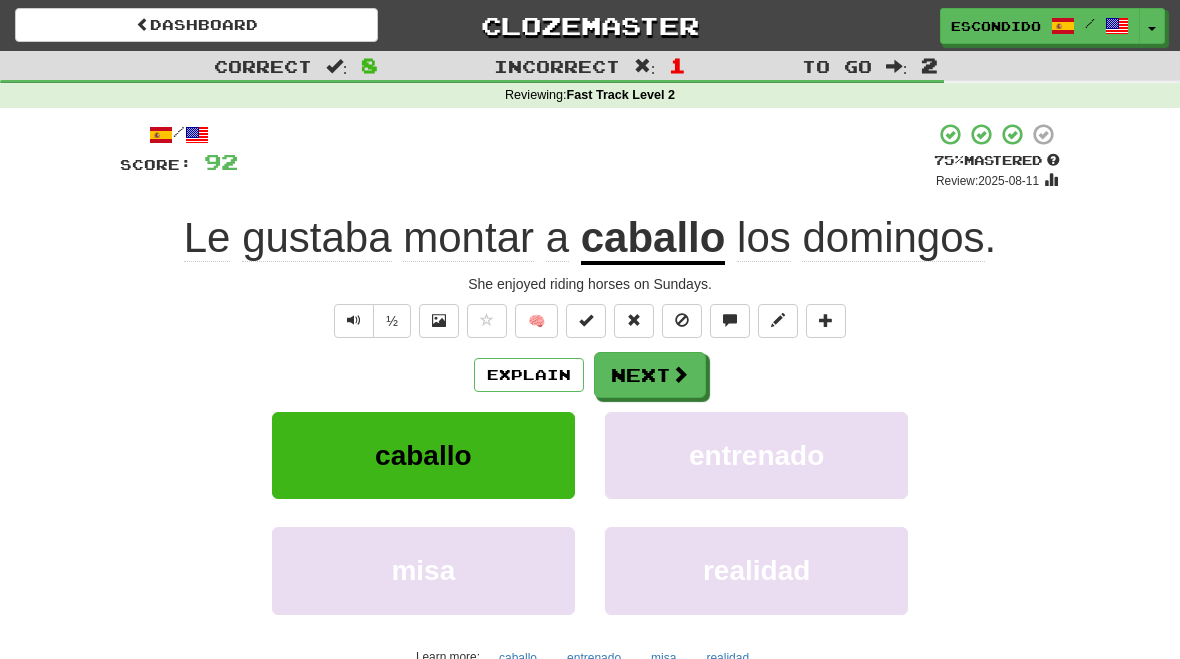 click at bounding box center [680, 374] 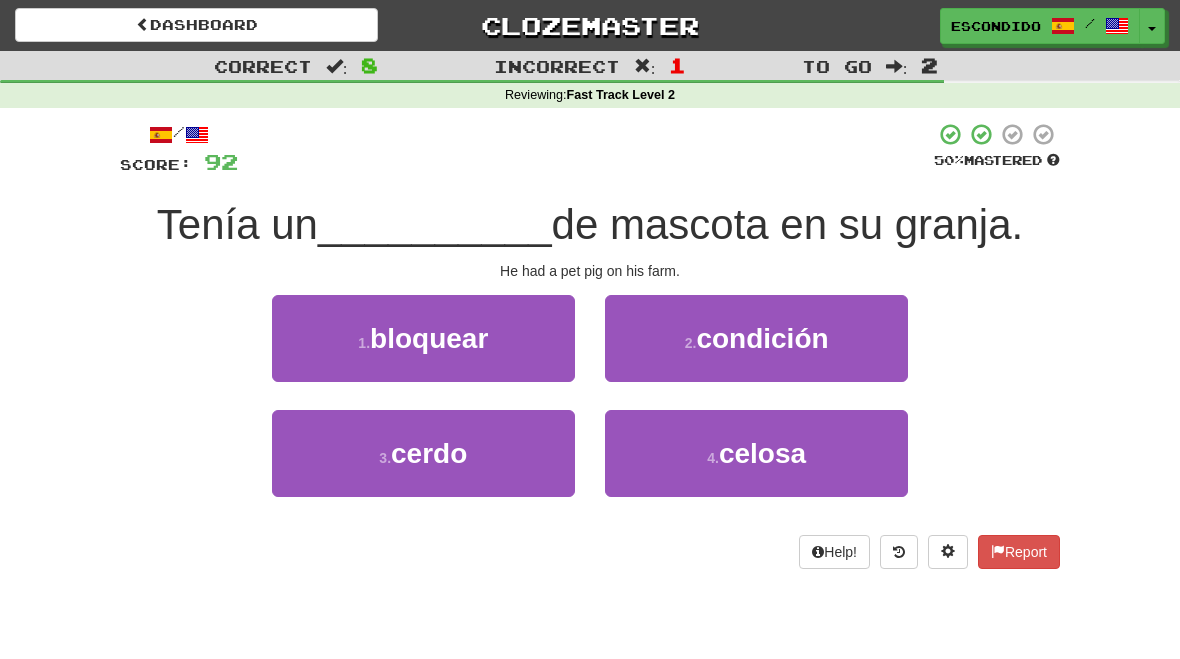 click on "3 .  cerdo" at bounding box center [423, 453] 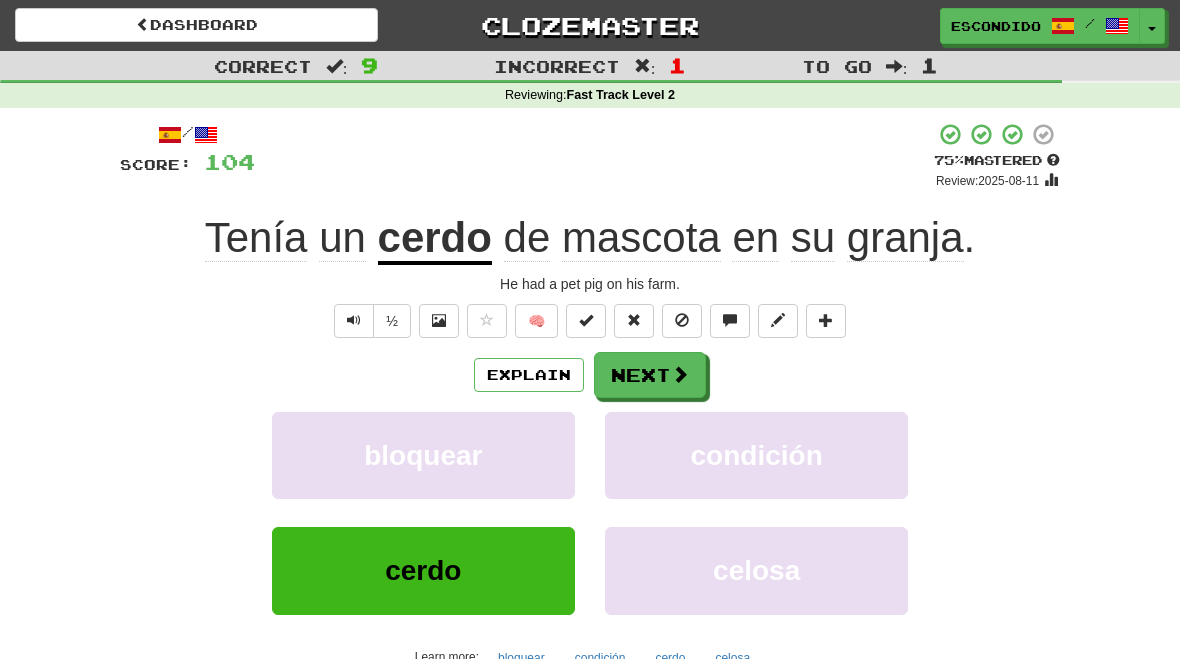 click on "Next" at bounding box center [650, 375] 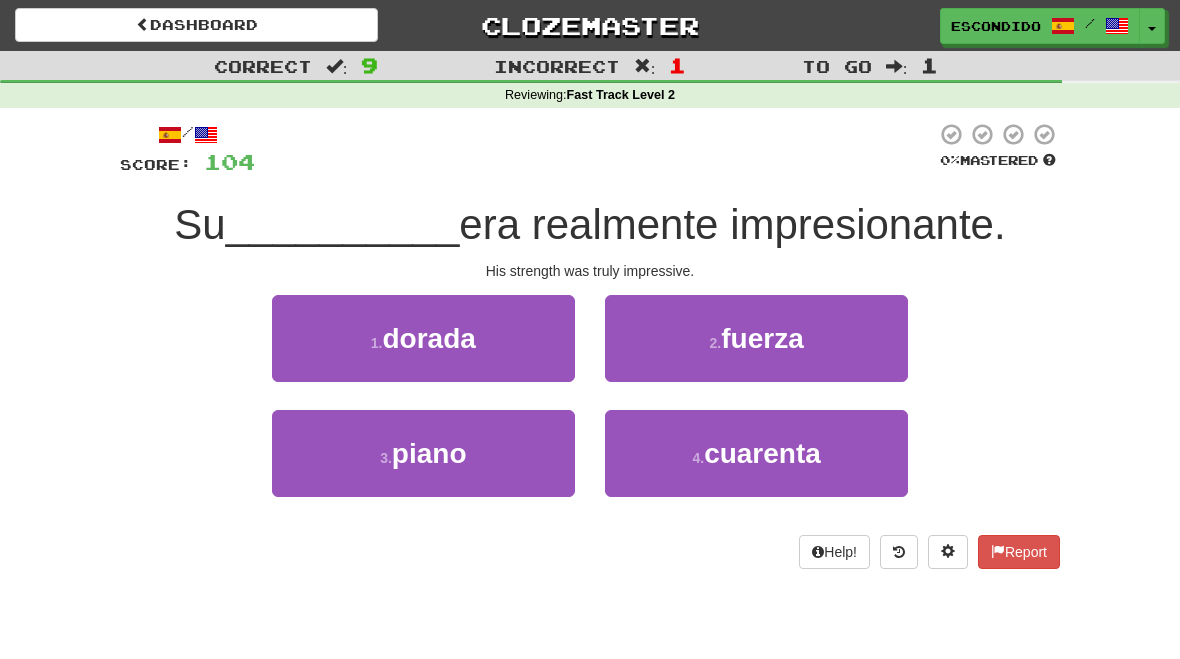click on "fuerza" at bounding box center (762, 338) 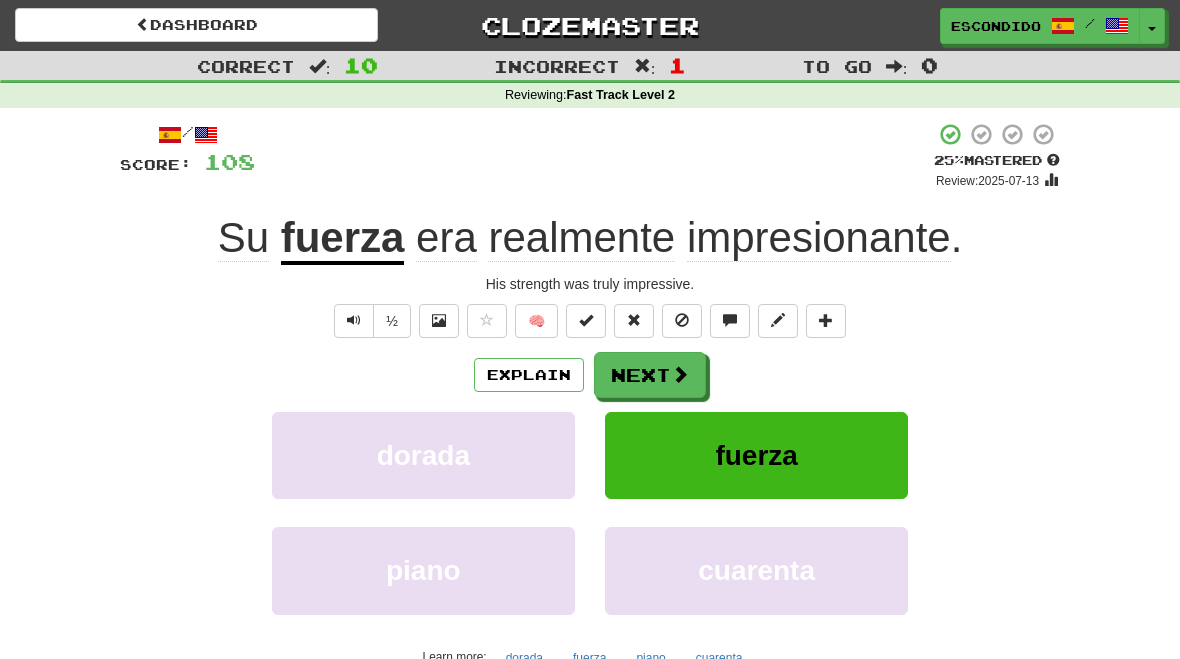 click on "Next" at bounding box center (650, 375) 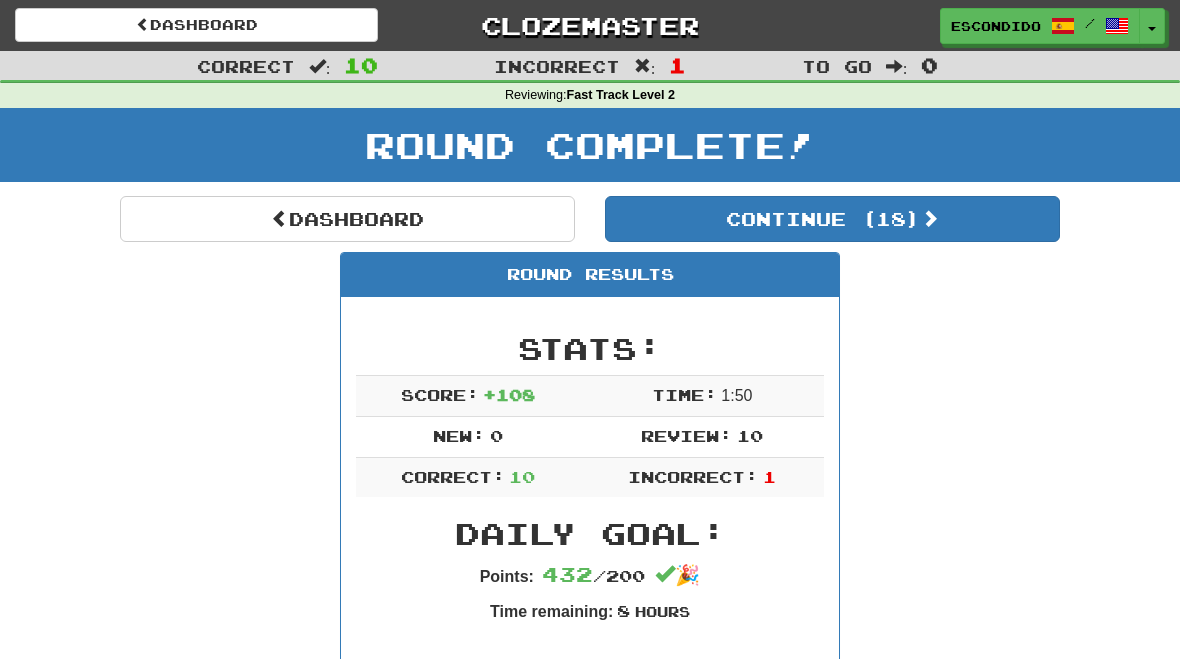 click on "Dashboard" at bounding box center [196, 25] 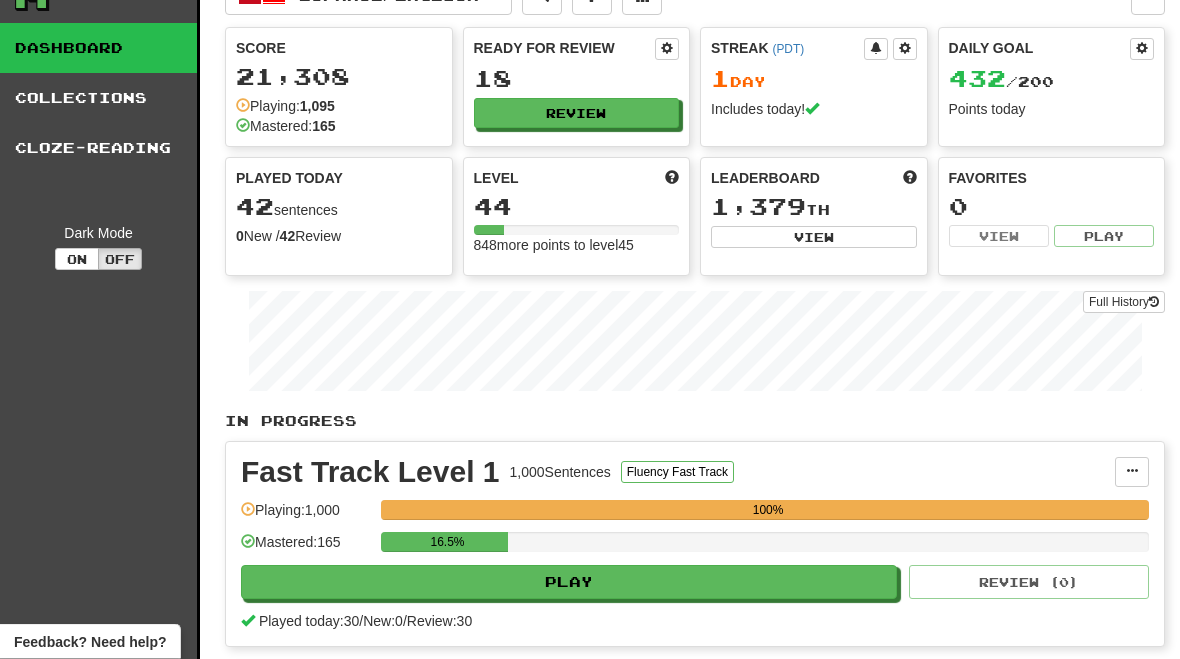 scroll, scrollTop: 0, scrollLeft: 0, axis: both 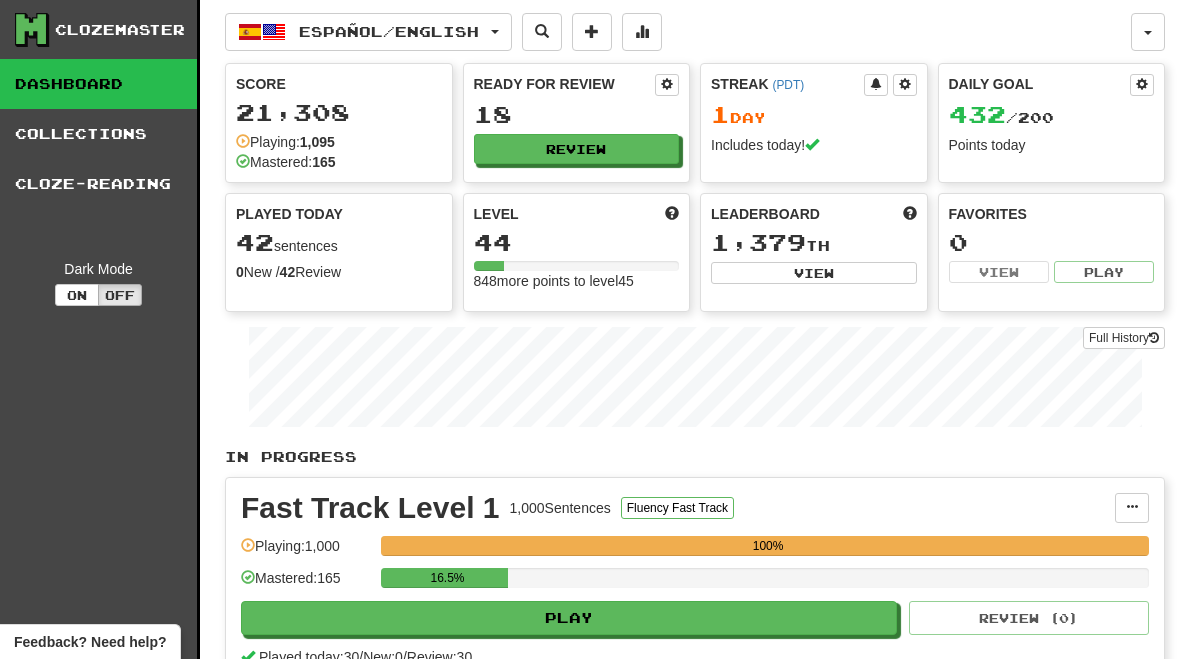 click on "Cloze-Reading" at bounding box center [98, 184] 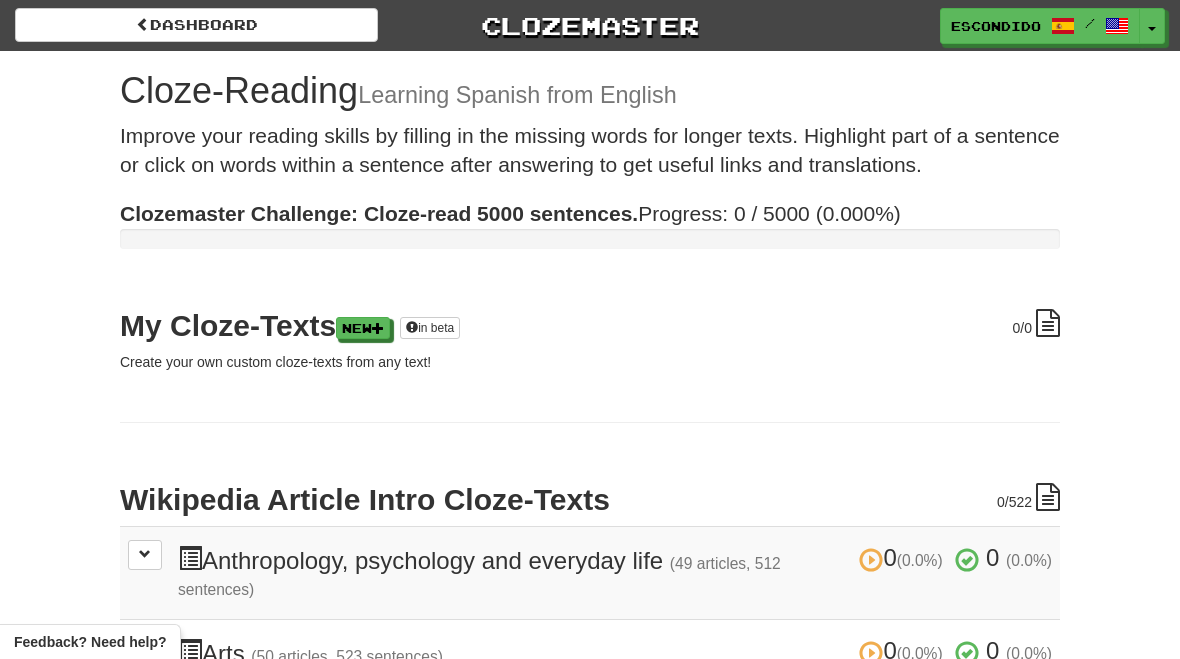 scroll, scrollTop: 0, scrollLeft: 0, axis: both 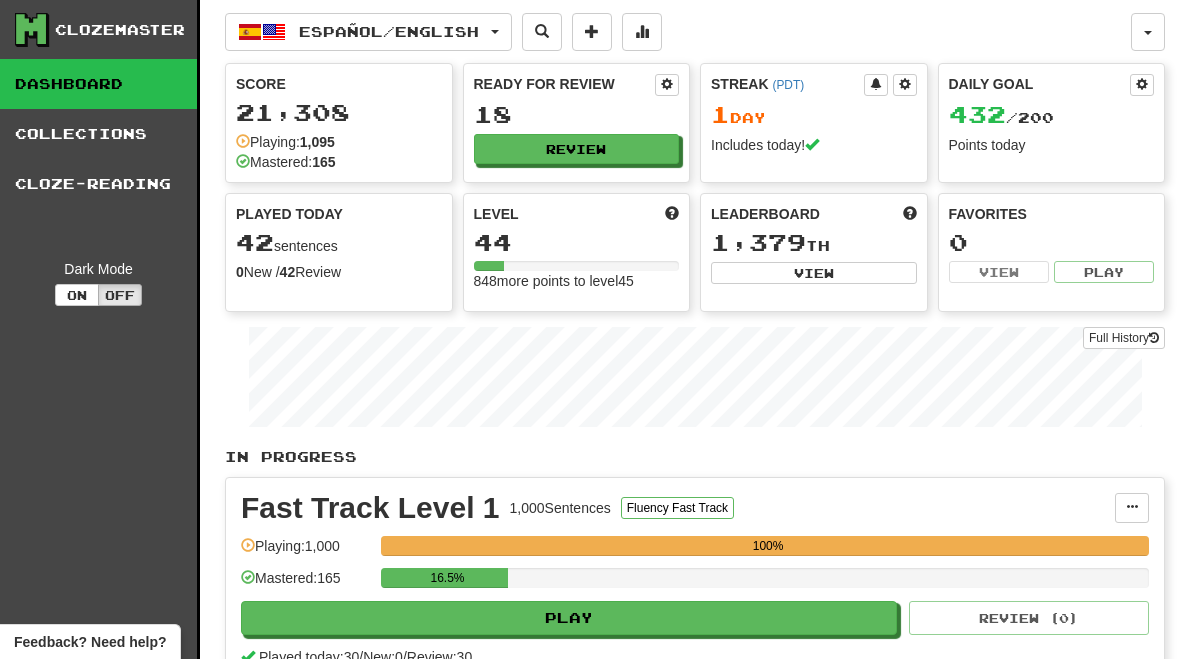 click on "Collections" at bounding box center [98, 134] 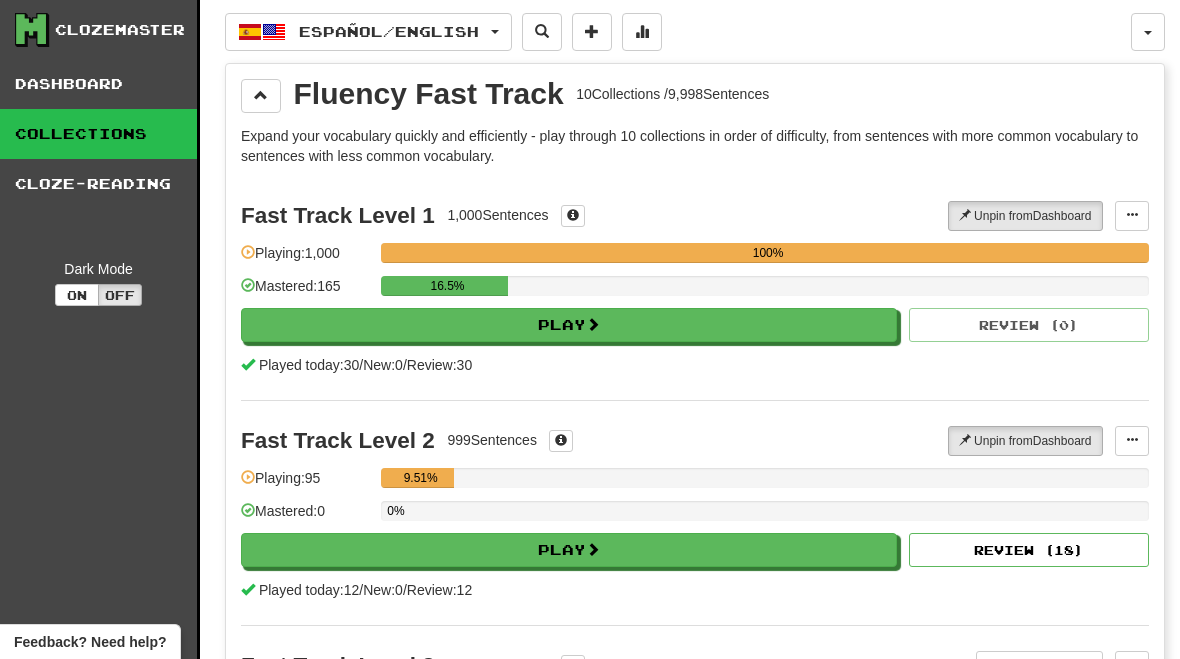 click on "Dashboard" at bounding box center [98, 84] 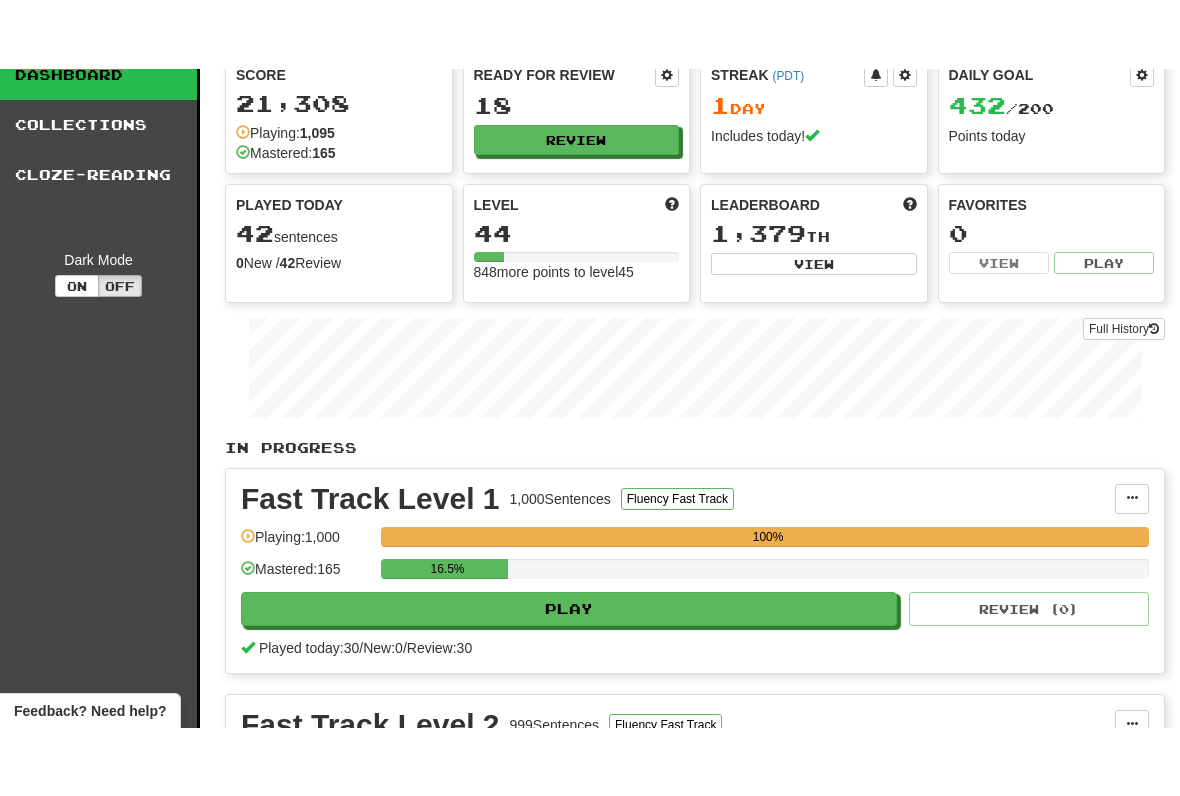 scroll, scrollTop: 0, scrollLeft: 0, axis: both 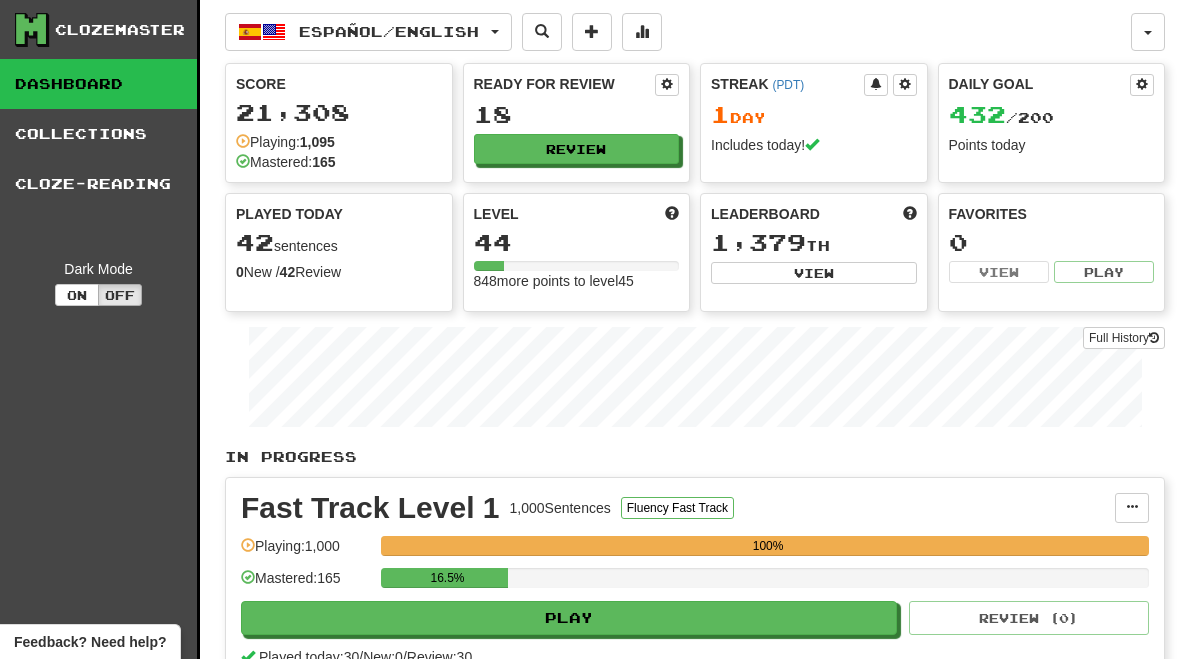 click on "Collections" at bounding box center [98, 134] 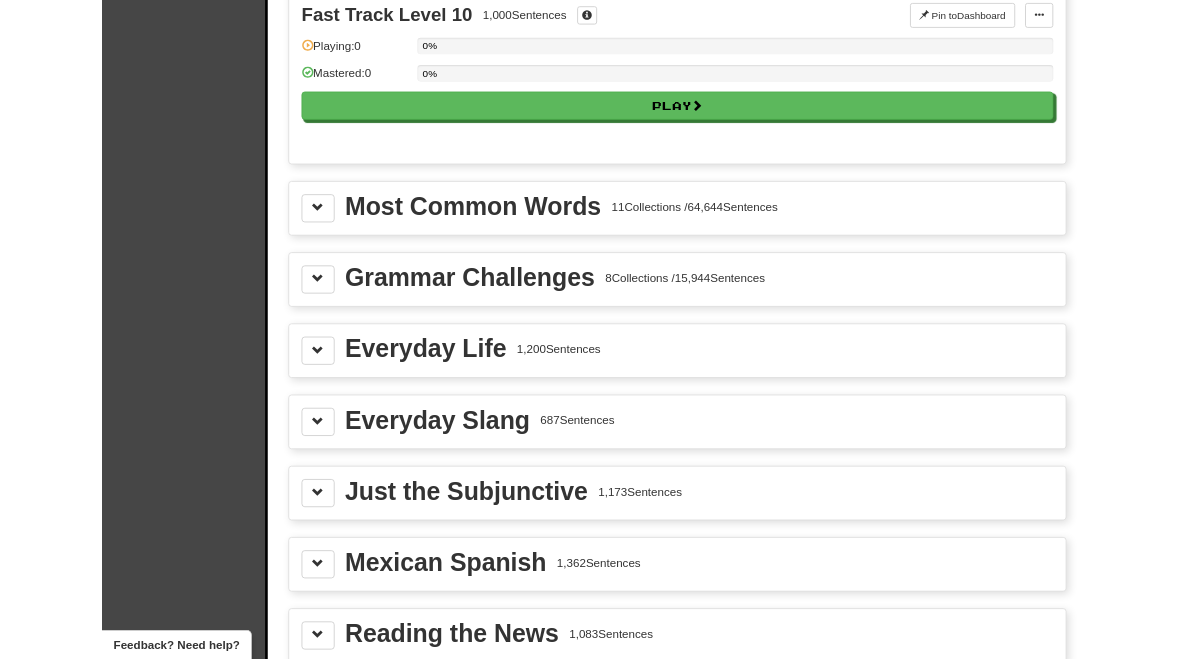 scroll, scrollTop: 2082, scrollLeft: 0, axis: vertical 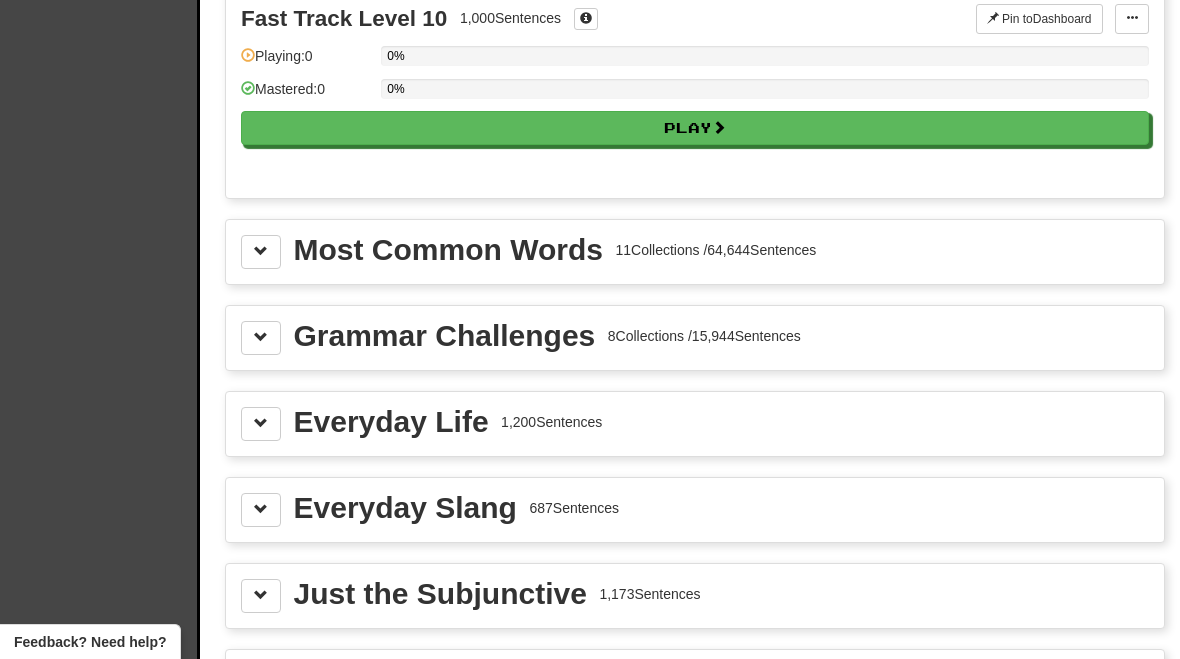 click at bounding box center (261, 252) 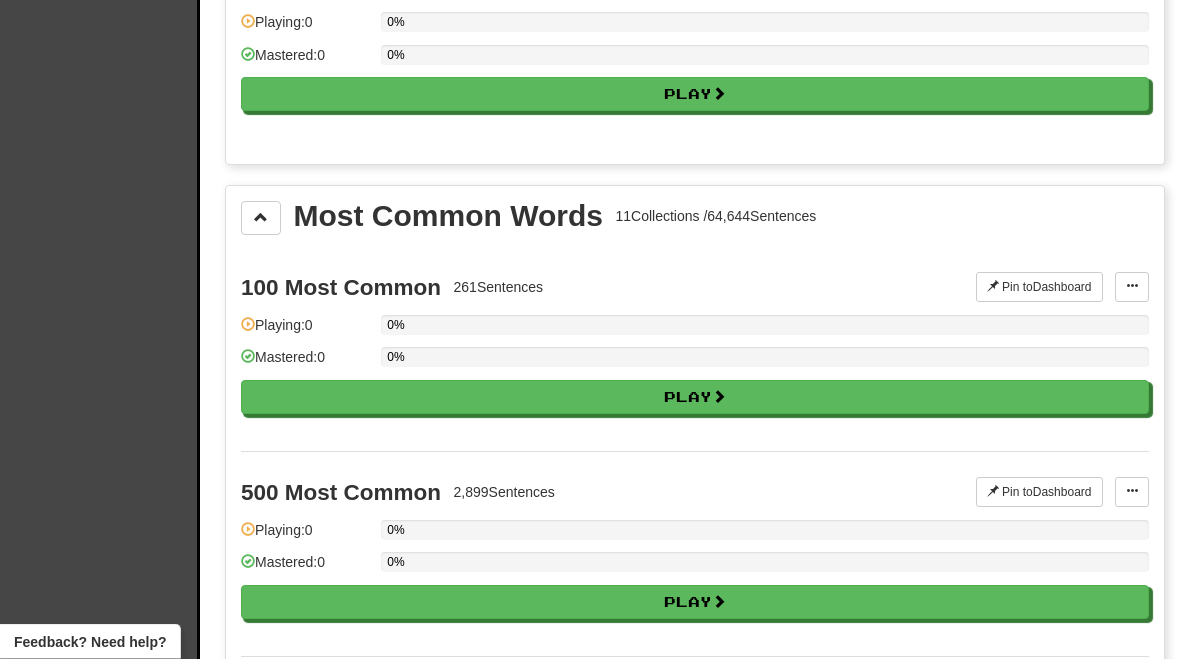 scroll, scrollTop: 2103, scrollLeft: 0, axis: vertical 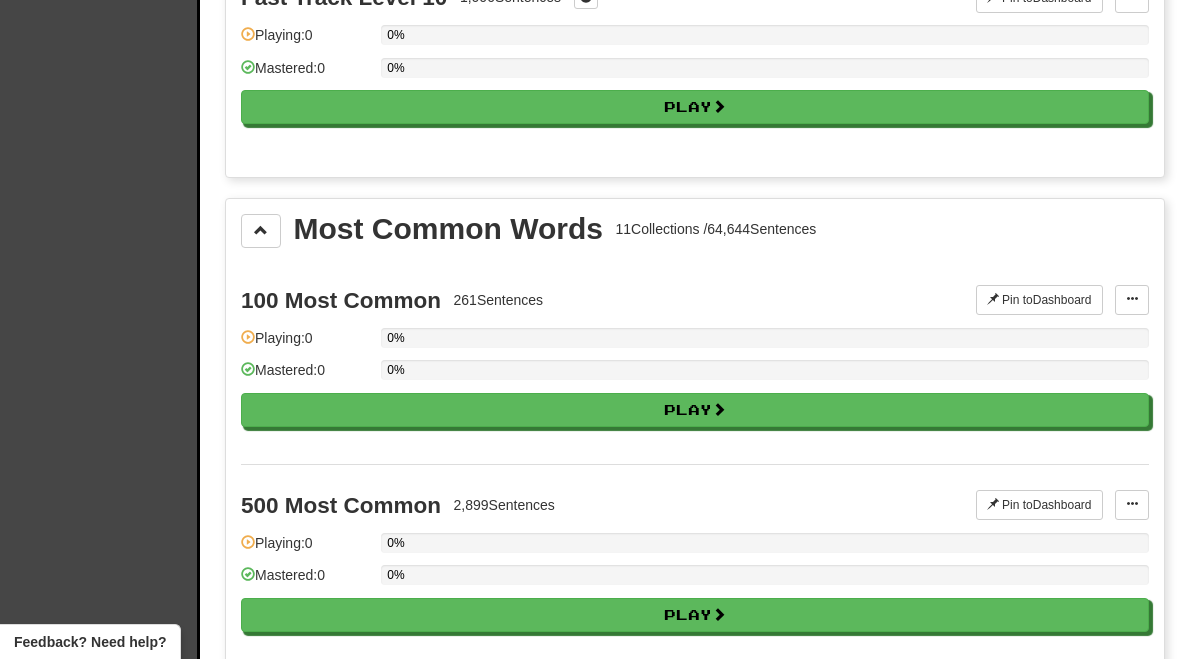 click at bounding box center [719, 409] 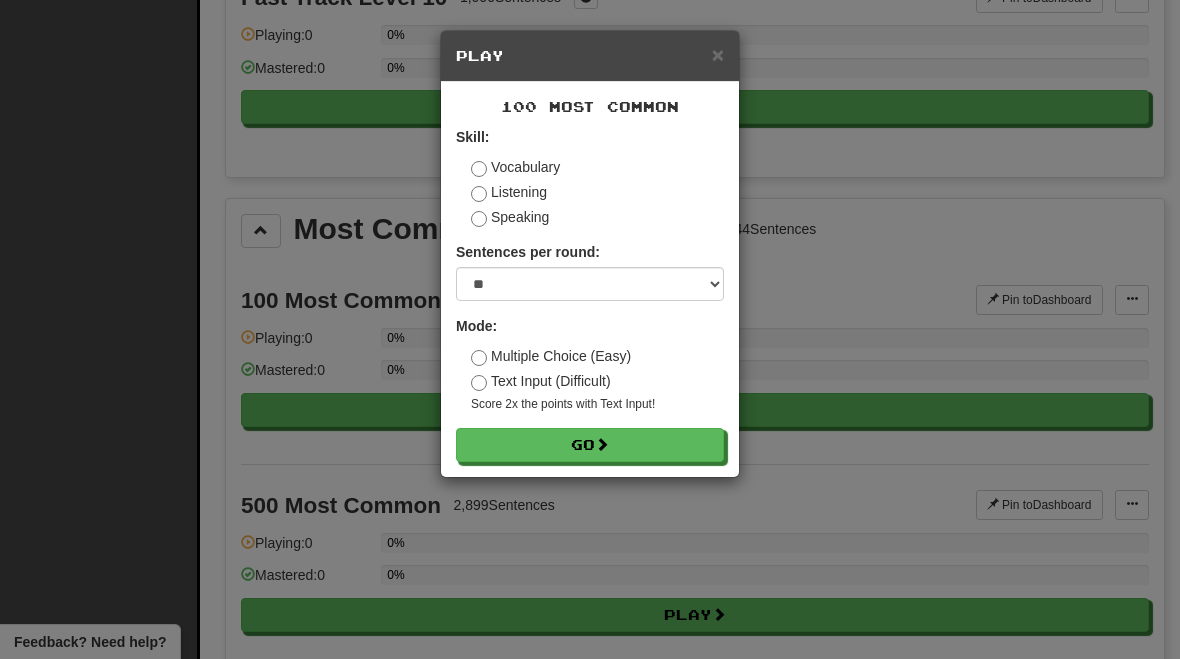 click on "Go" at bounding box center (590, 445) 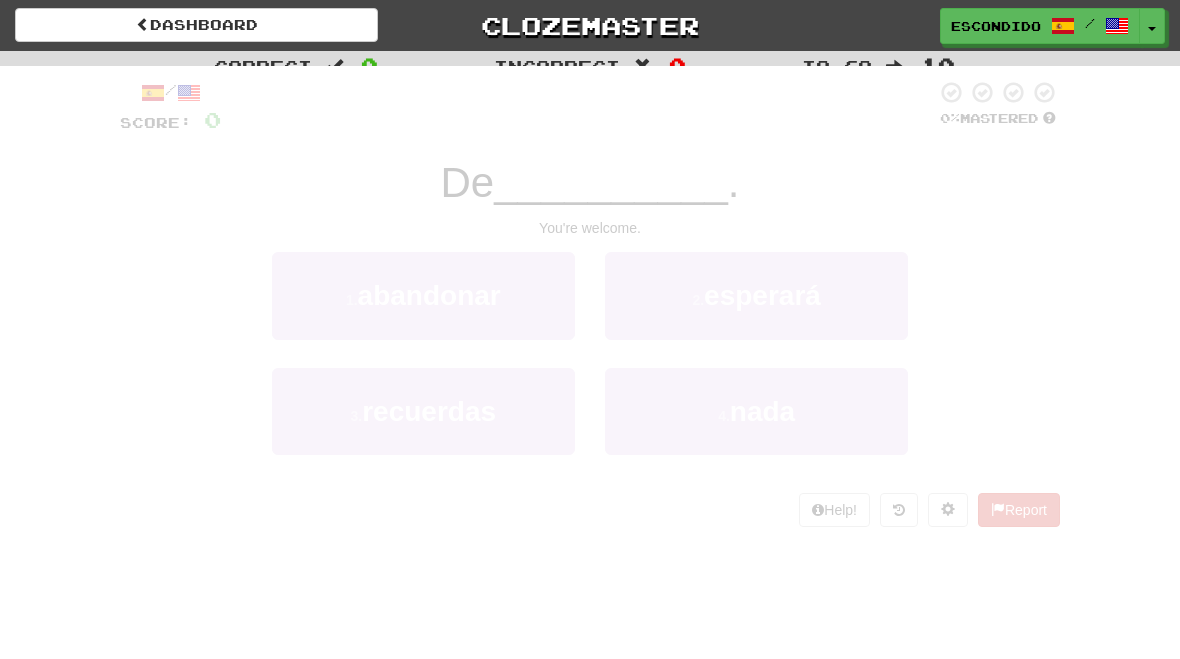 scroll, scrollTop: 0, scrollLeft: 0, axis: both 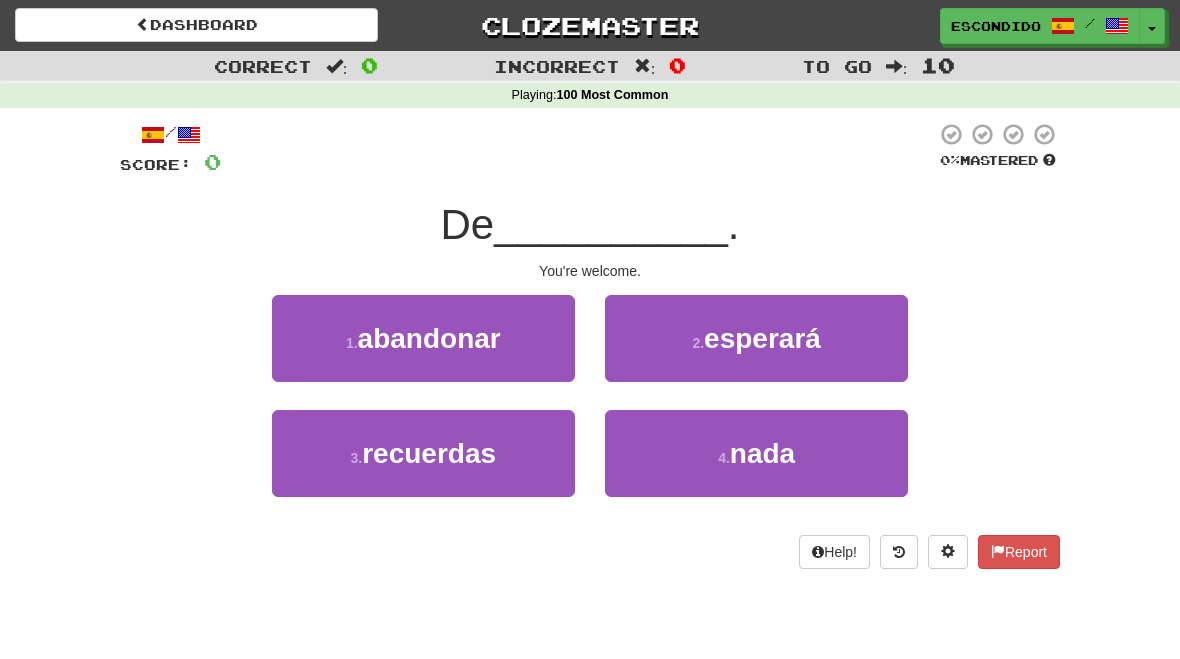 click on "nada" at bounding box center [762, 453] 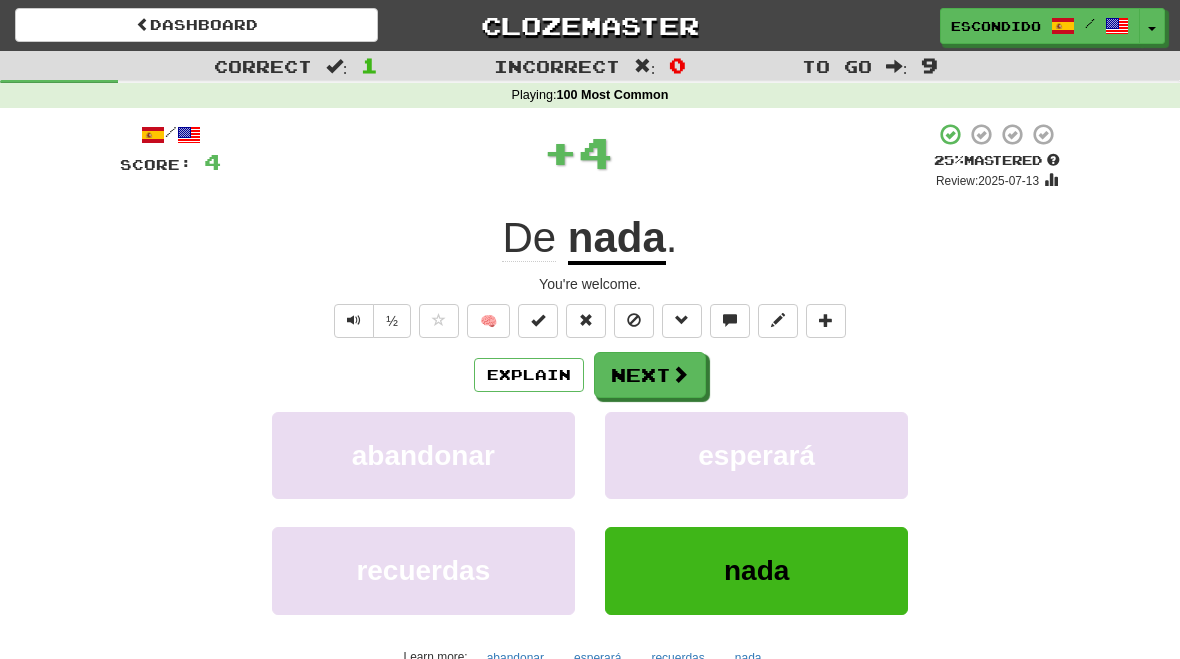 click on "Next" at bounding box center [650, 375] 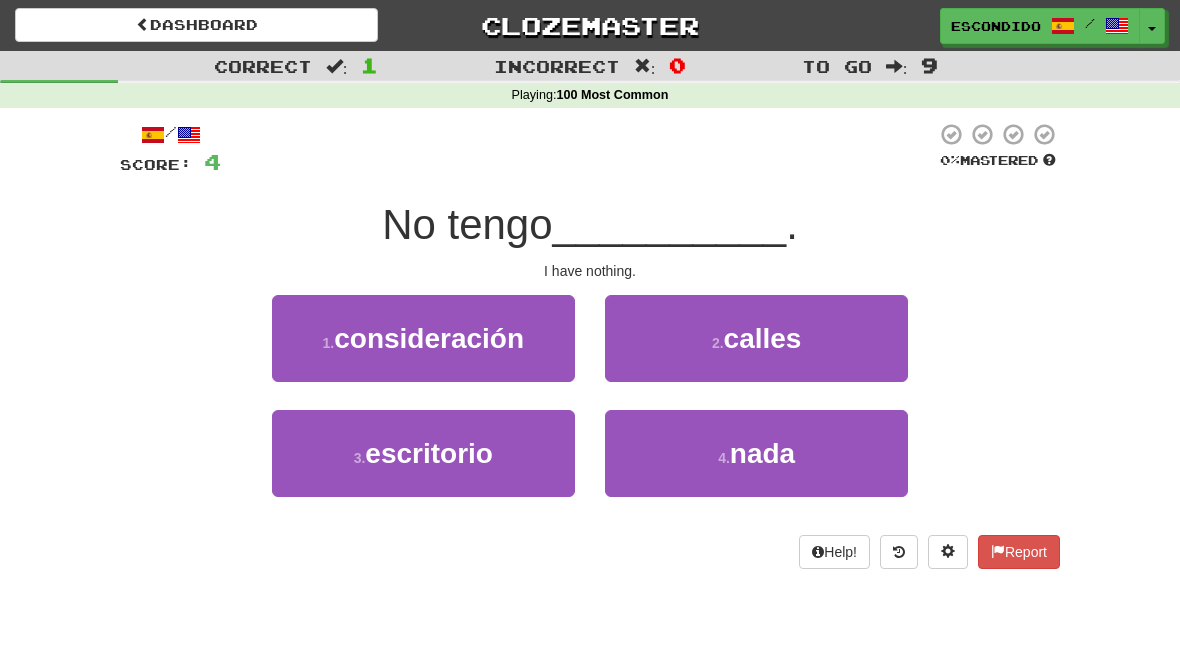 click on "4 .  nada" at bounding box center [756, 453] 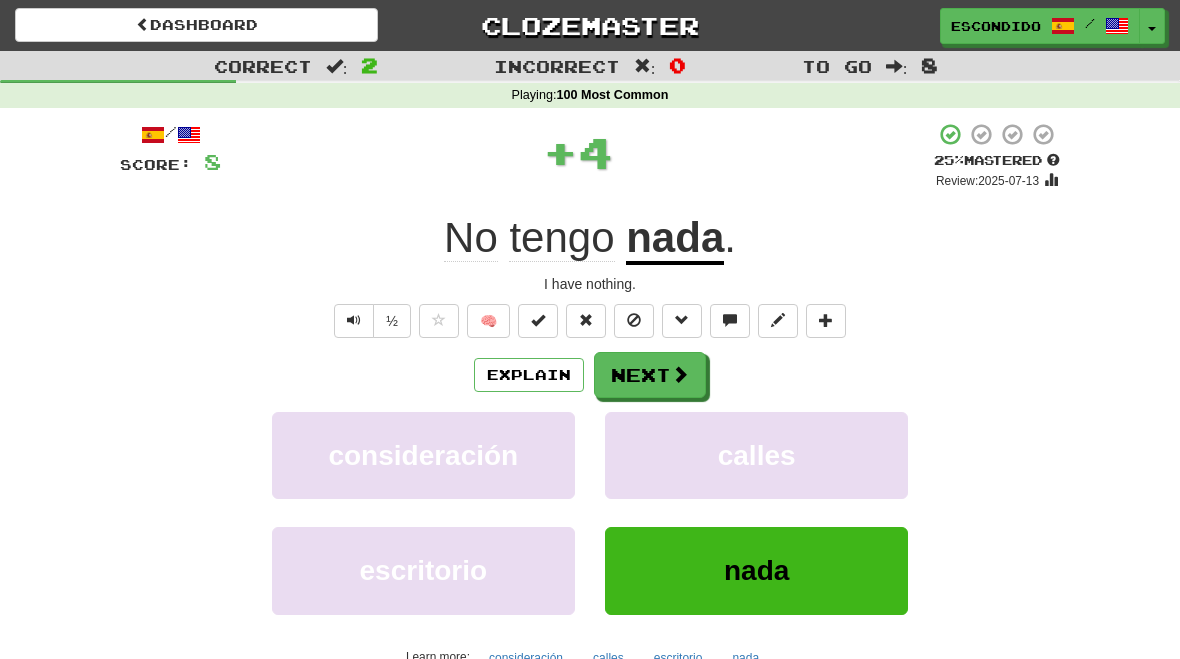 click on "Next" at bounding box center (650, 375) 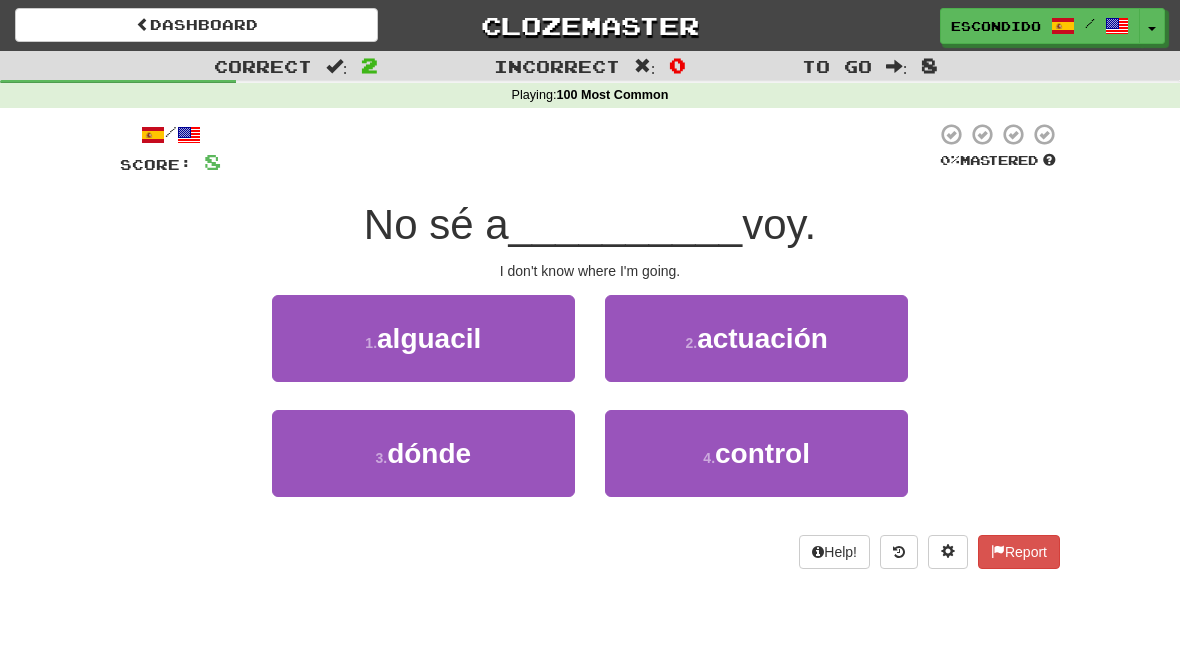 click on "3 .  dónde" at bounding box center (423, 453) 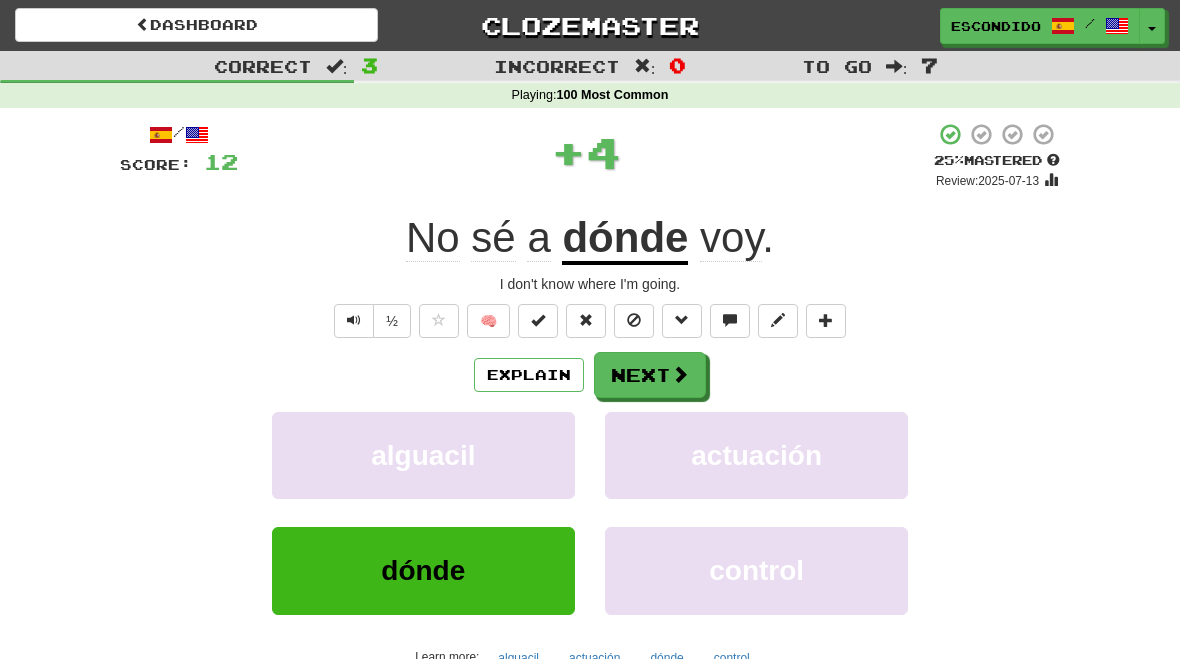 click at bounding box center (680, 374) 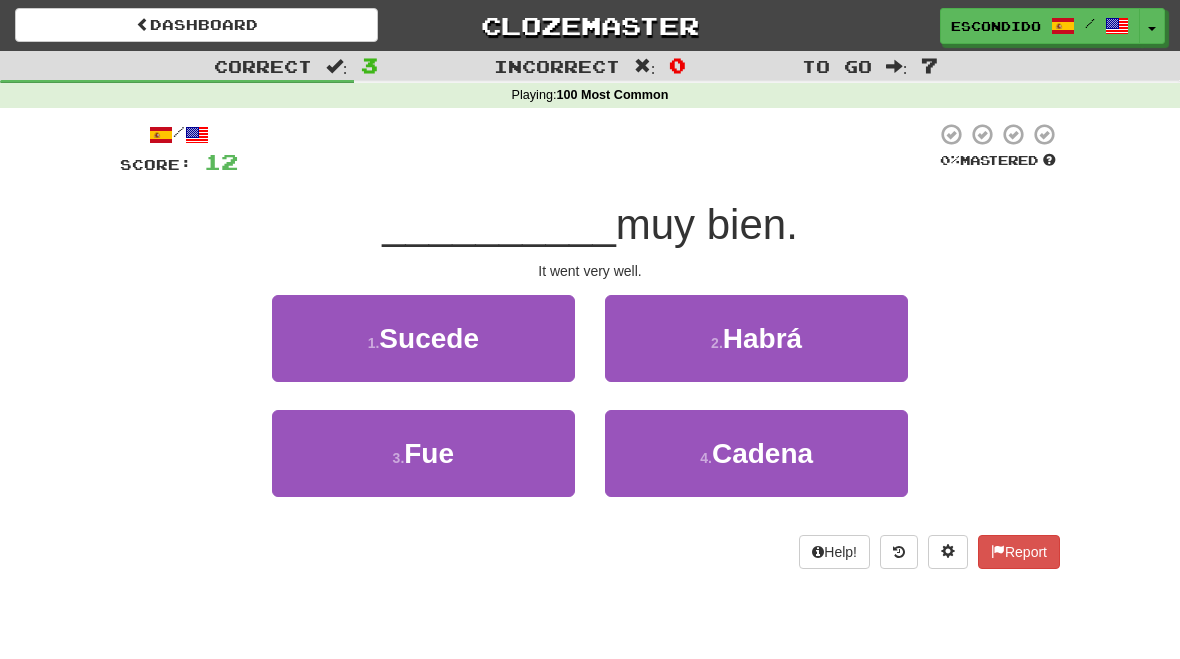 click on "3 .  Fue" at bounding box center [423, 453] 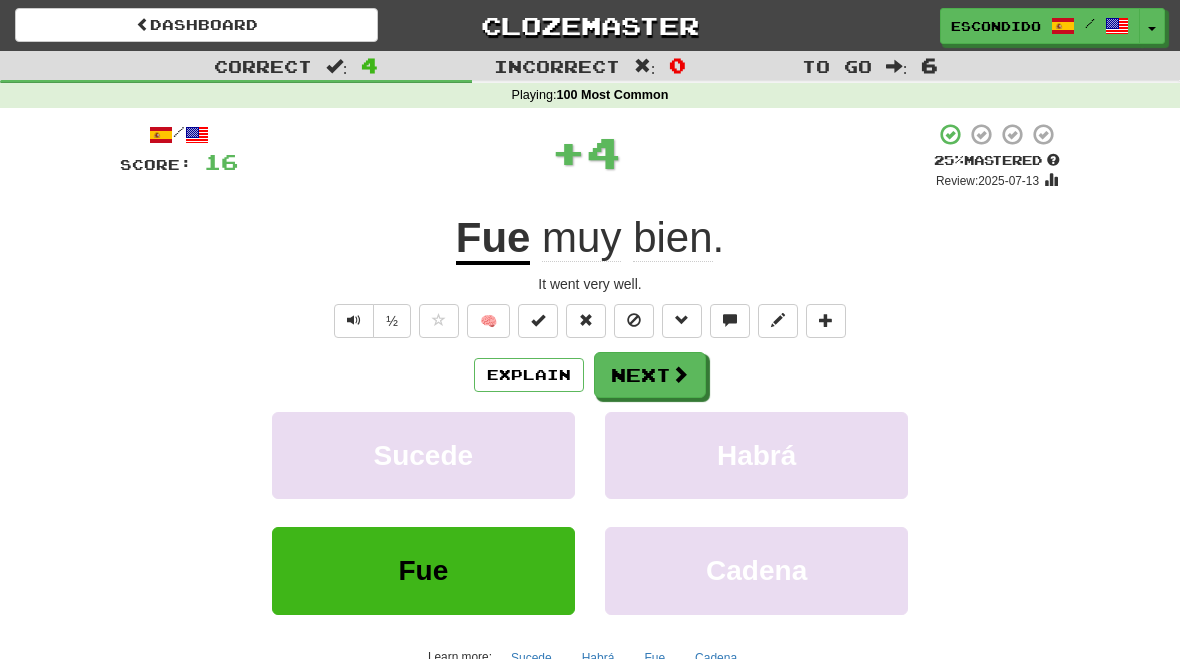 click at bounding box center [680, 374] 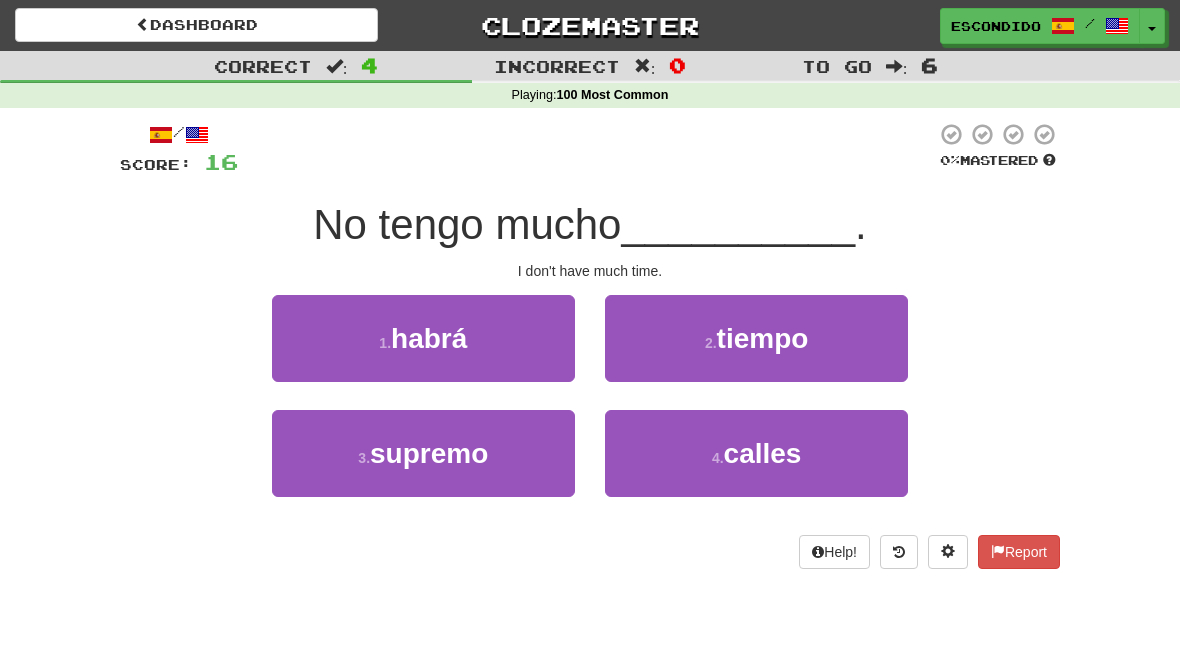 click on "tiempo" at bounding box center (763, 338) 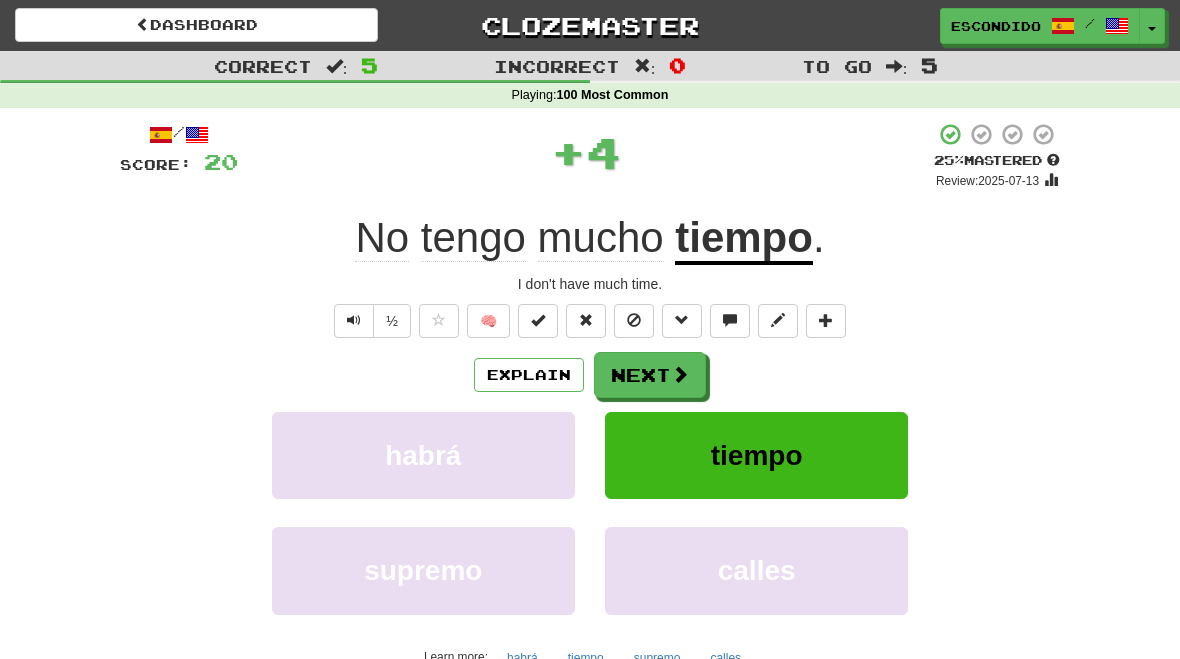 click at bounding box center [680, 374] 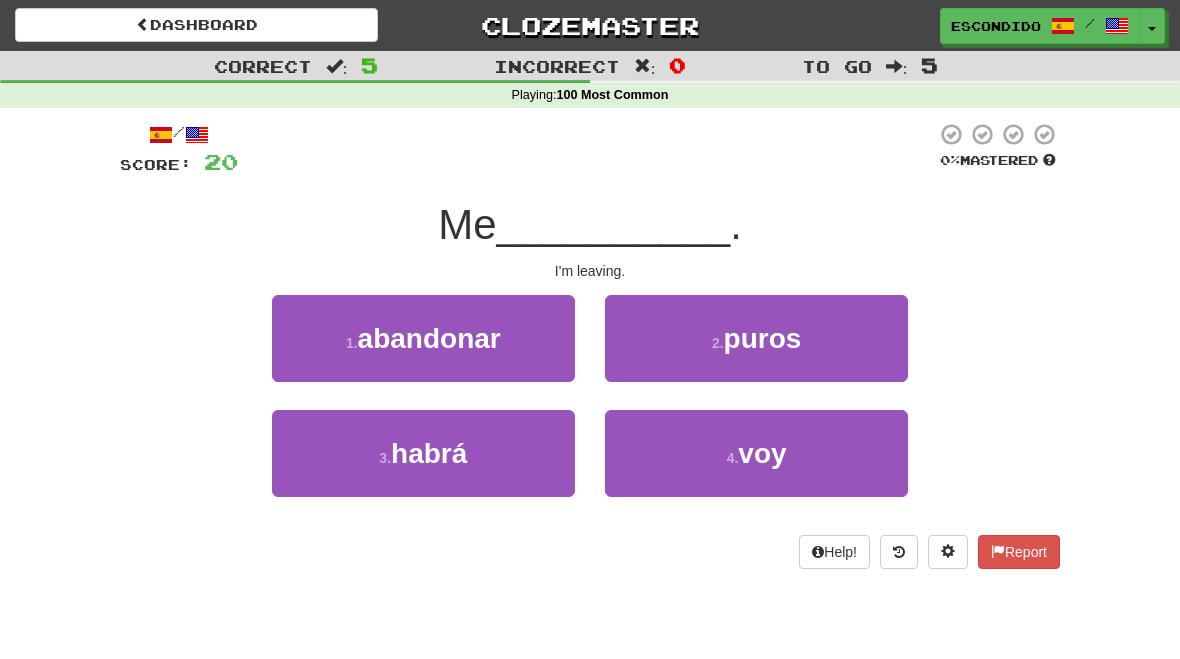 click on "4 .  voy" at bounding box center (756, 453) 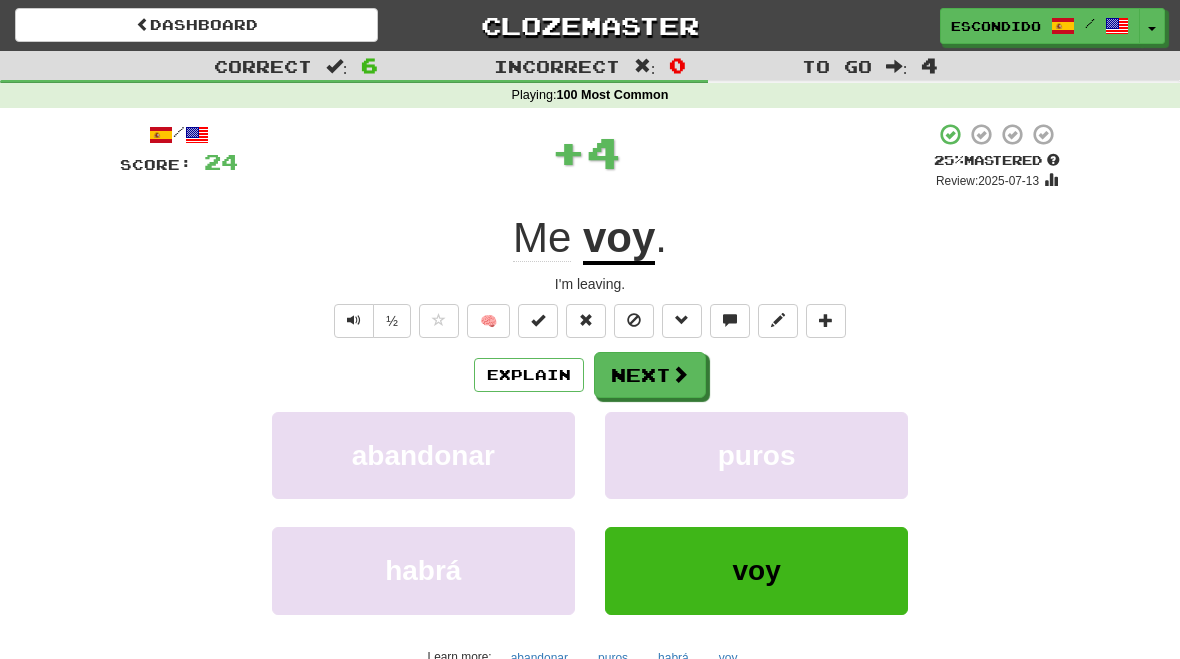 click on "Next" at bounding box center [650, 375] 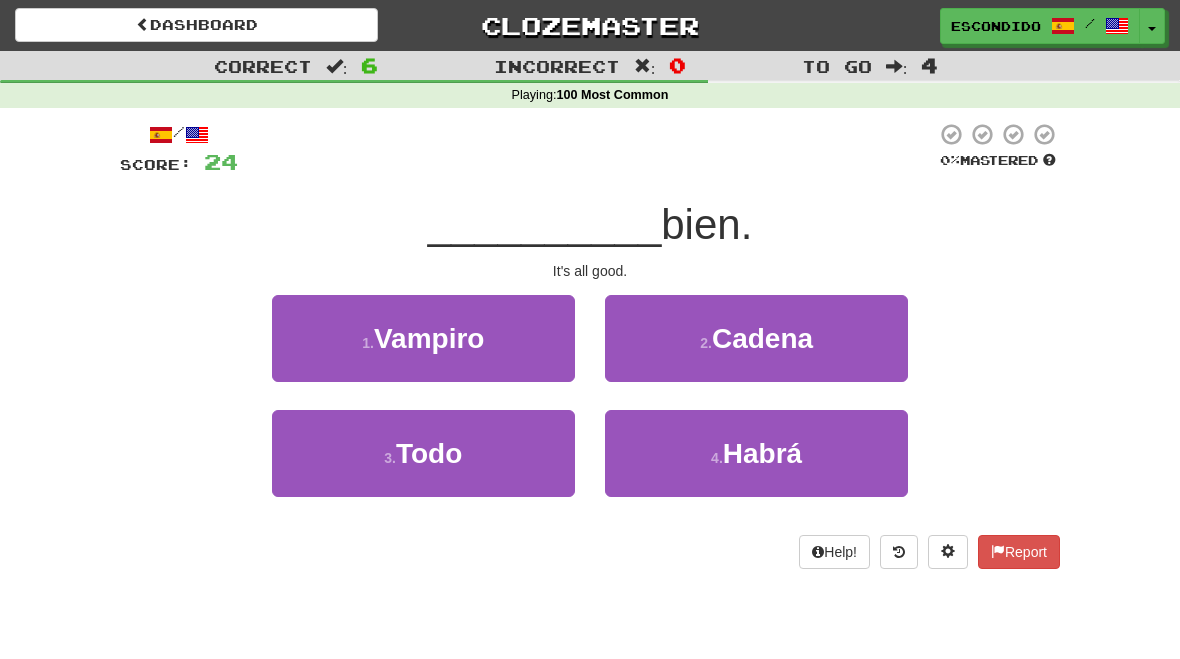 click on "3 .  Todo" at bounding box center (423, 453) 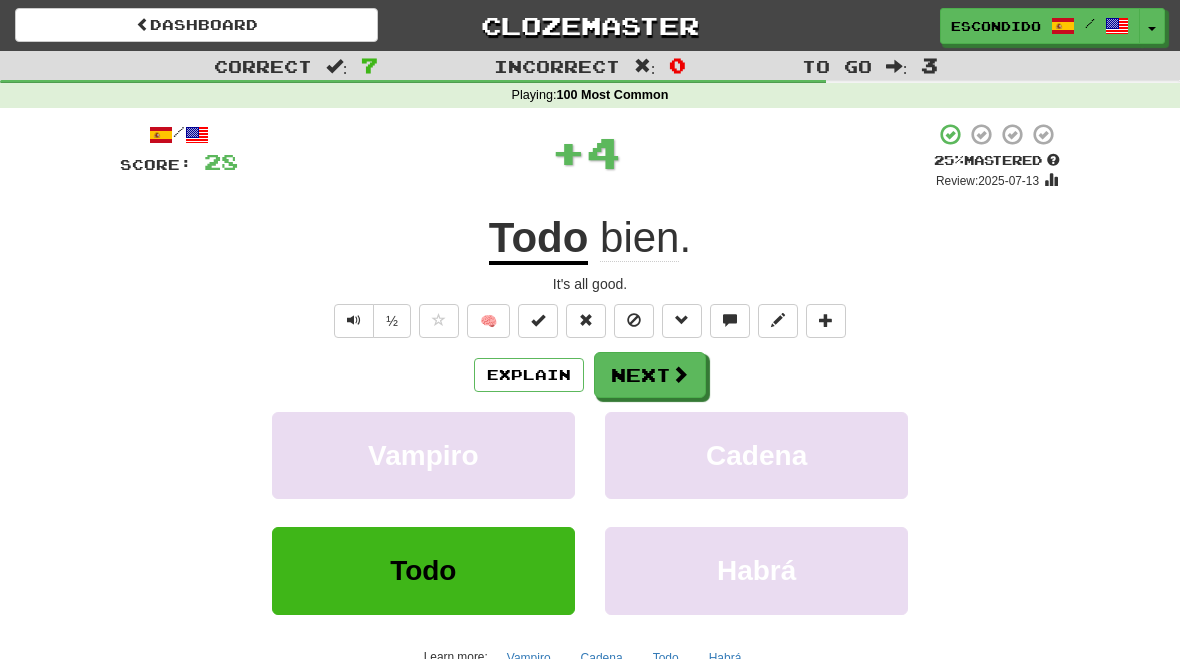 click at bounding box center (680, 374) 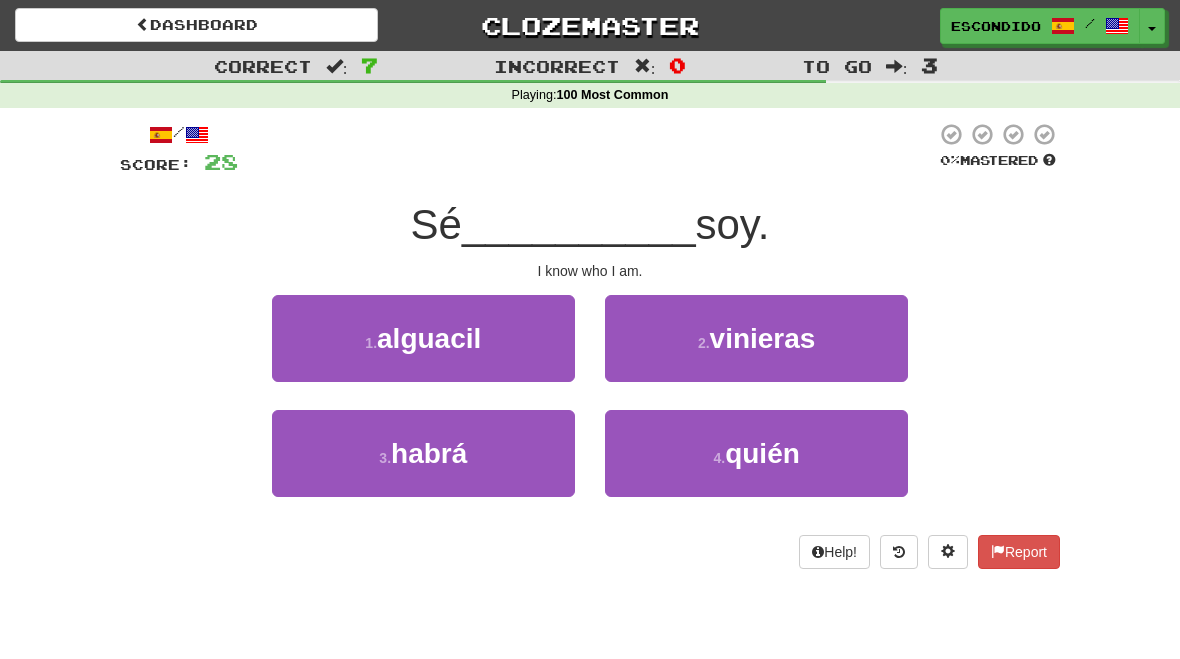 click on "quién" at bounding box center [762, 453] 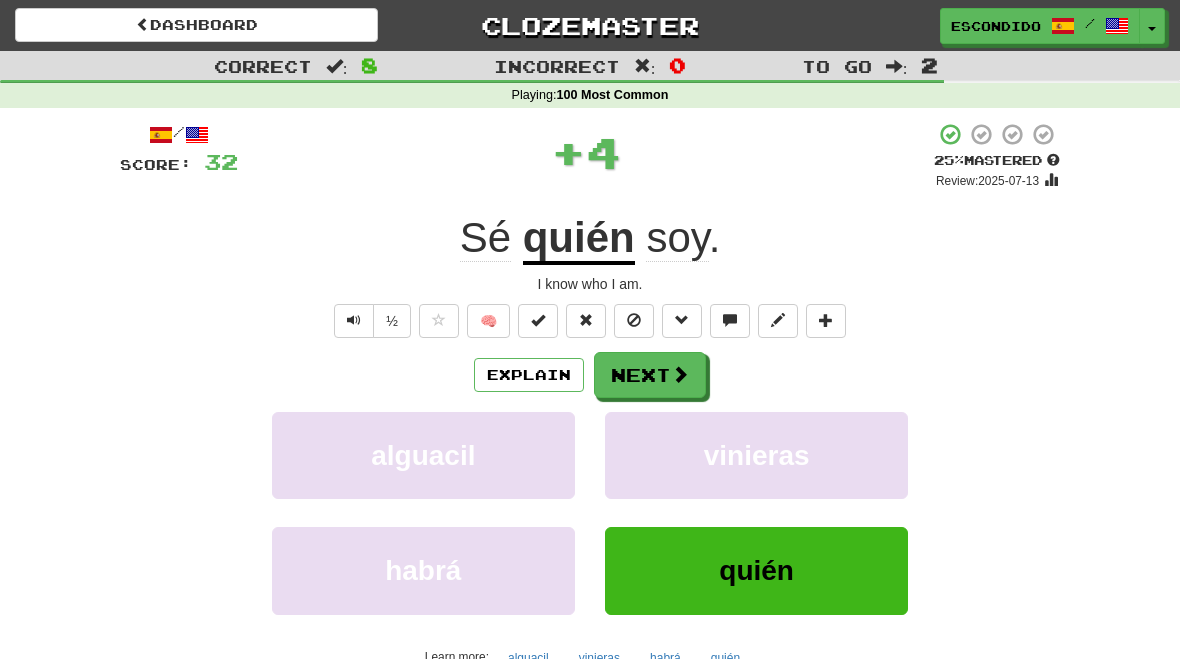 click on "Next" at bounding box center [650, 375] 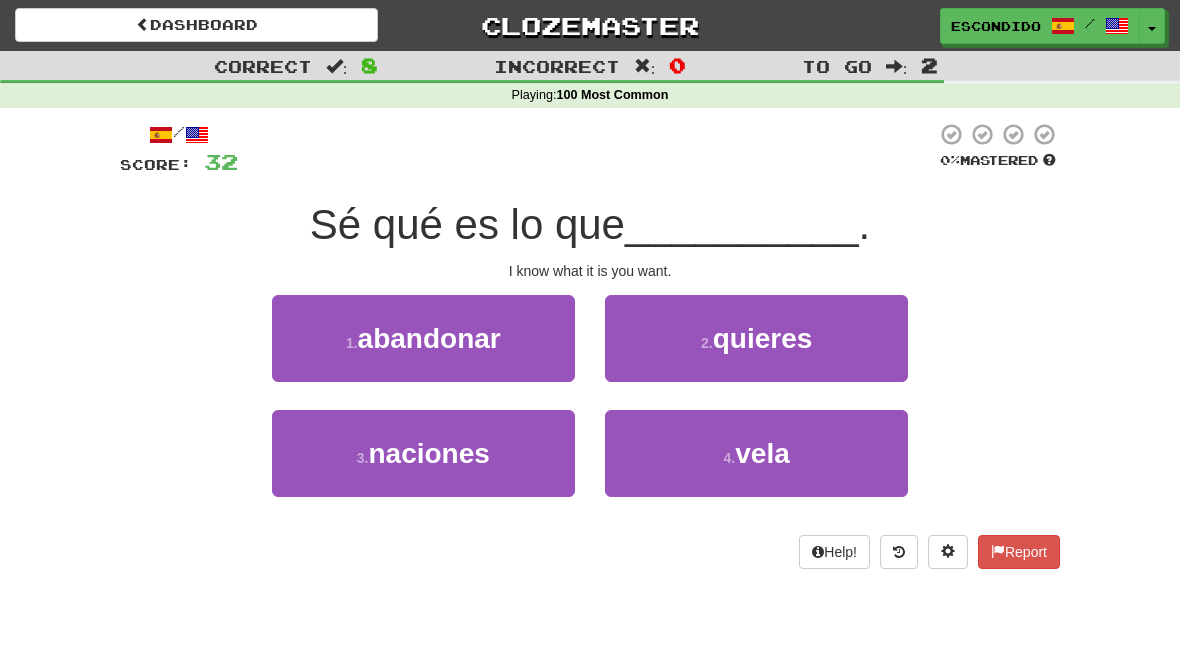 click on "quieres" at bounding box center [763, 338] 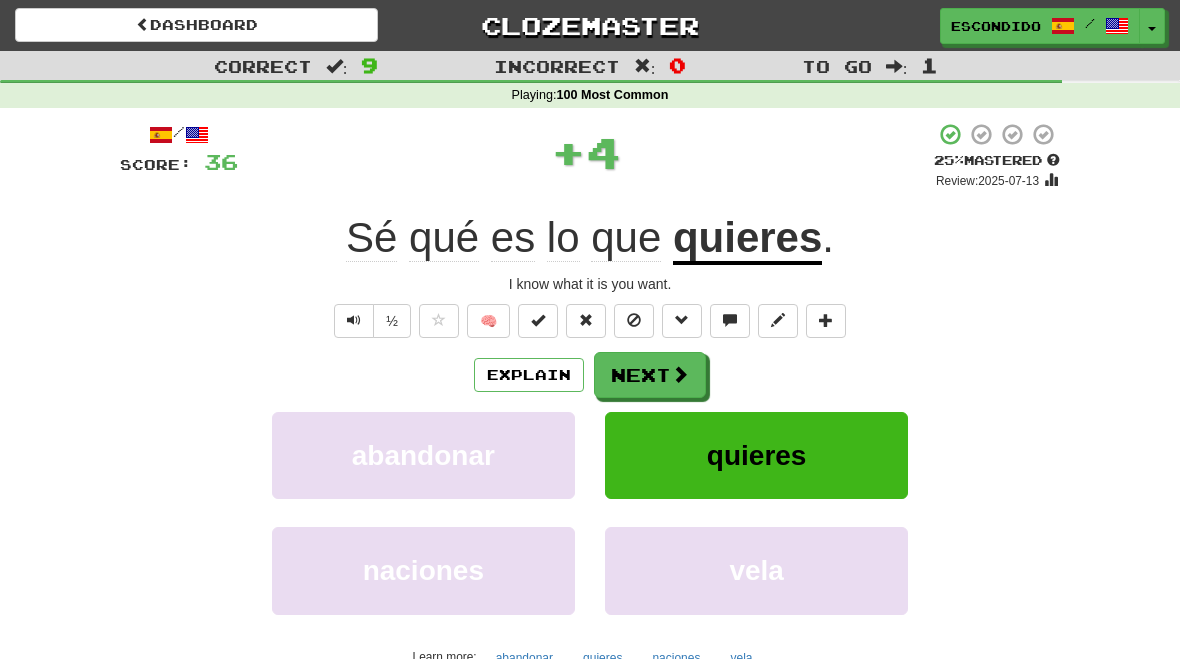 click on "Next" at bounding box center [650, 375] 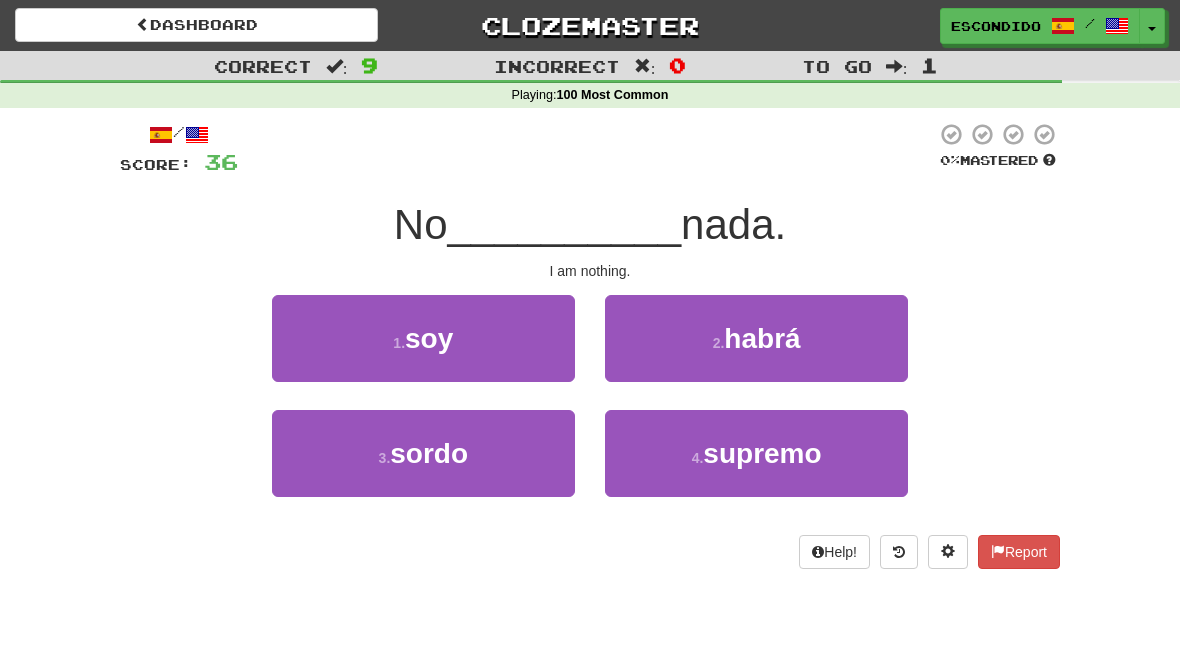 click on "1 .  soy" at bounding box center (423, 338) 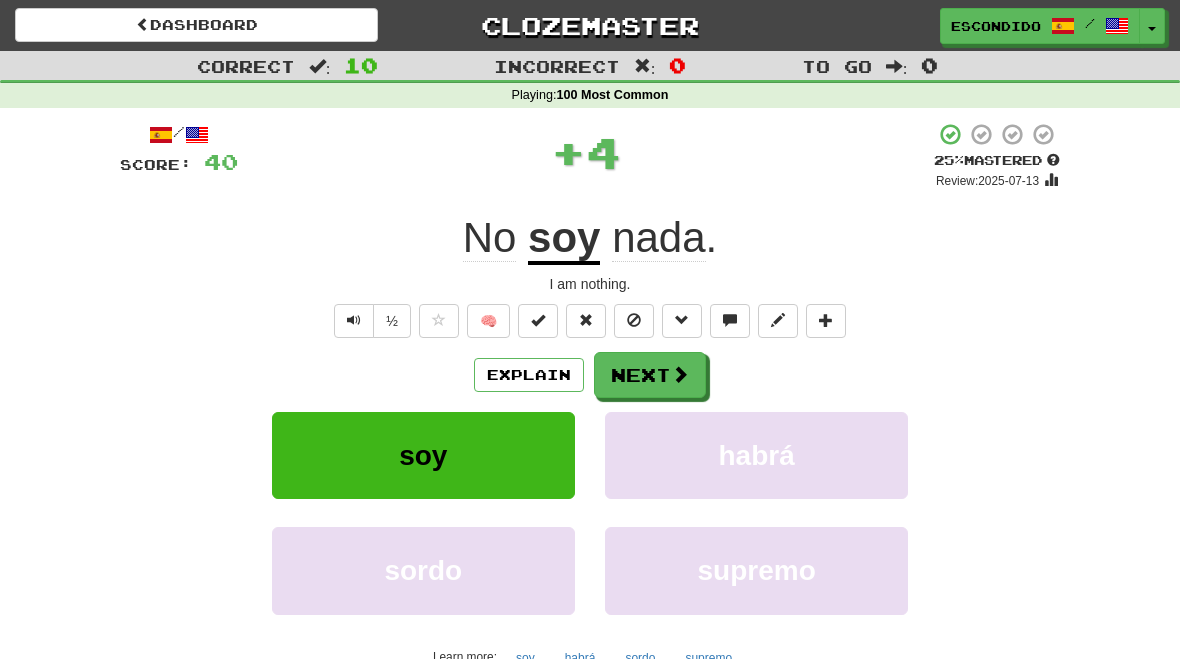 click on "Next" at bounding box center [650, 375] 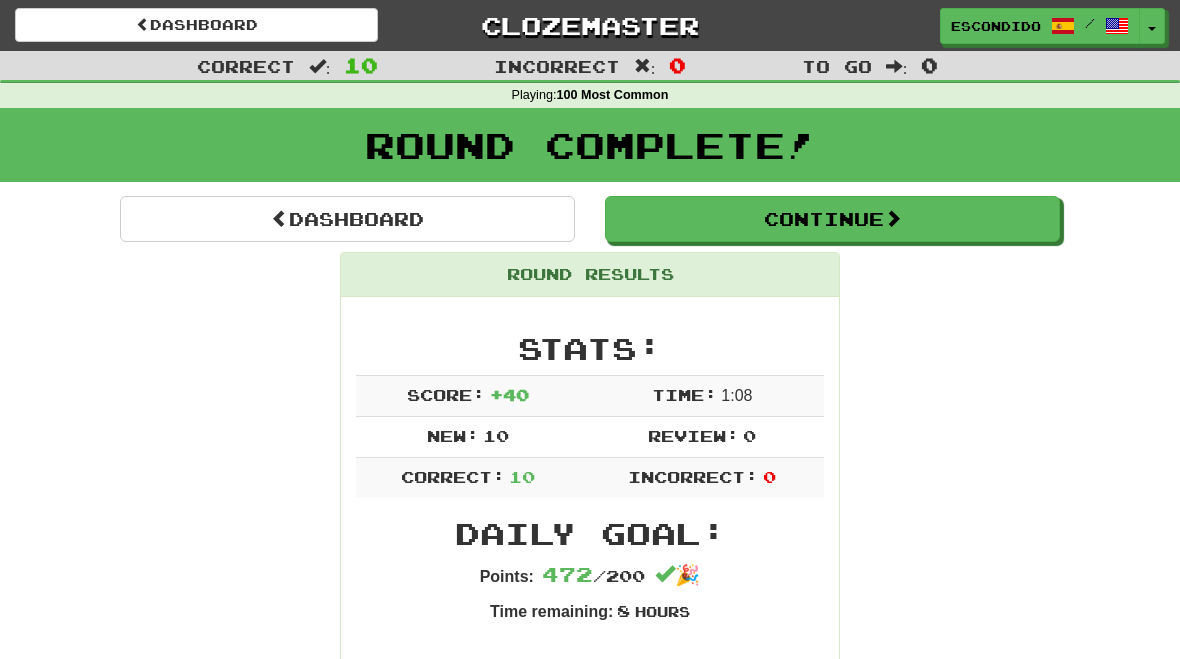 click on "Continue" at bounding box center (832, 219) 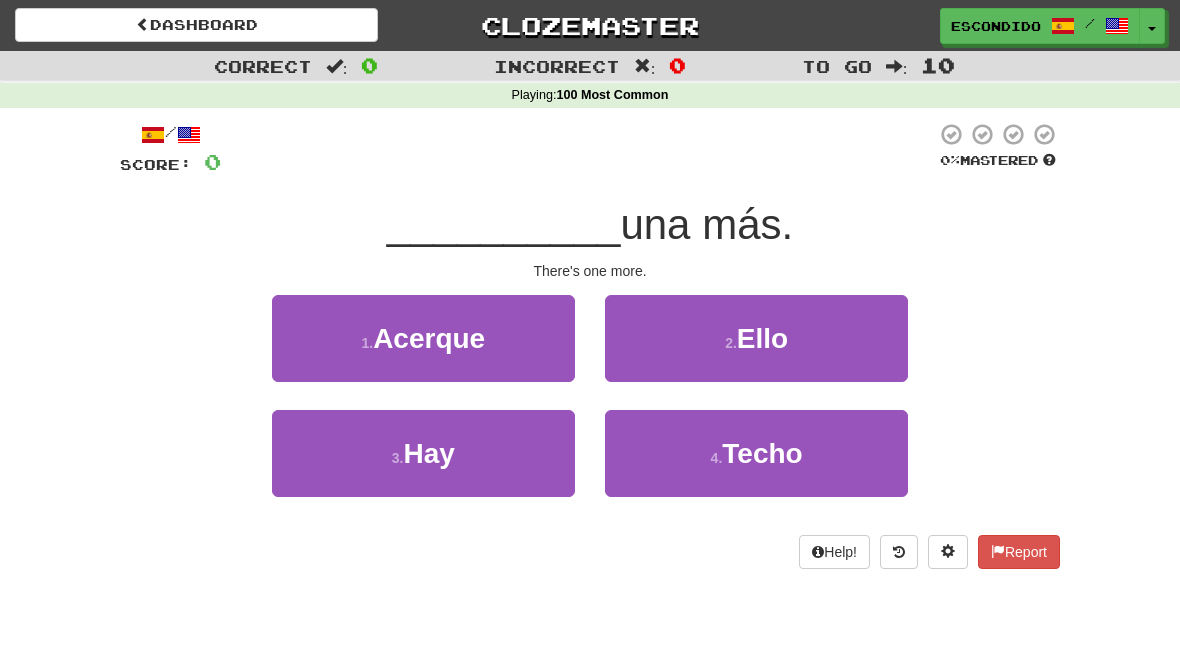 click on "3 .  Hay" at bounding box center (423, 453) 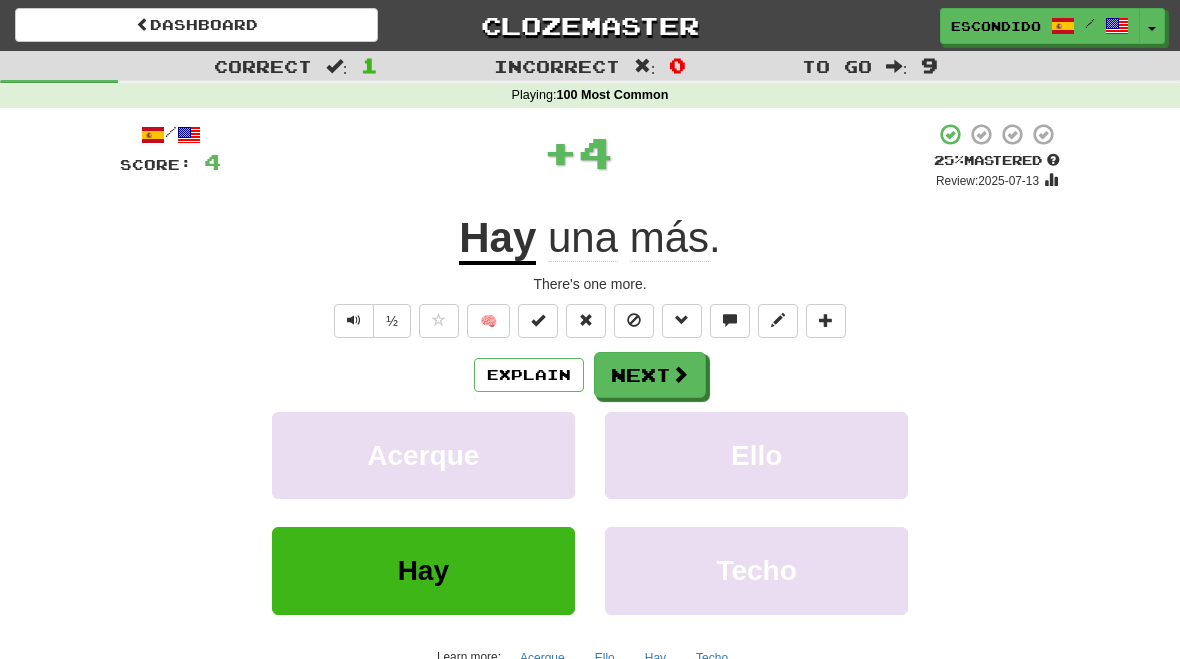 click at bounding box center [680, 374] 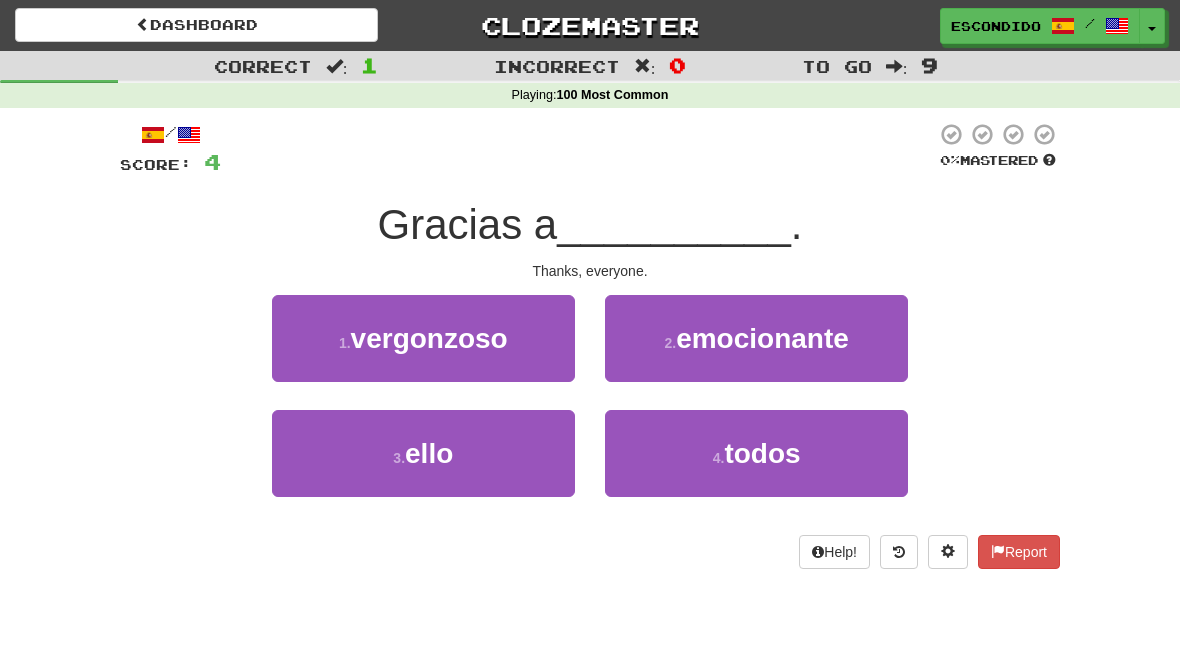 click on "4 .  todos" at bounding box center (756, 453) 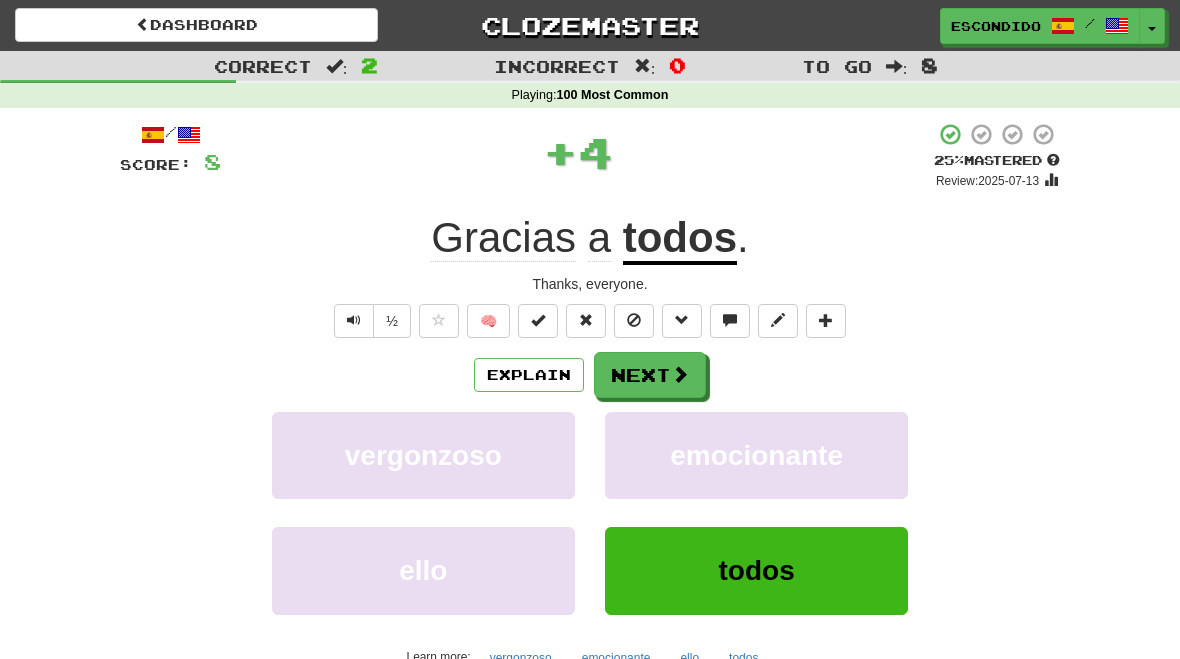 click at bounding box center [680, 374] 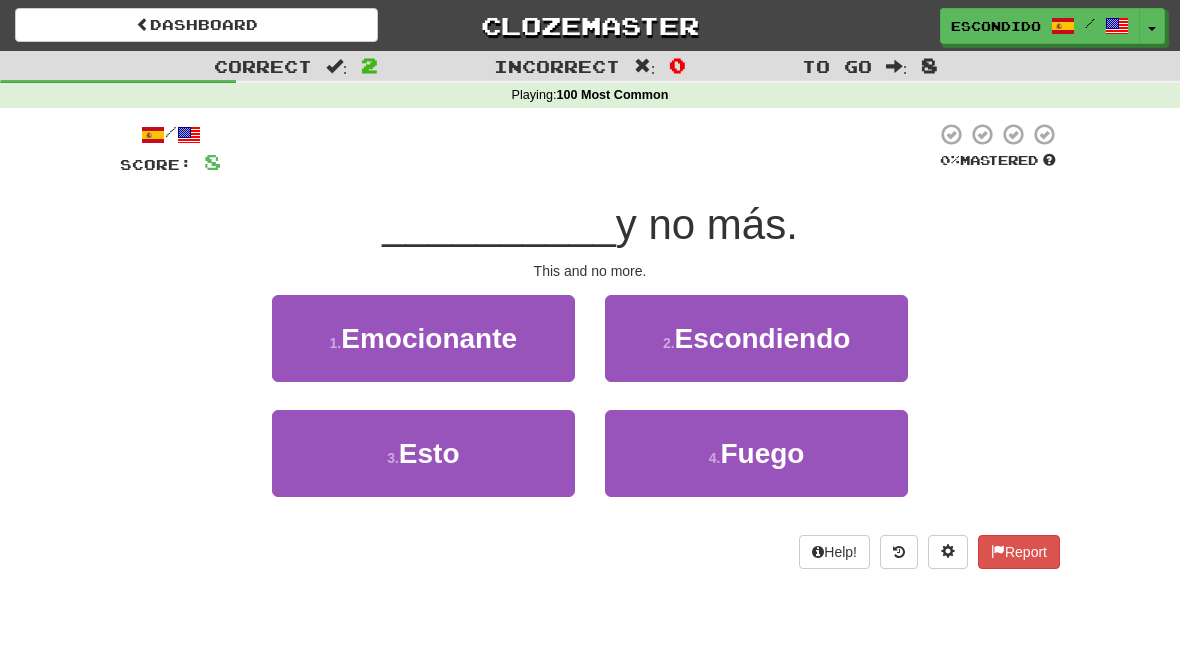click on "3 .  Esto" at bounding box center [423, 453] 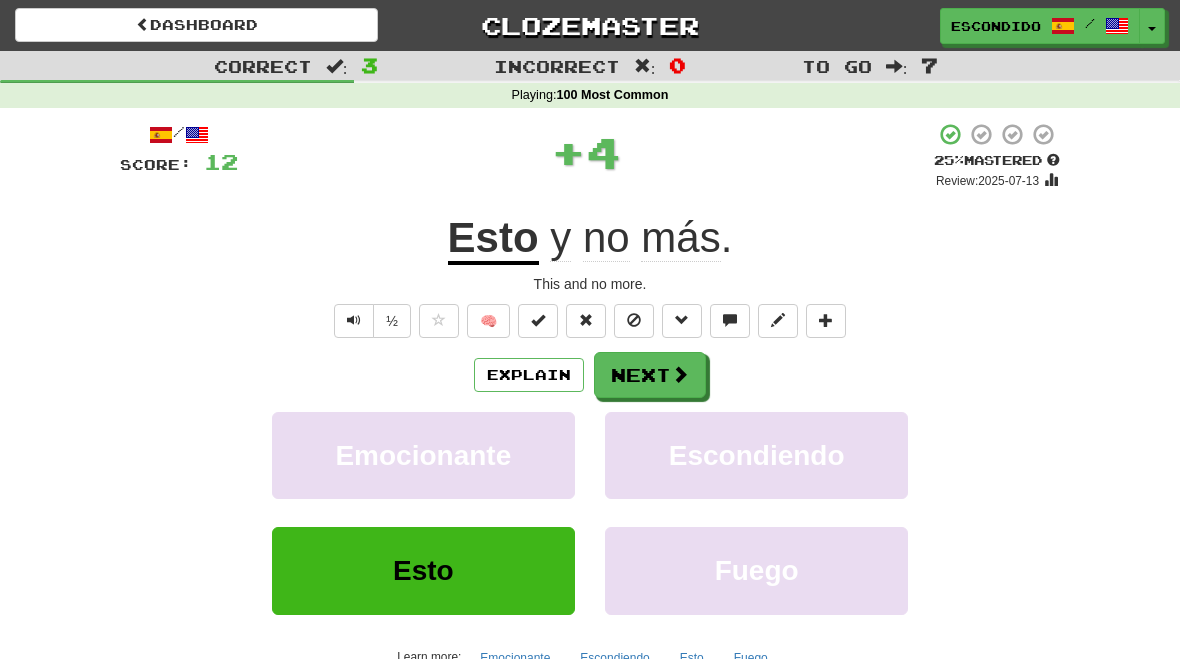 click at bounding box center [680, 374] 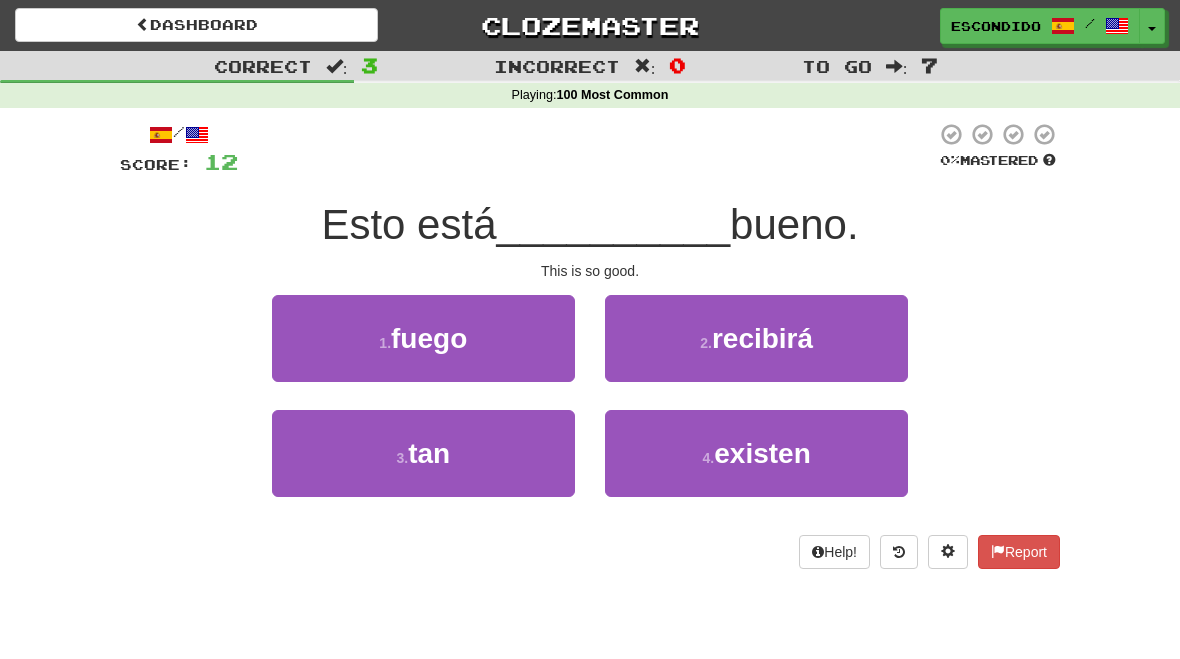 click on "3 .  tan" at bounding box center [423, 453] 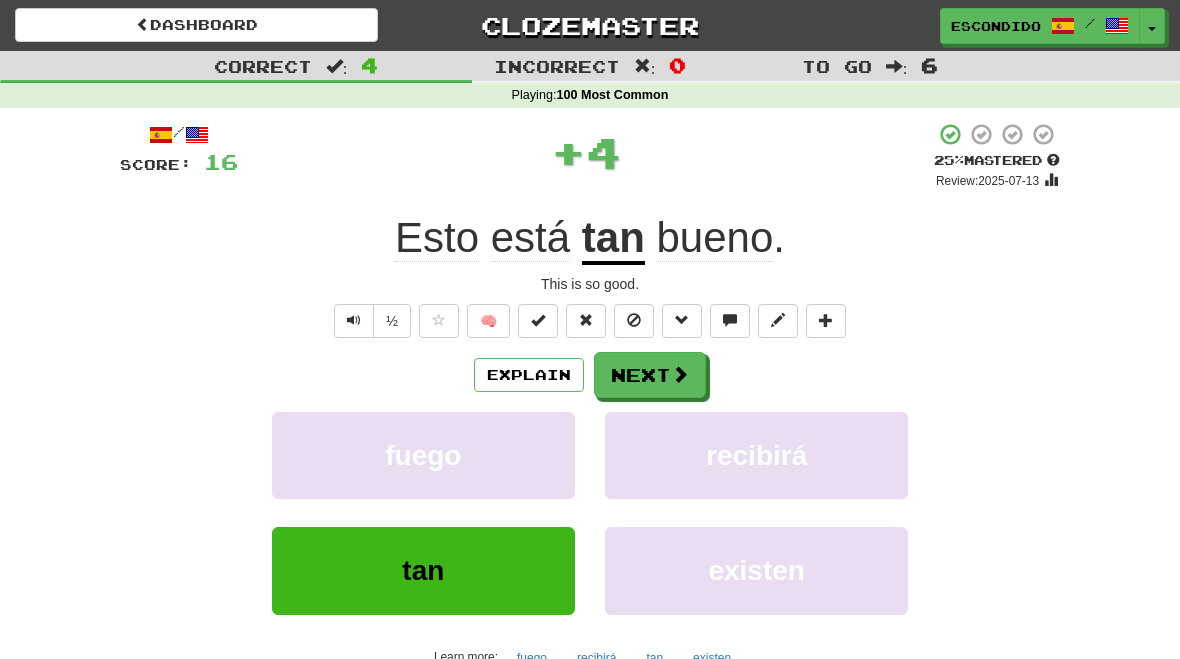 click on "Next" at bounding box center (650, 375) 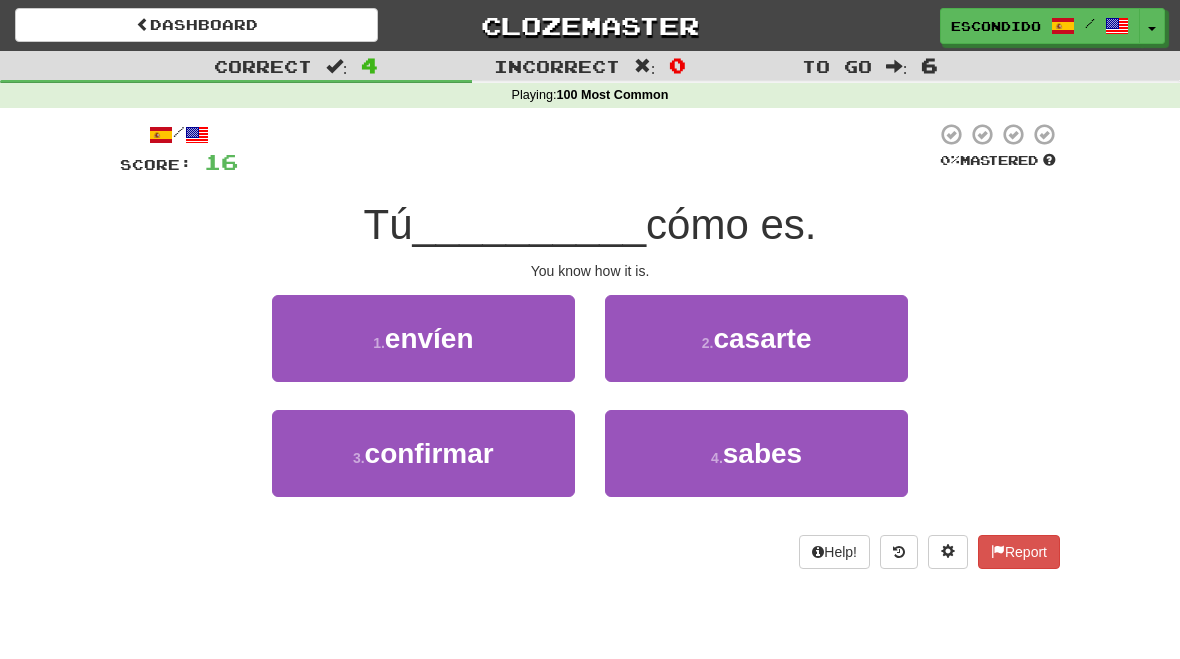 click on "4 .  sabes" at bounding box center (756, 453) 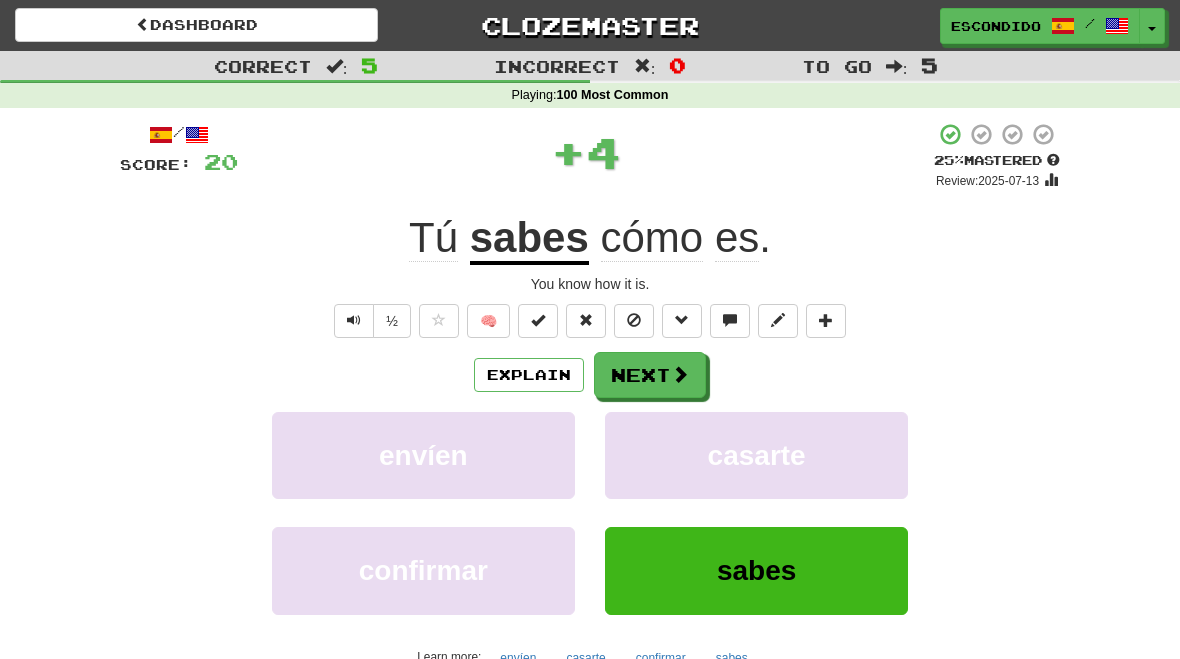 click on "Next" at bounding box center [650, 375] 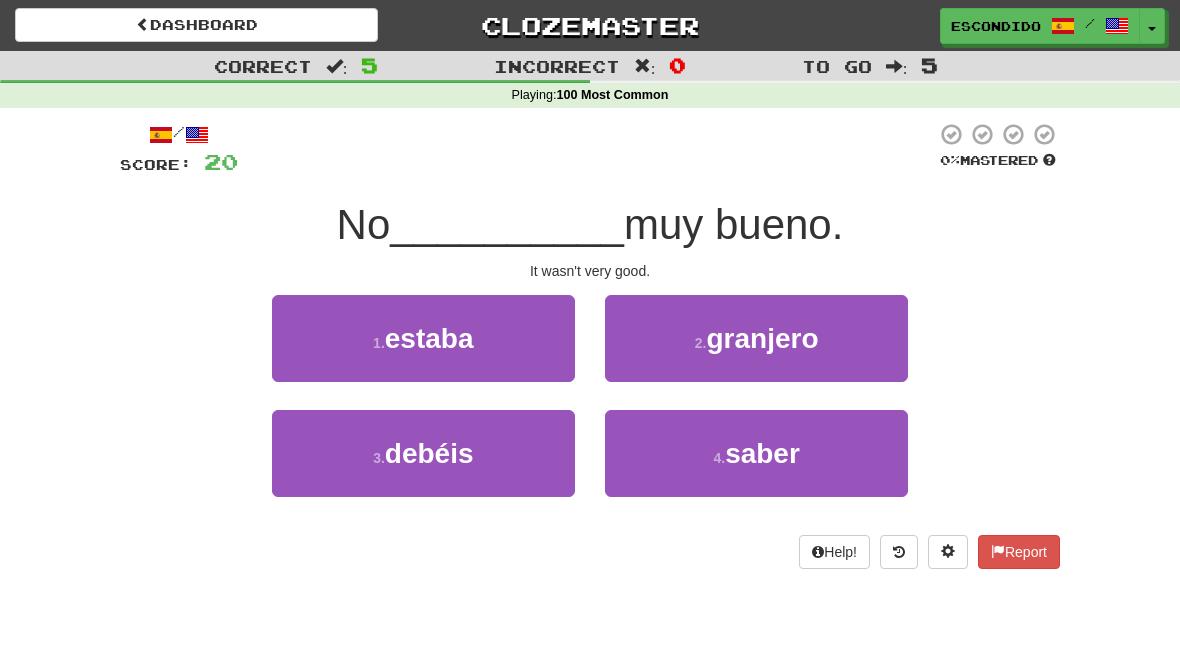 click on "1 .  estaba" at bounding box center (423, 338) 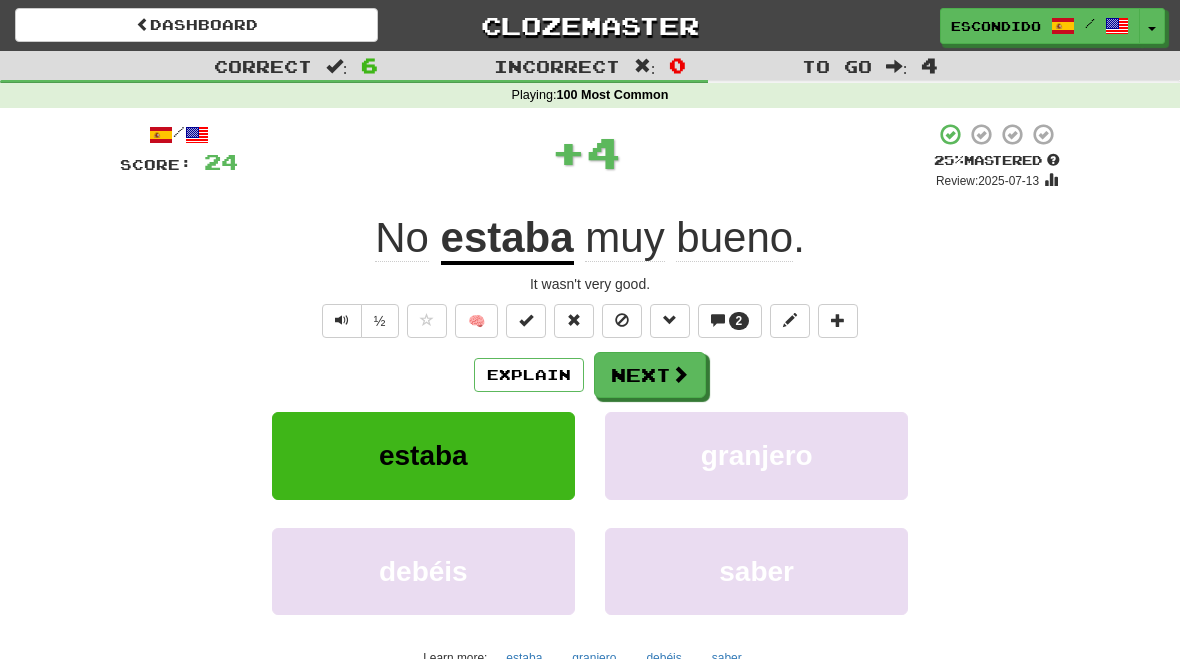 click at bounding box center (680, 374) 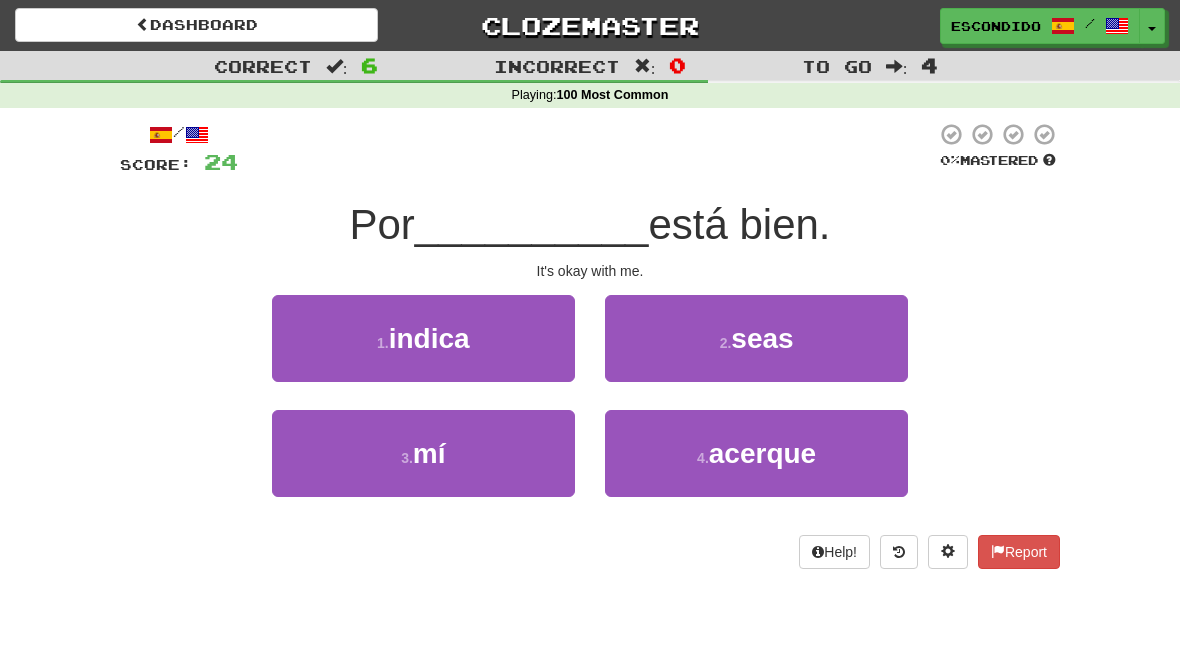 click on "3 .  mí" at bounding box center [423, 453] 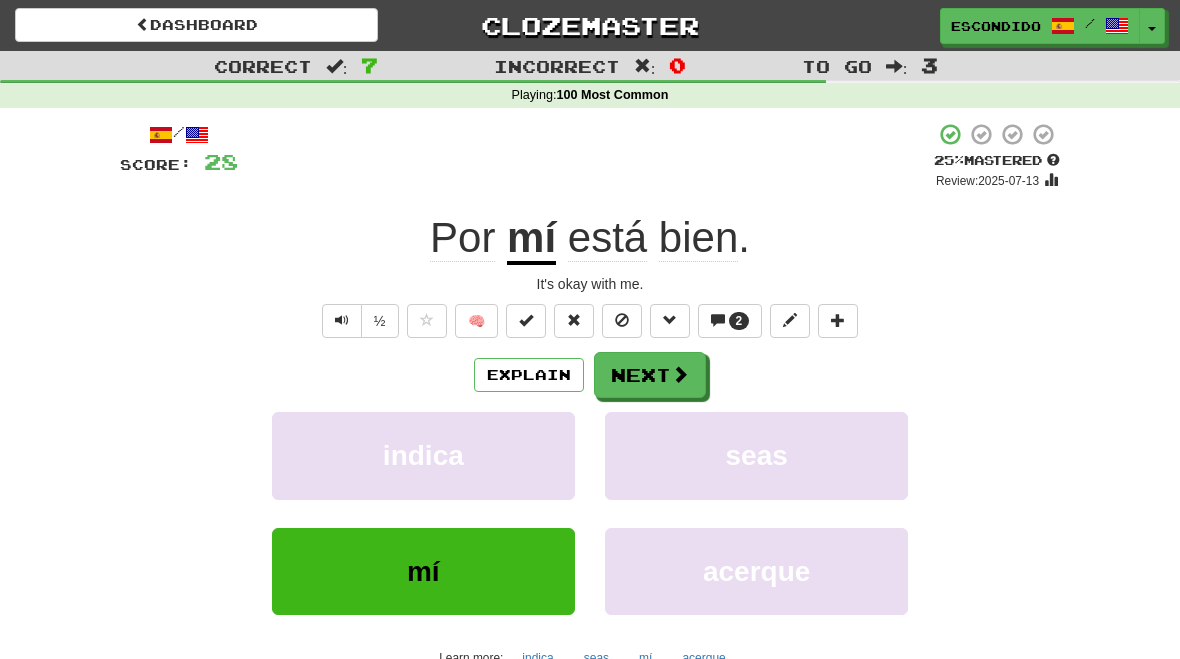 click at bounding box center [680, 374] 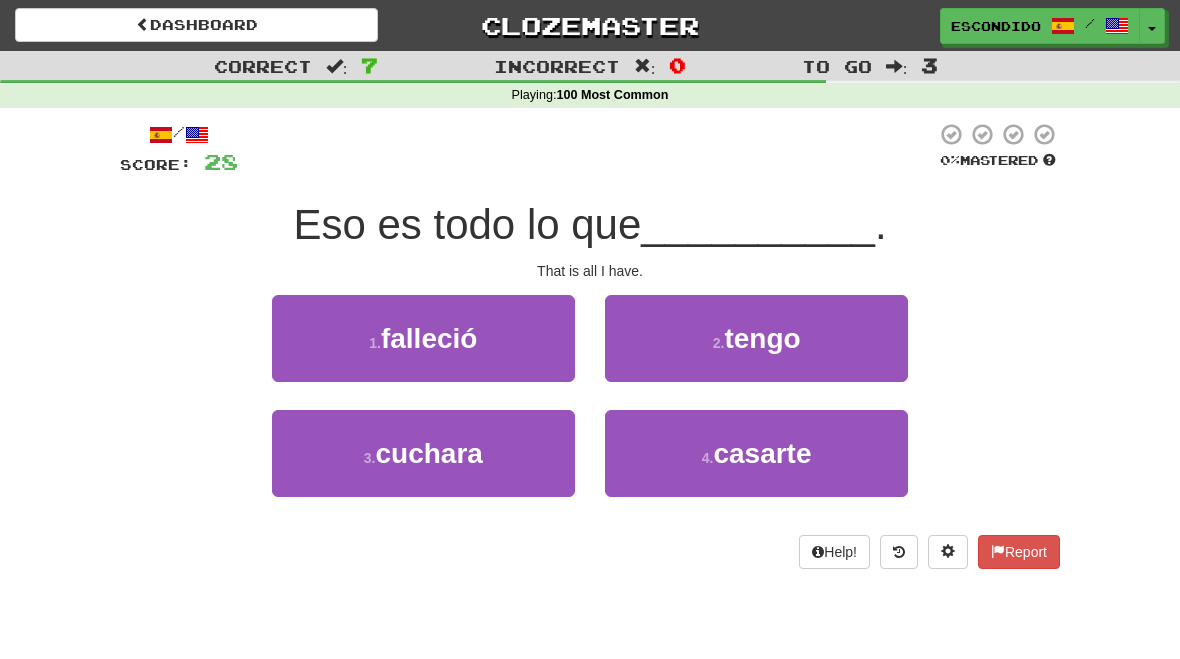 click on "2 .  tengo" at bounding box center [756, 338] 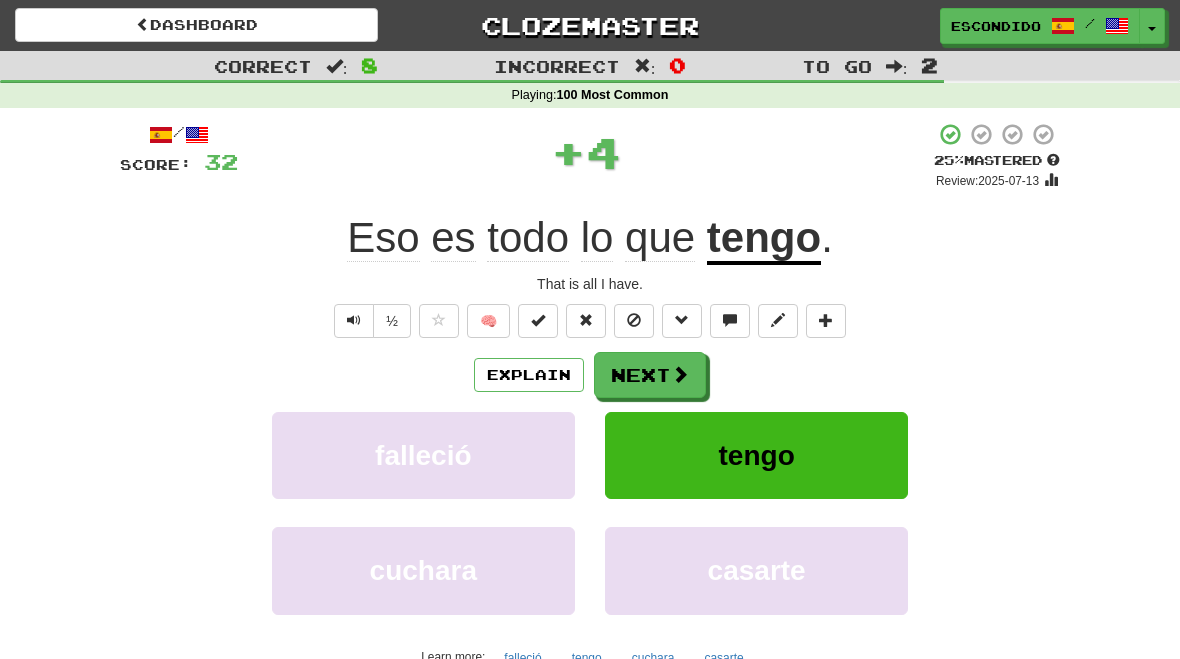 click at bounding box center [680, 374] 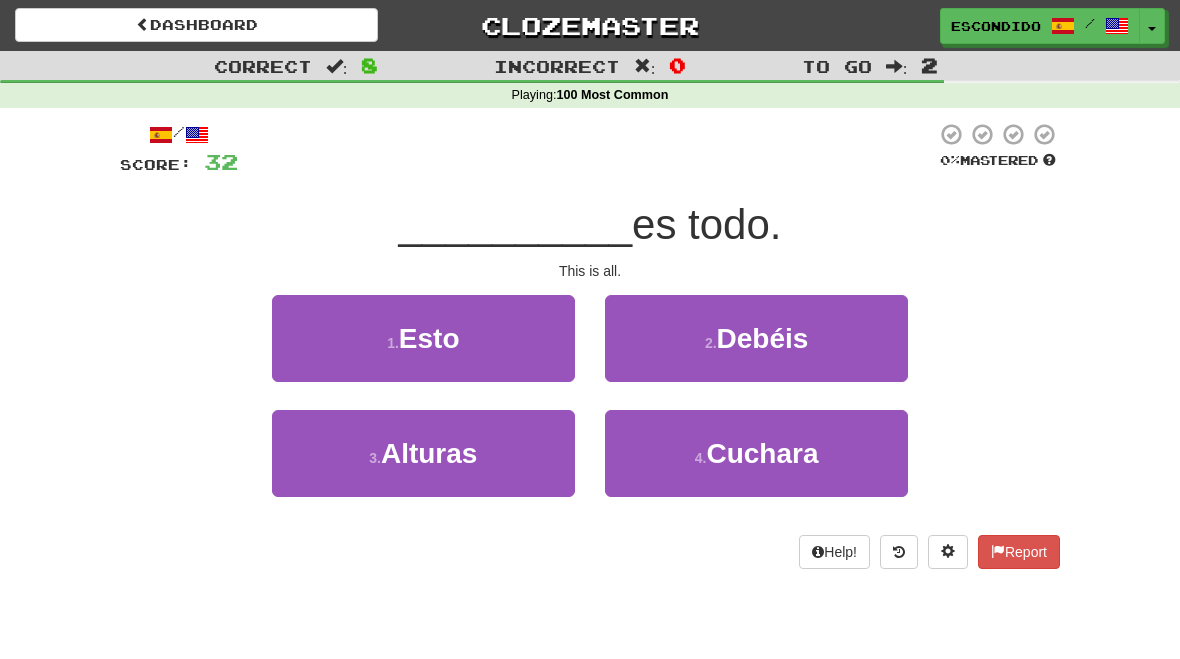 click on "1 .  Esto" at bounding box center [423, 338] 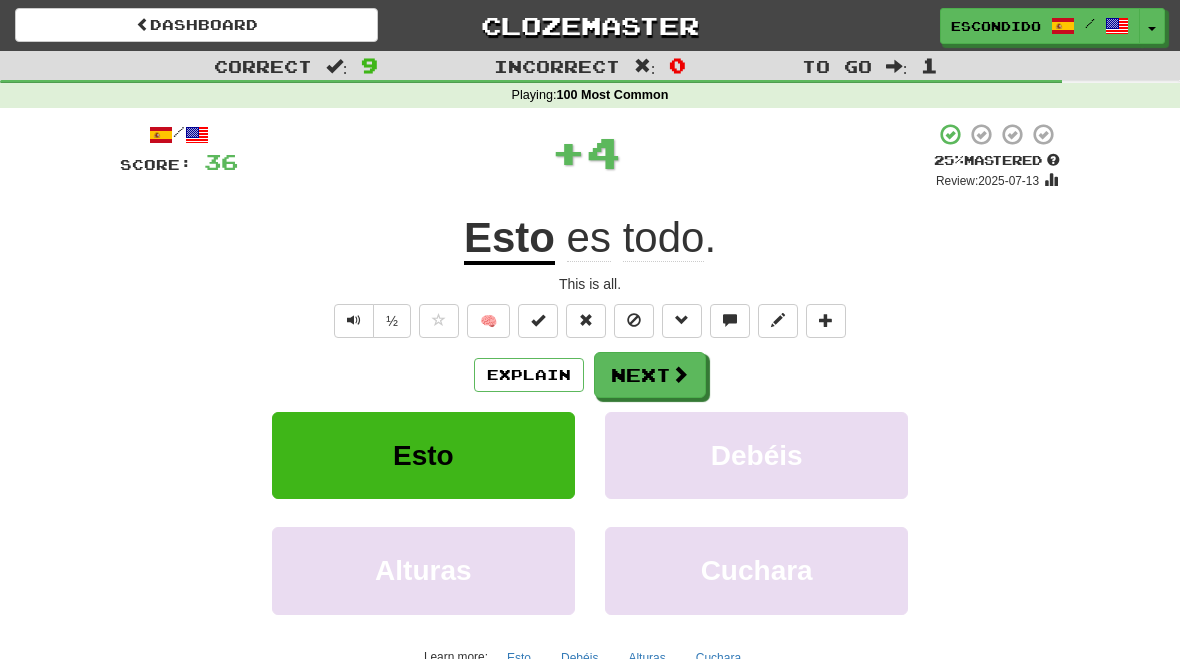 click at bounding box center [680, 374] 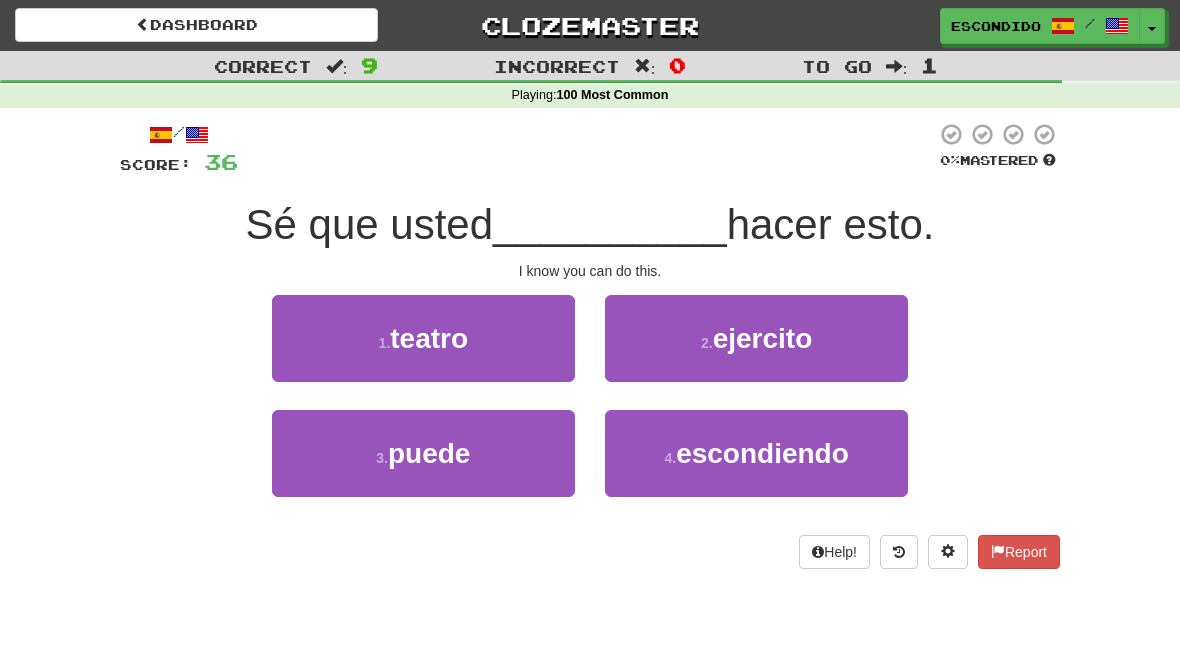 click on "3 .  puede" at bounding box center [423, 453] 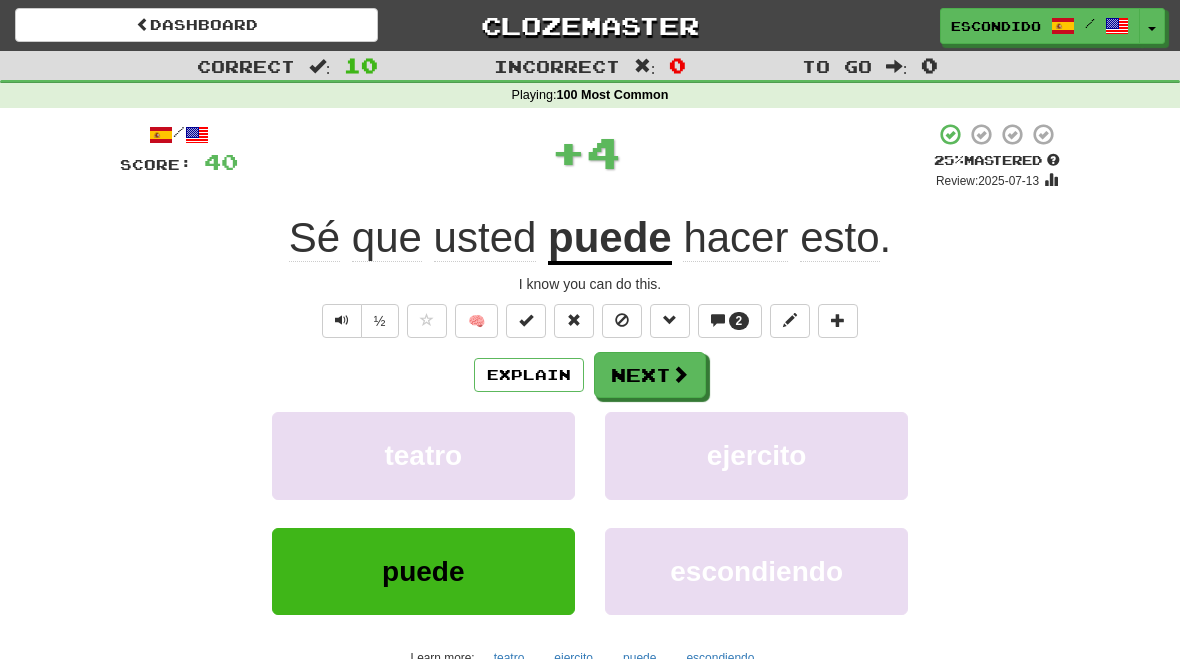click at bounding box center [680, 374] 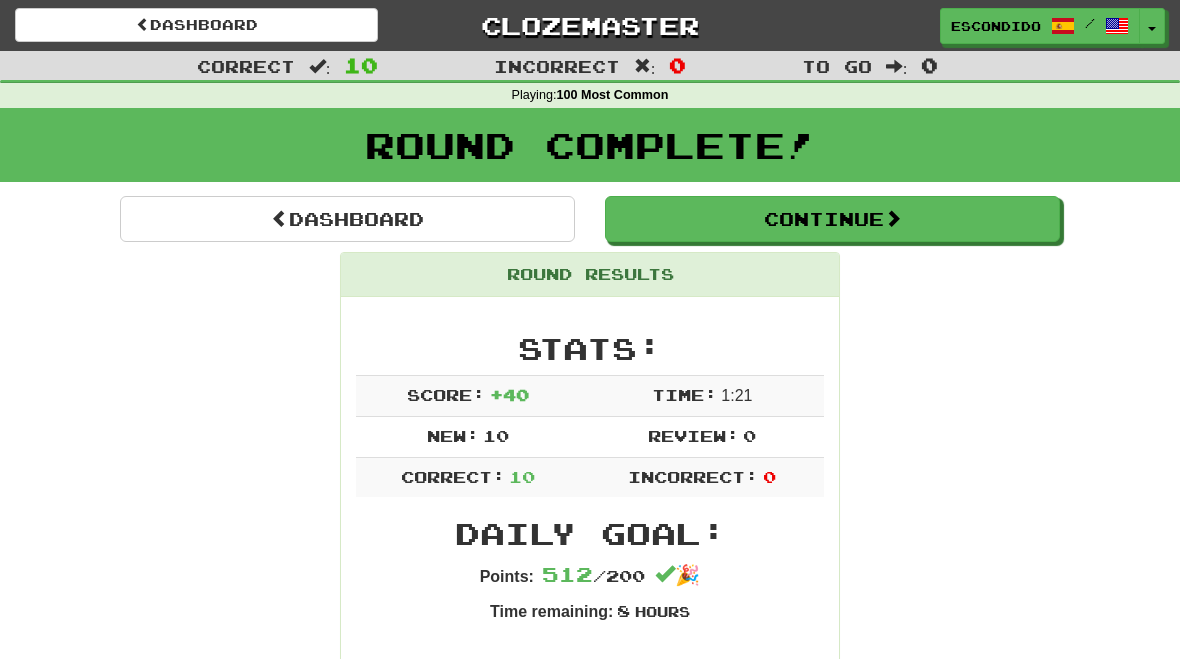 click at bounding box center [893, 218] 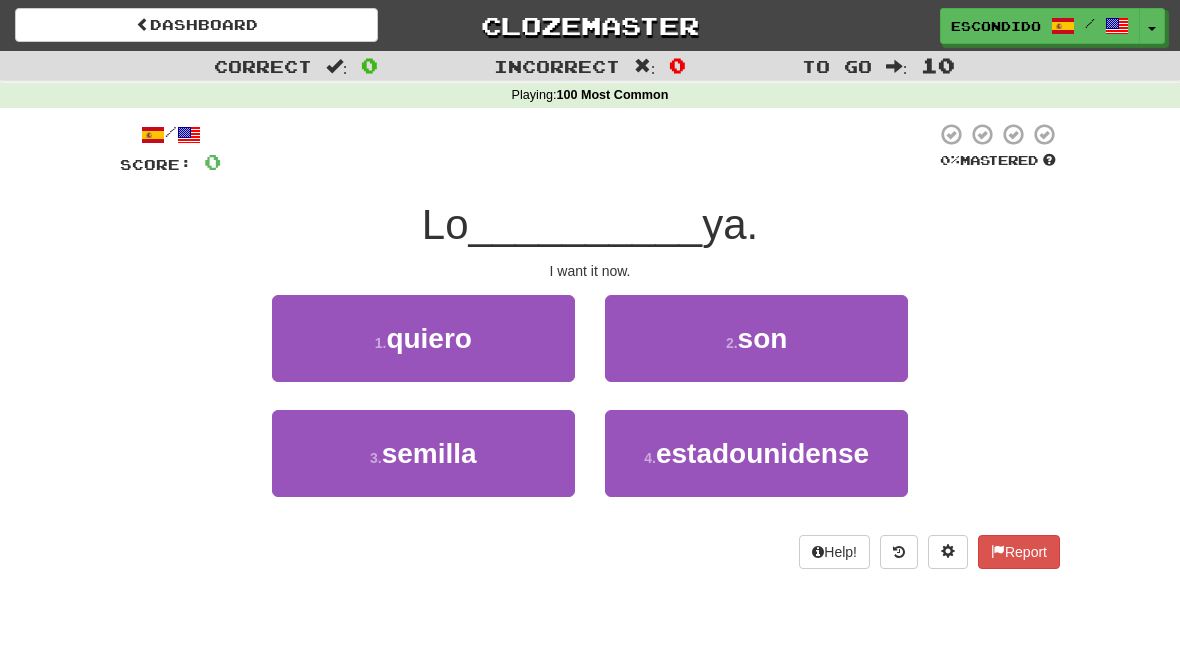 click on "1 .  quiero" at bounding box center (423, 338) 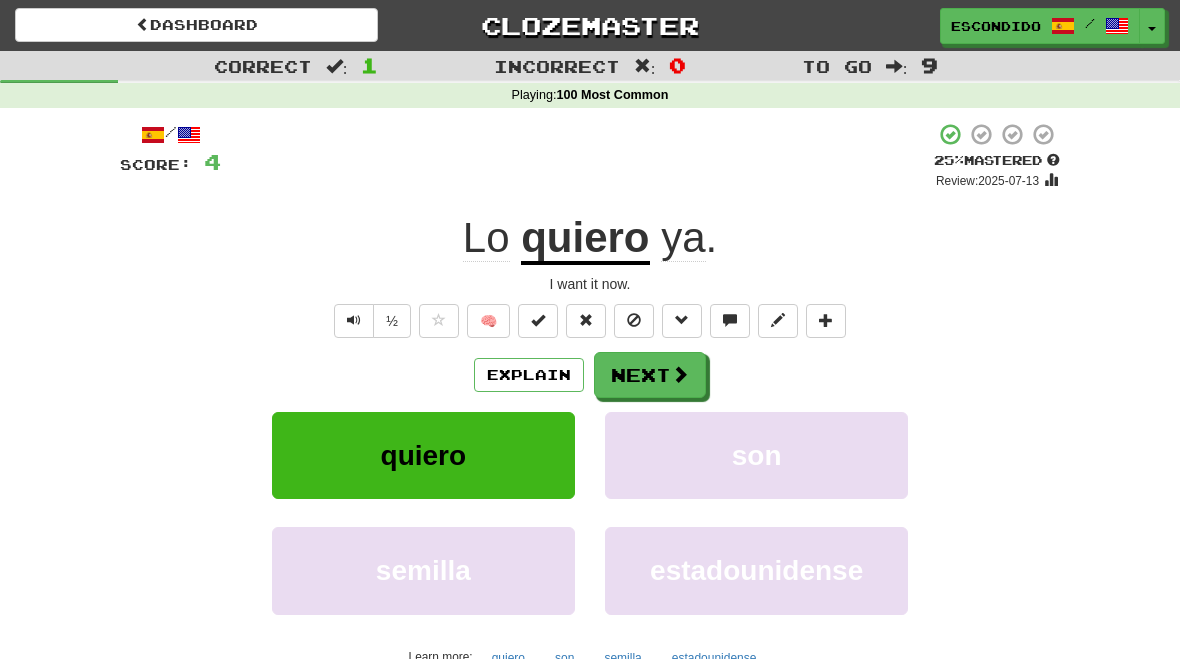 click at bounding box center (680, 374) 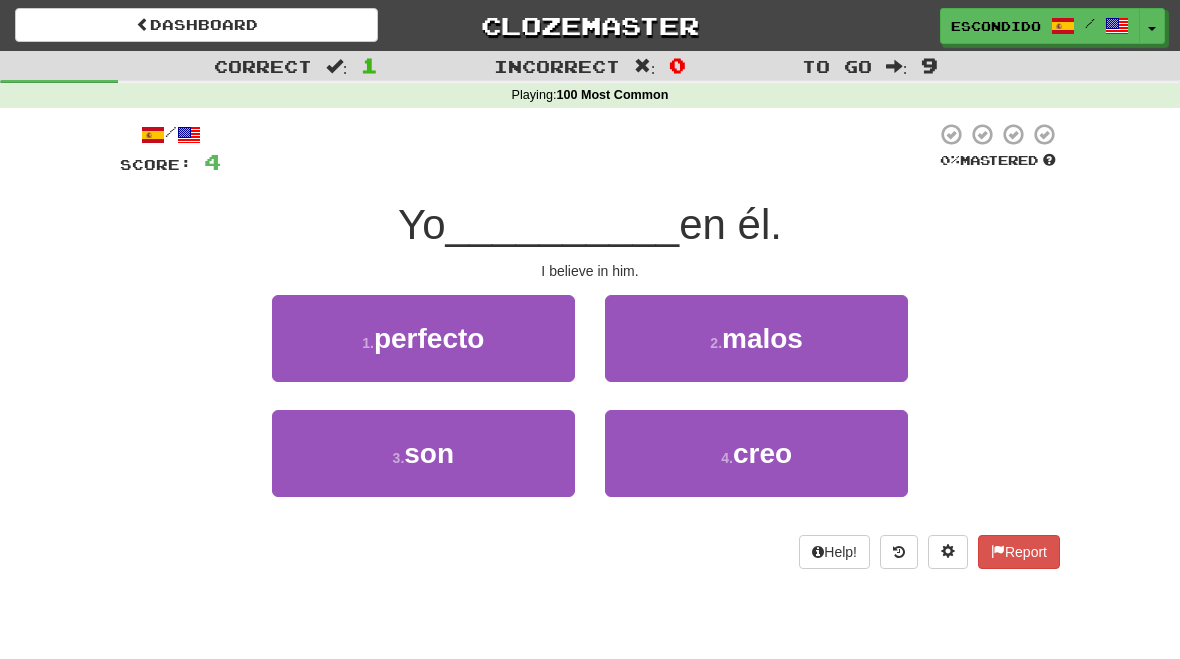 click on "4 .  creo" at bounding box center [756, 453] 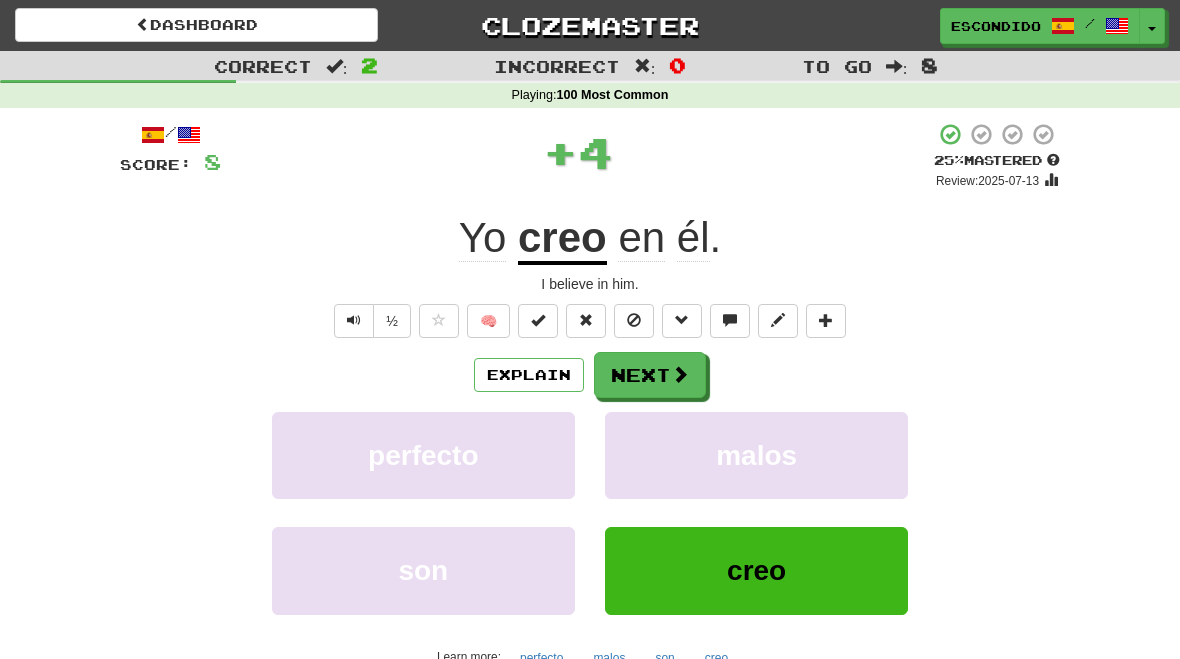 click at bounding box center [680, 374] 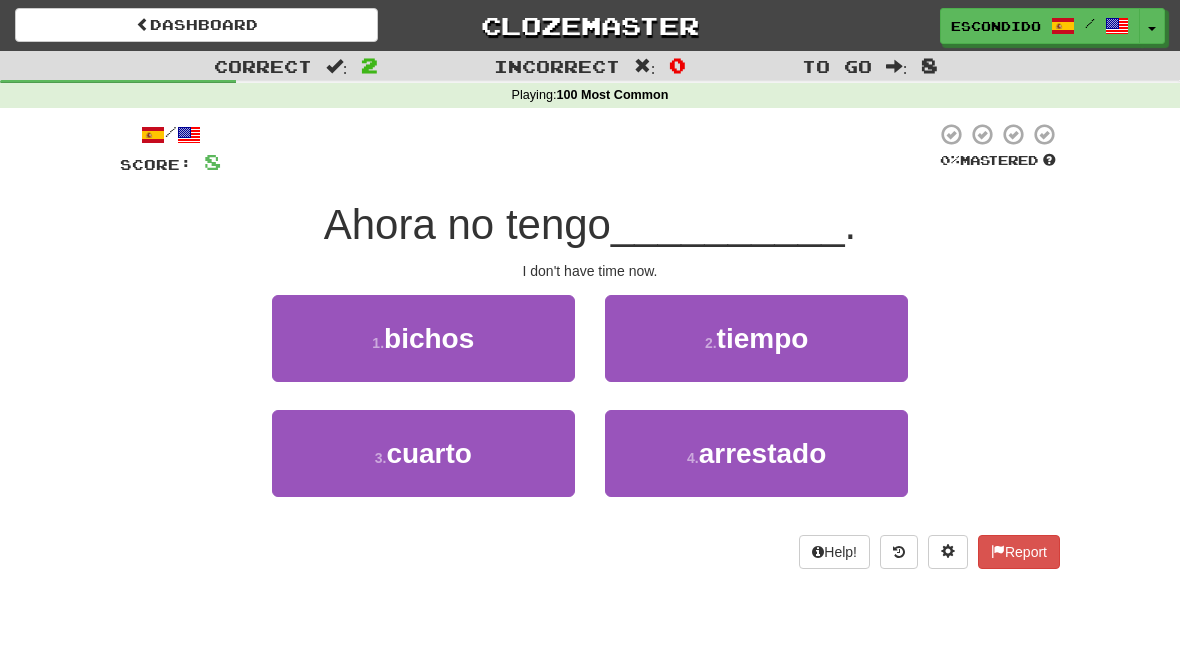 click on "2 .  tiempo" at bounding box center [756, 338] 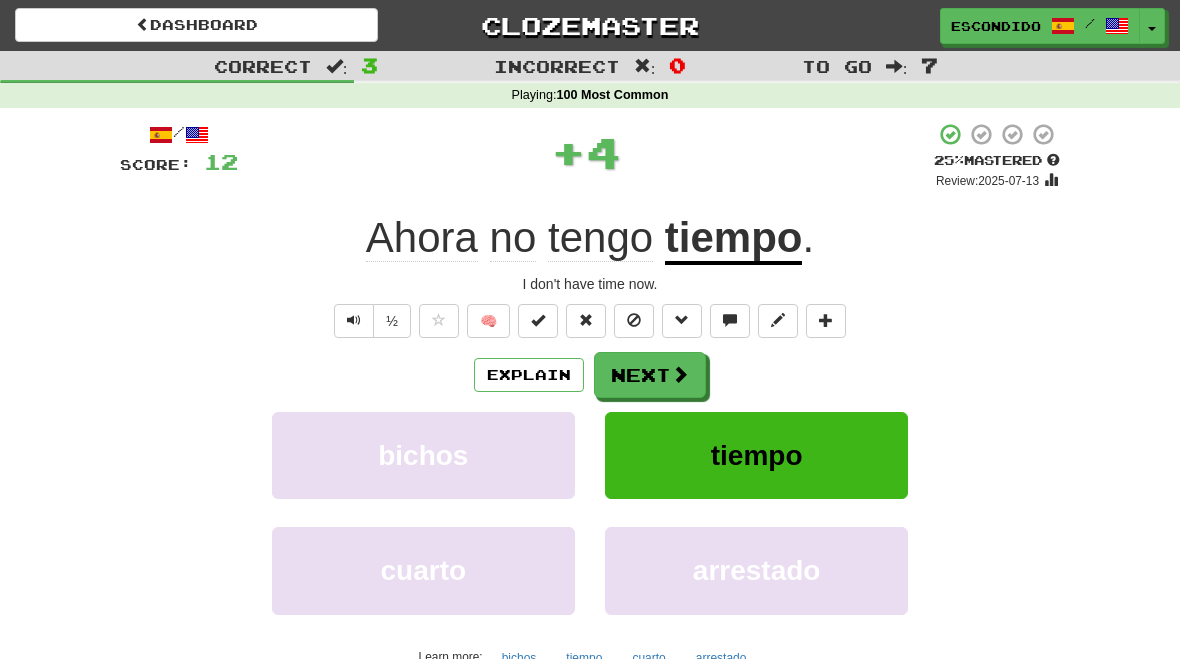 click at bounding box center (680, 374) 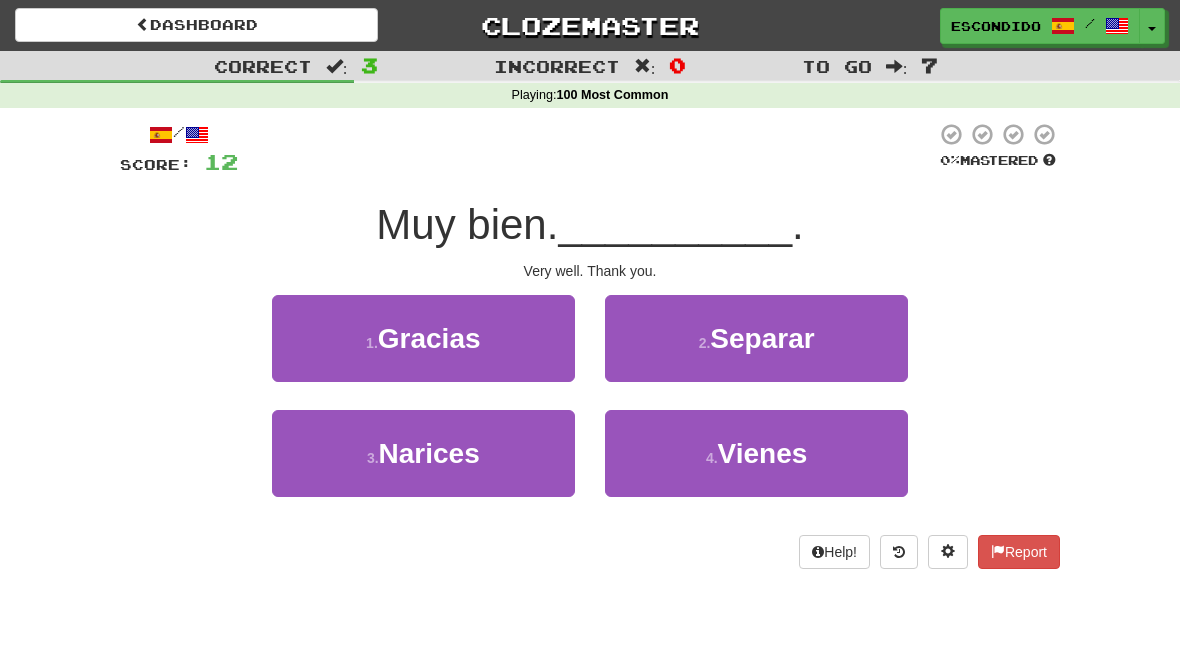 click on "1 .  Gracias" at bounding box center [423, 338] 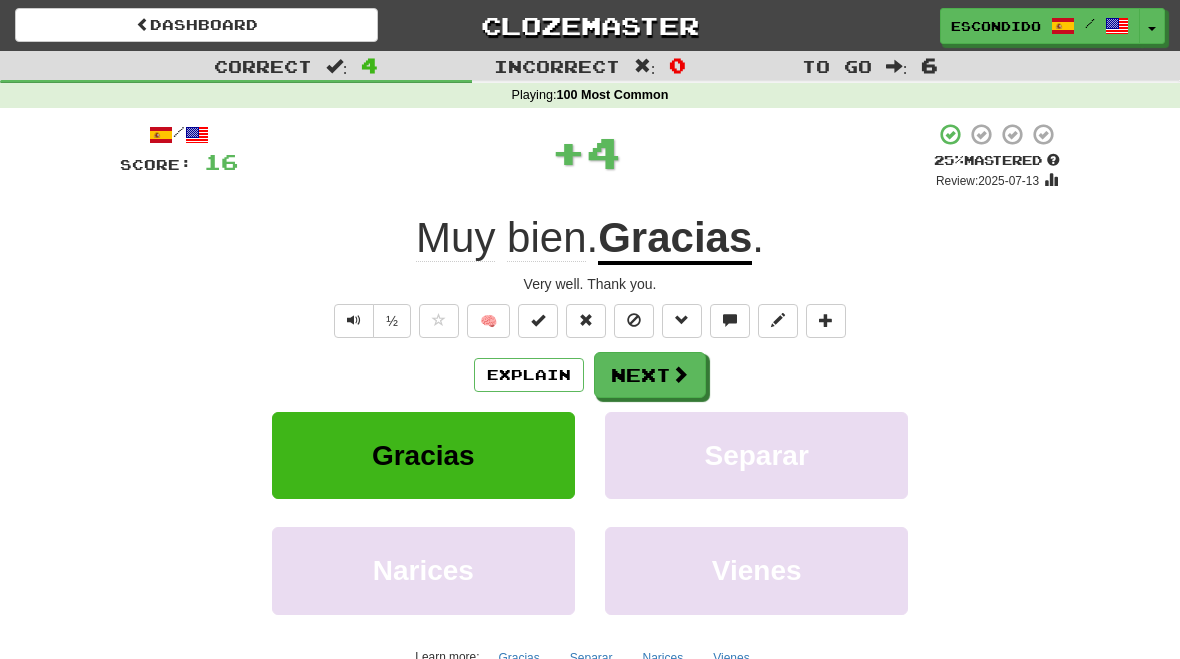 click at bounding box center (680, 374) 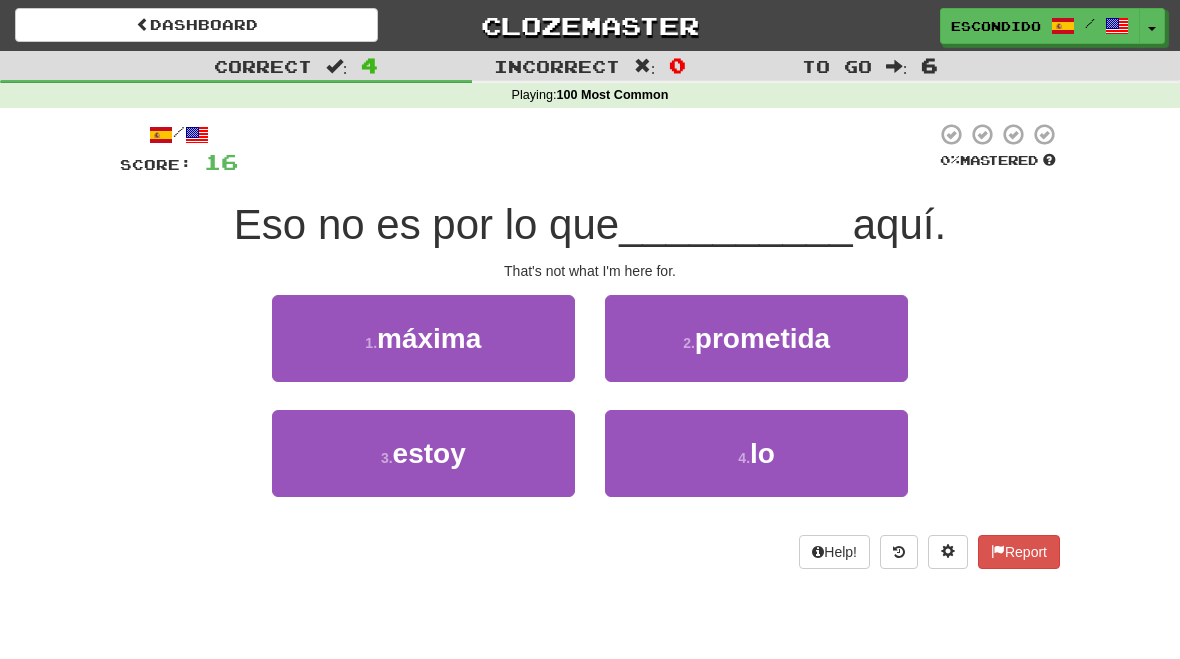 click on "3 .  estoy" at bounding box center (423, 453) 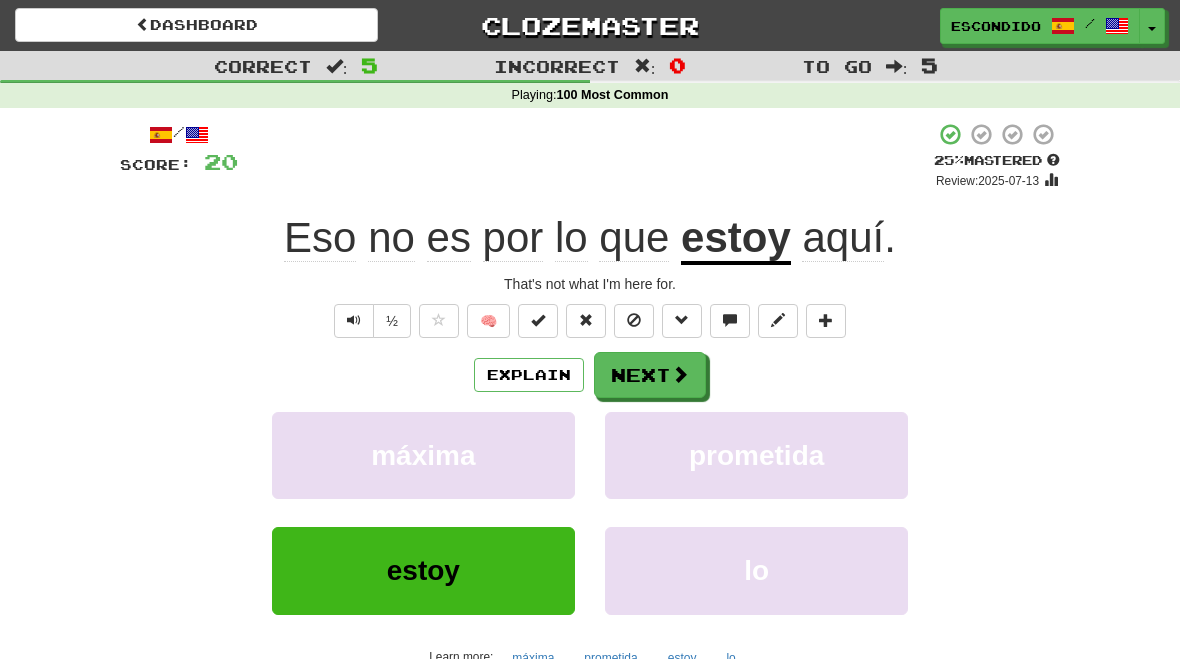 click on "Next" at bounding box center (650, 375) 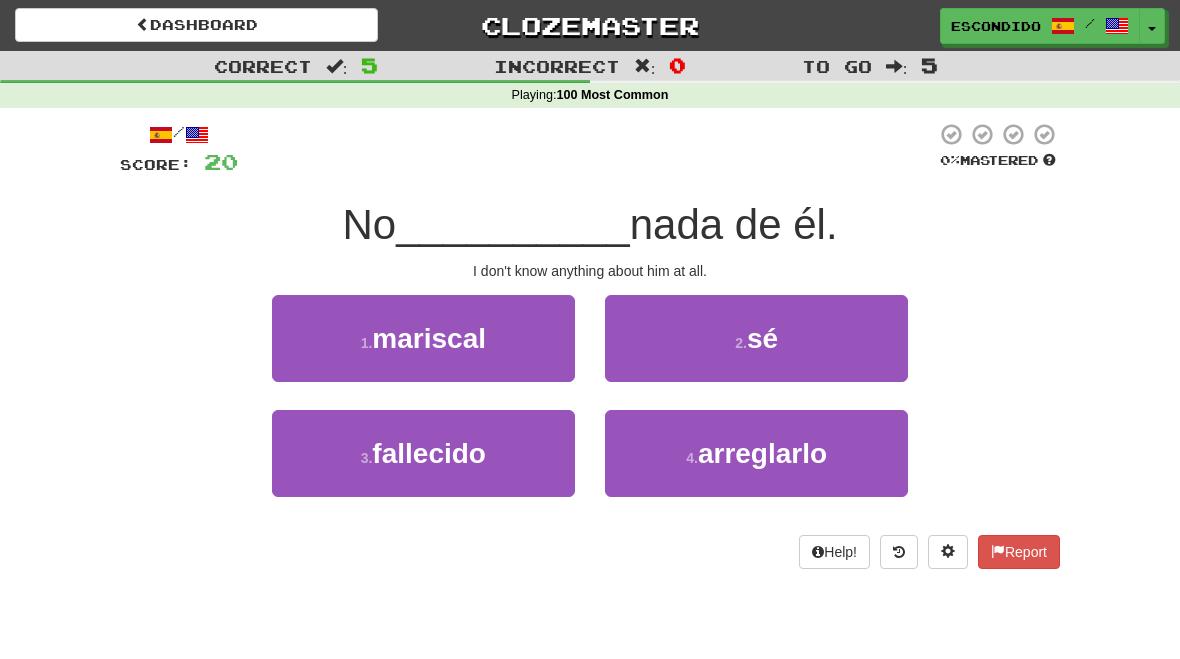 click on "2 .  sé" at bounding box center [756, 338] 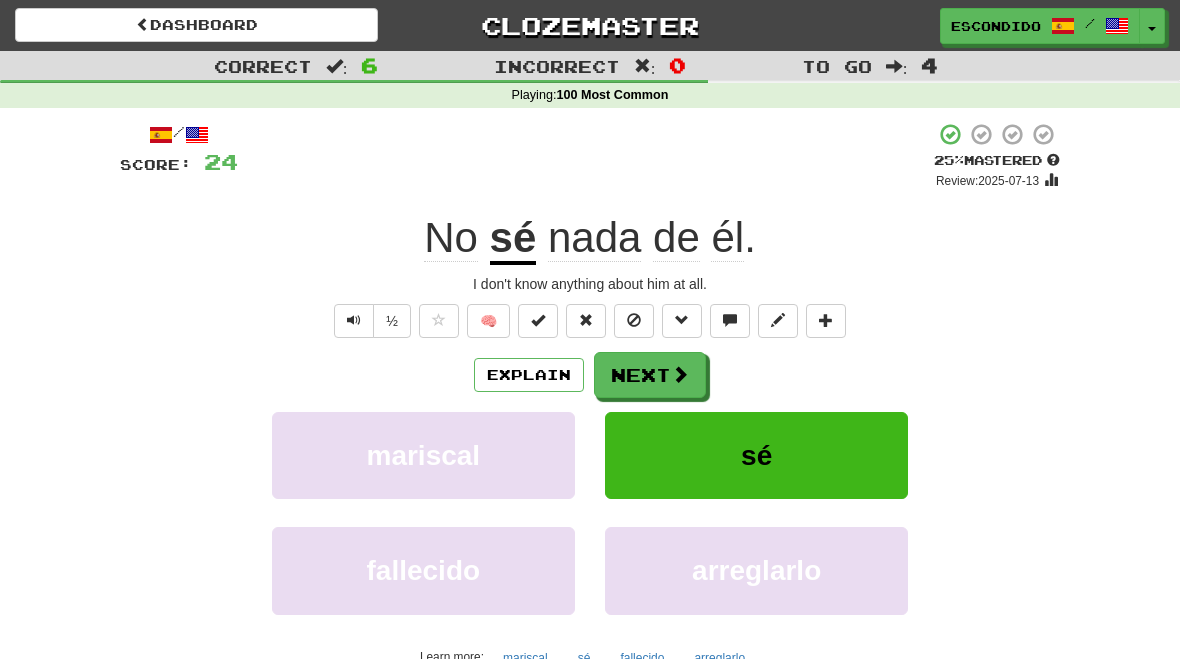 click at bounding box center [680, 374] 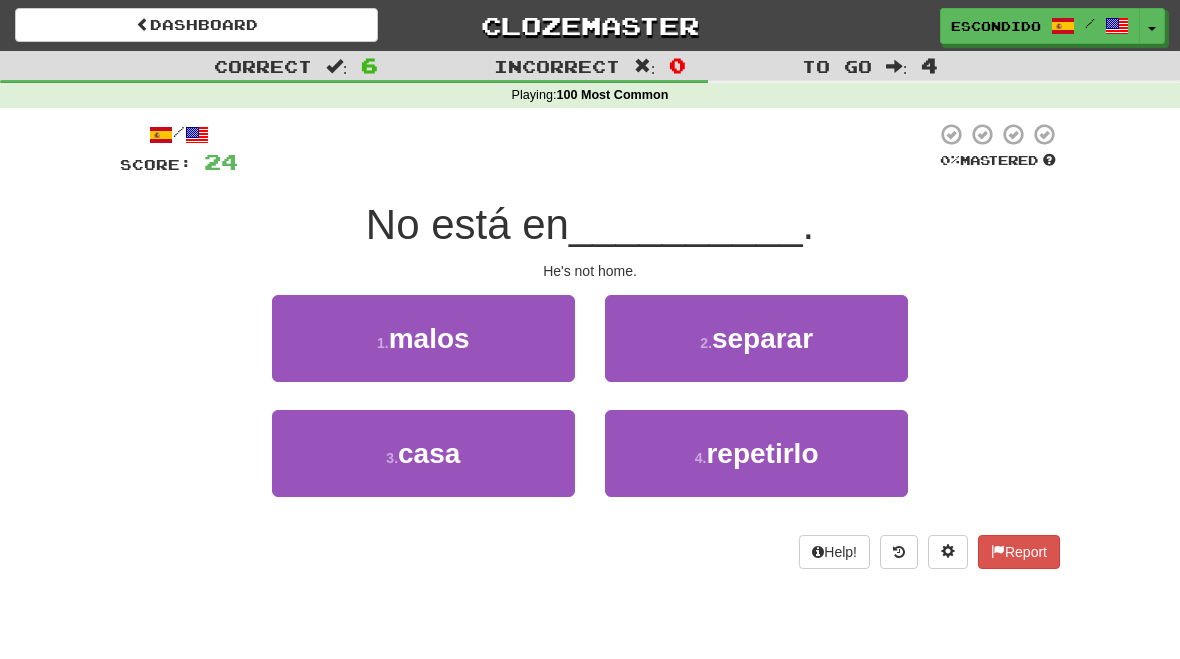 click on "3 .  casa" at bounding box center [423, 453] 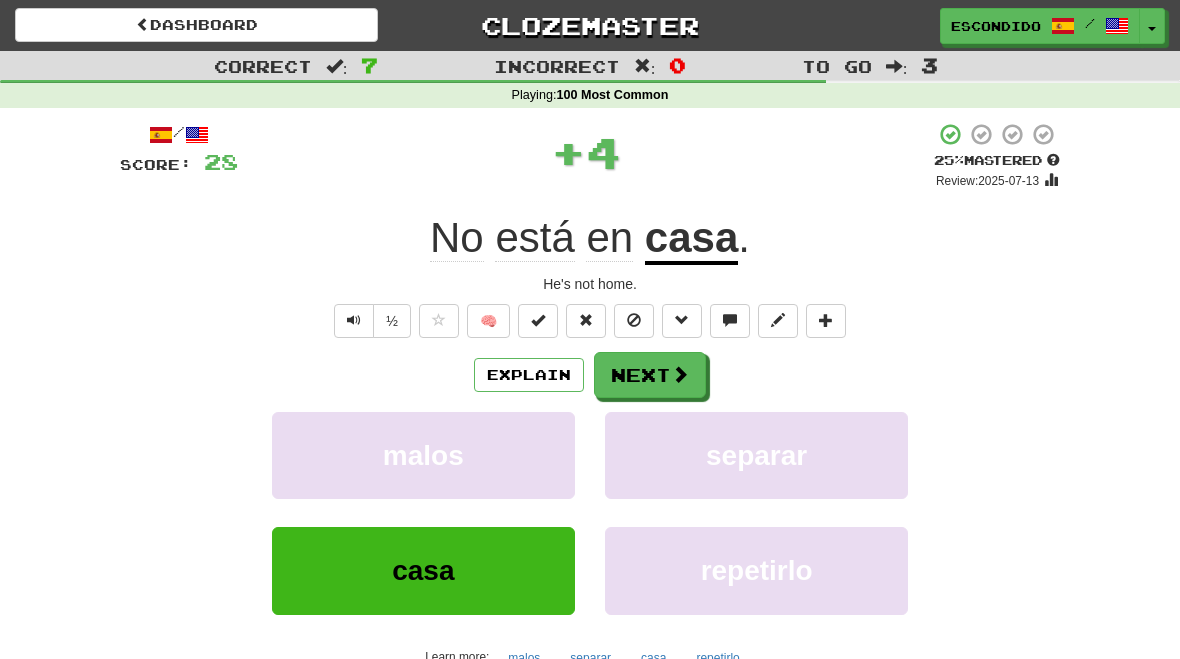click at bounding box center (680, 374) 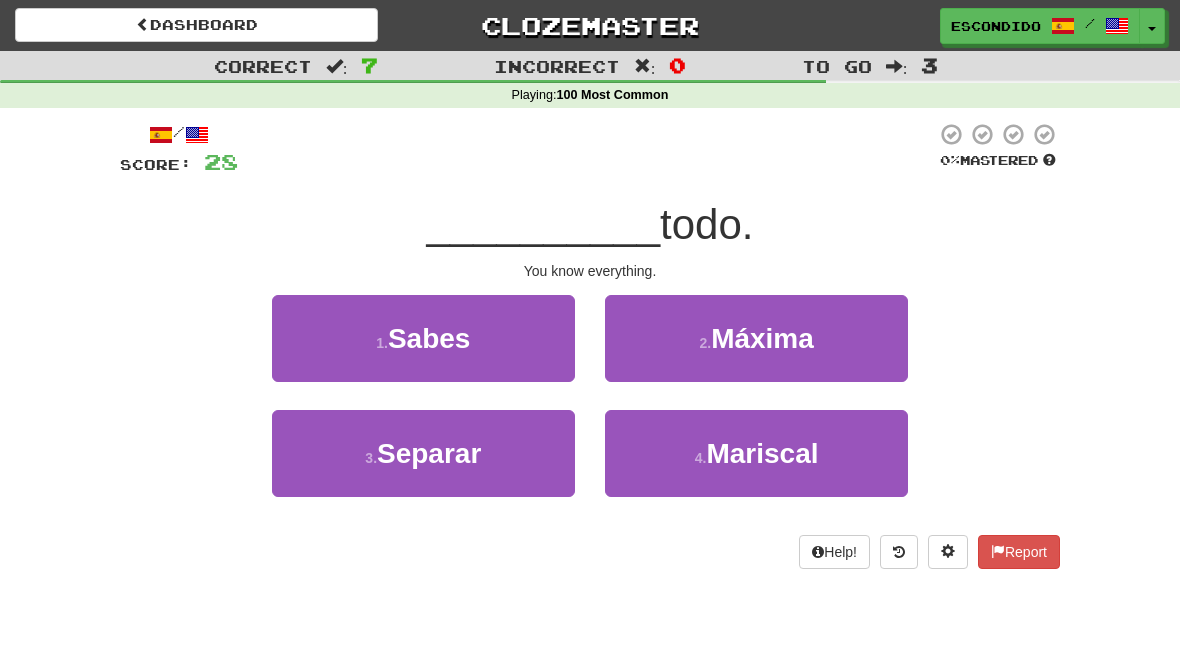 click on "1 .  Sabes" at bounding box center (423, 338) 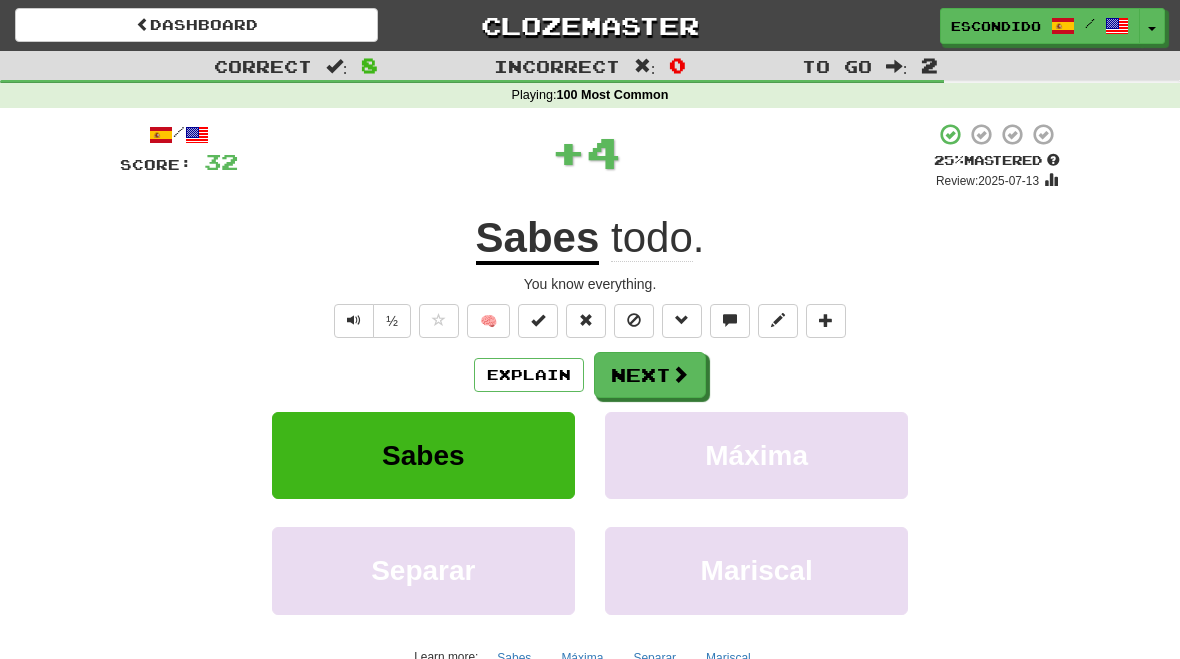 click at bounding box center (680, 374) 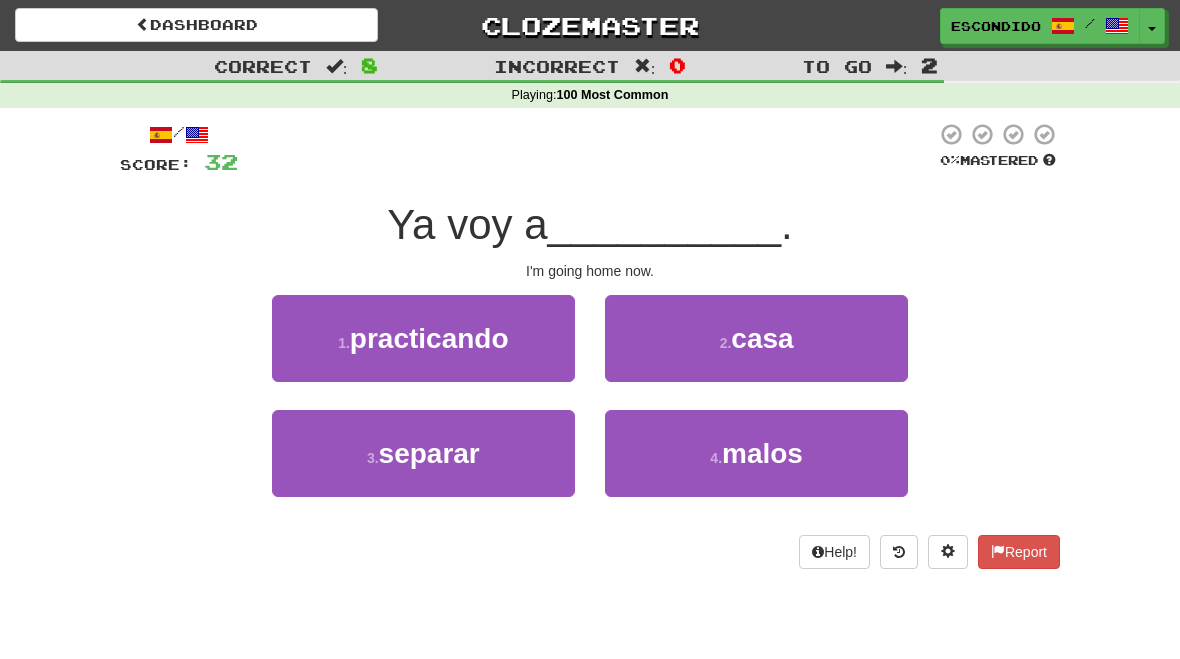 click on "2 .  casa" at bounding box center (756, 338) 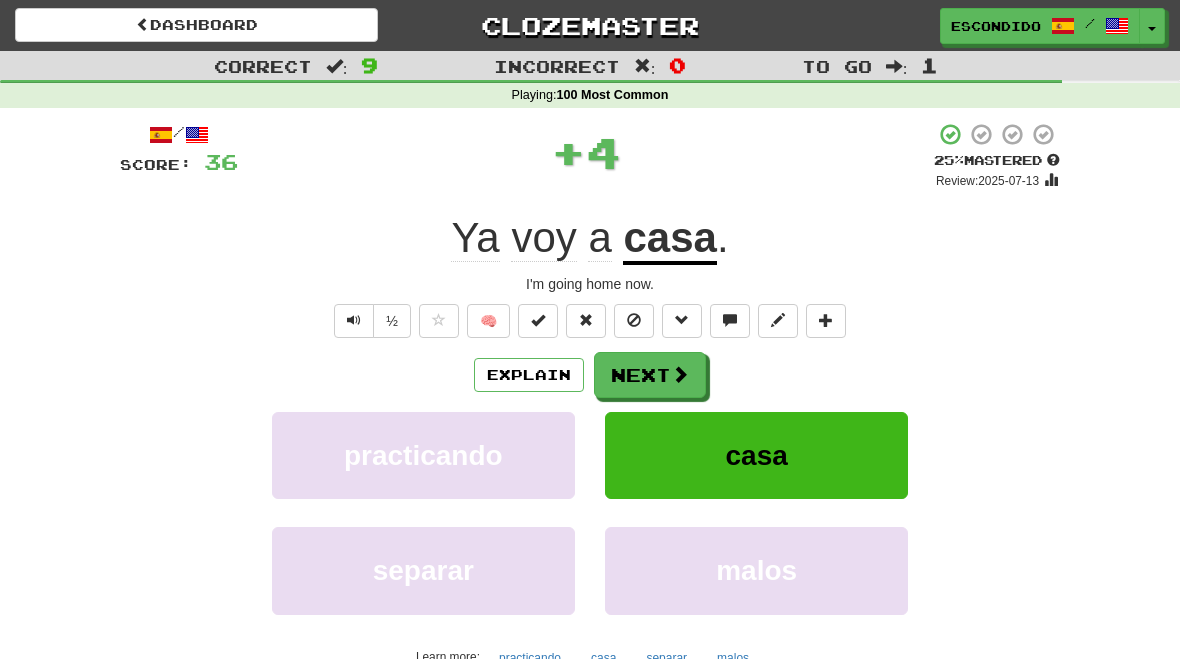 click at bounding box center [680, 374] 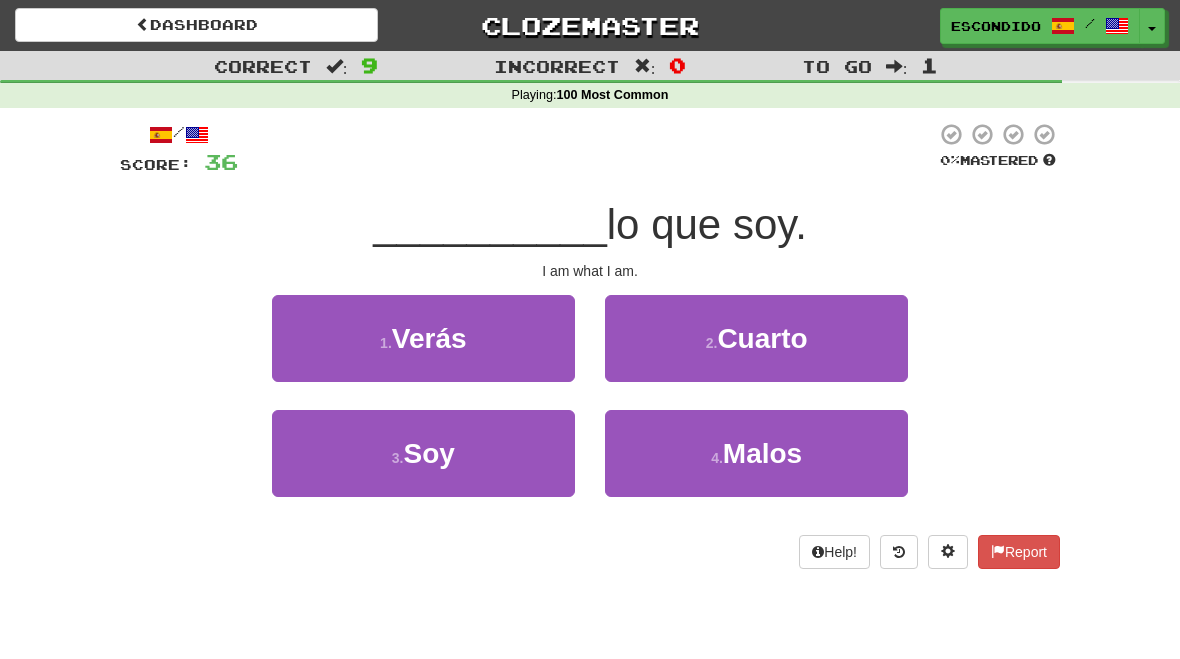 click on "3 .  Soy" at bounding box center [423, 453] 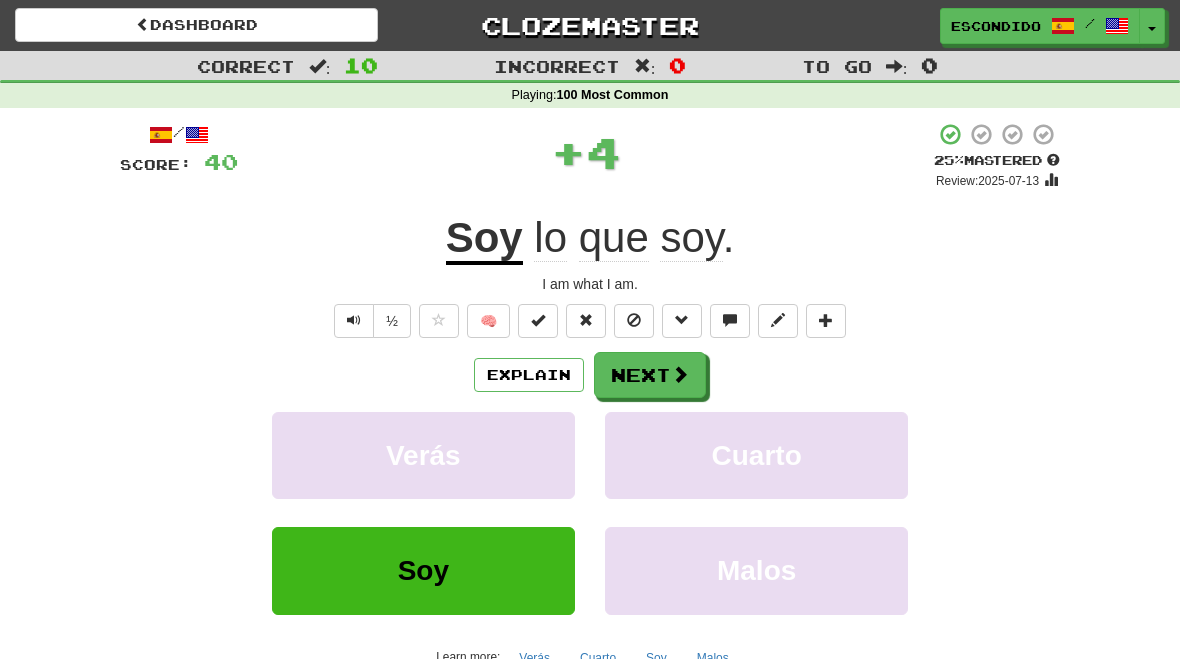 click at bounding box center (680, 374) 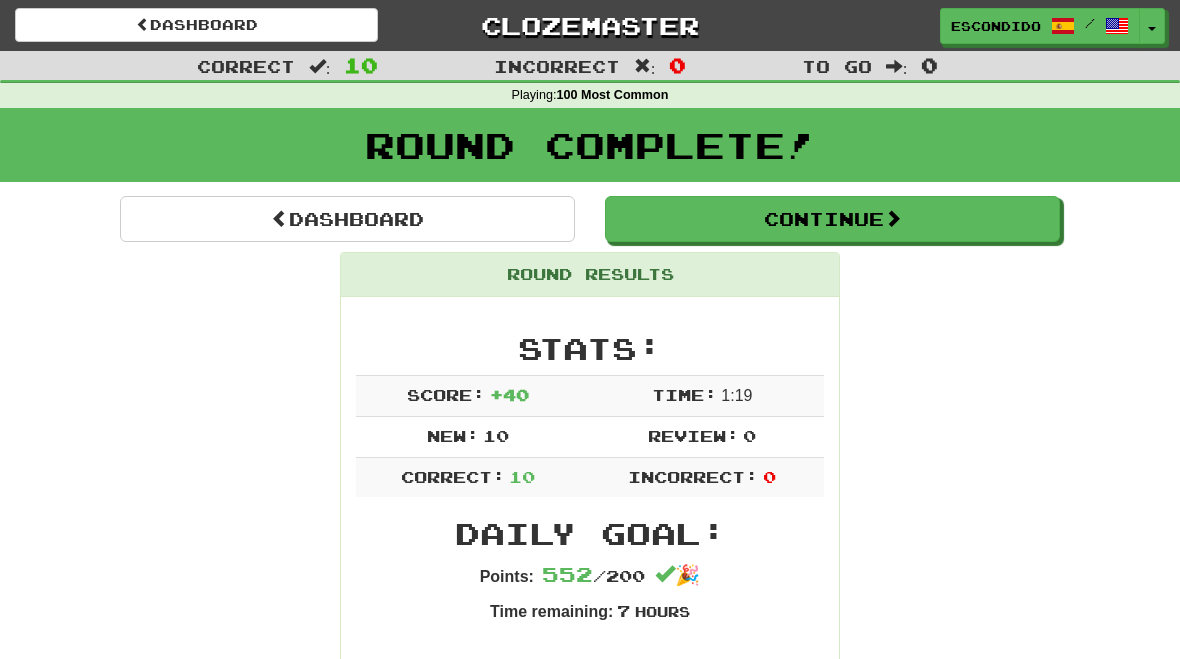 click on "Dashboard" at bounding box center [347, 219] 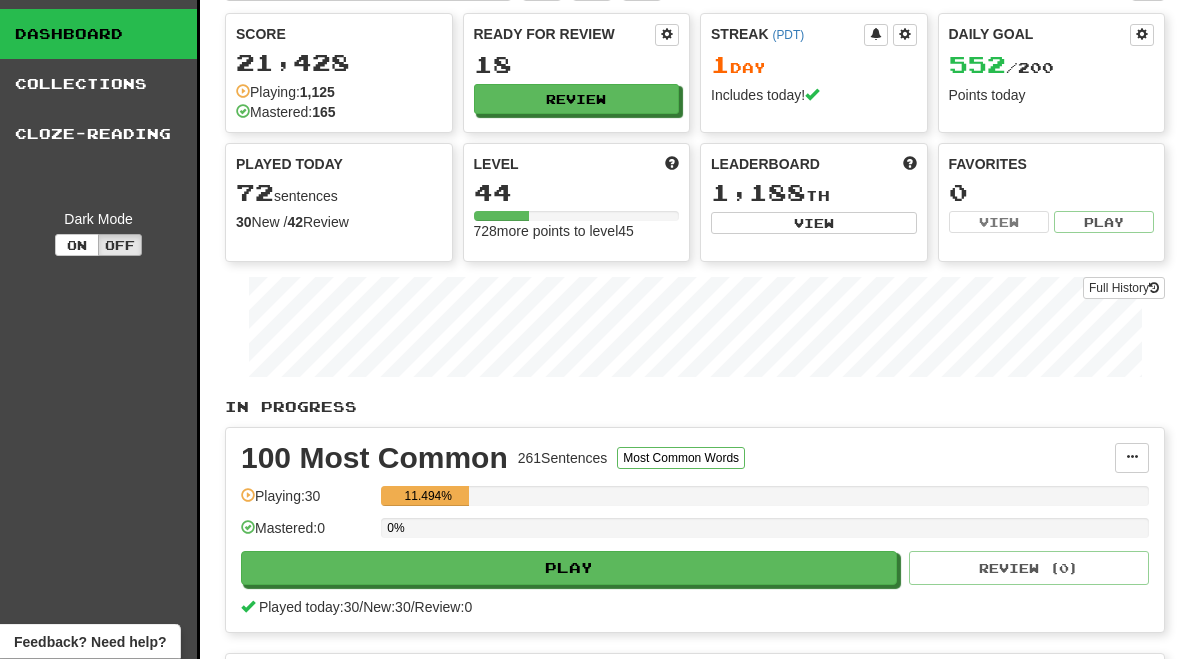 scroll, scrollTop: 0, scrollLeft: 0, axis: both 